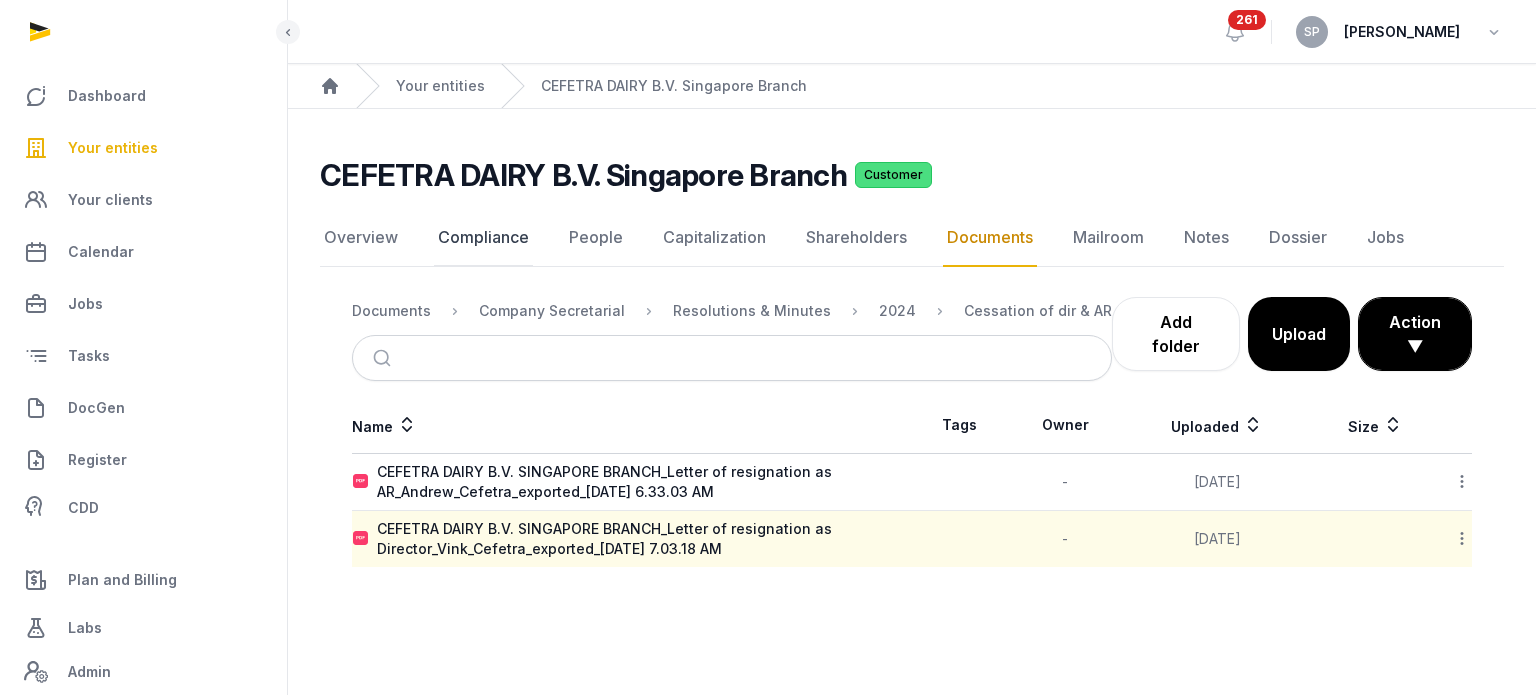 scroll, scrollTop: 0, scrollLeft: 0, axis: both 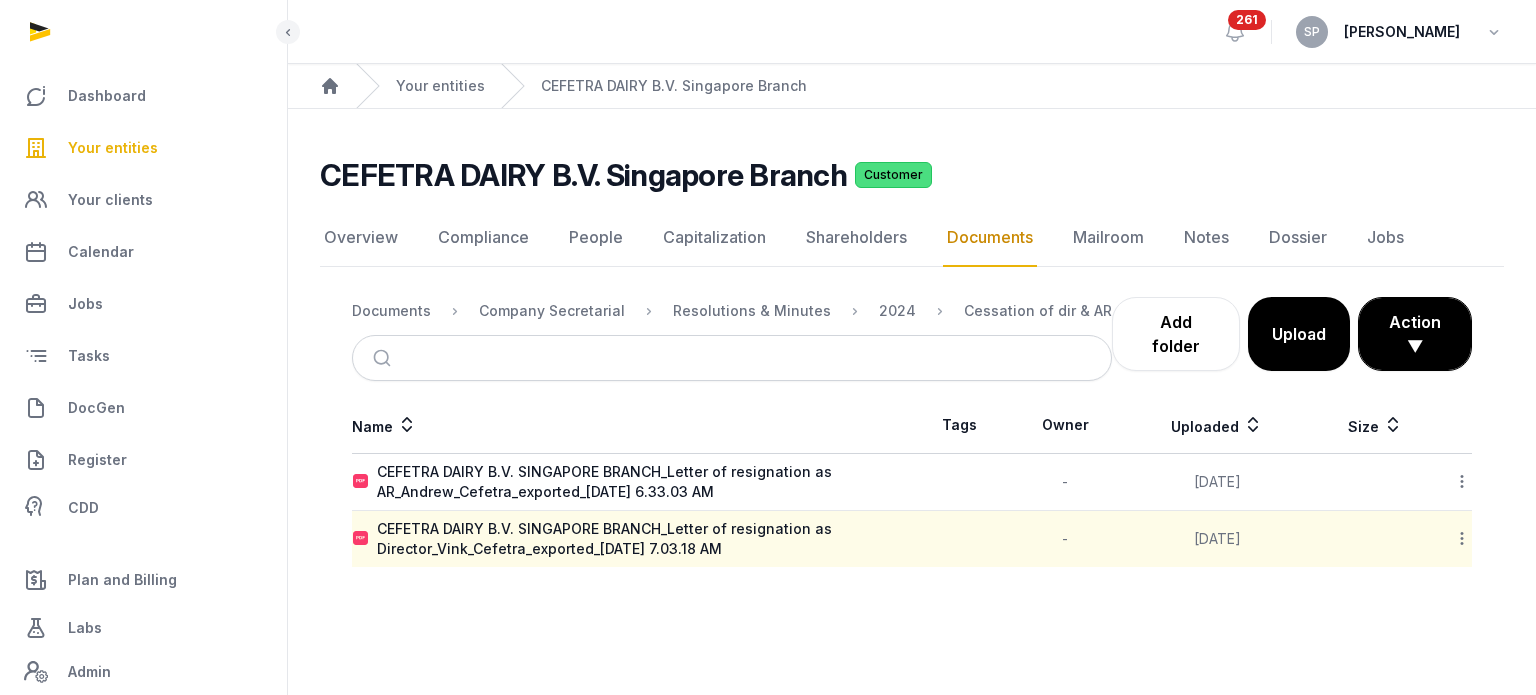 click on "Your entities" at bounding box center (113, 148) 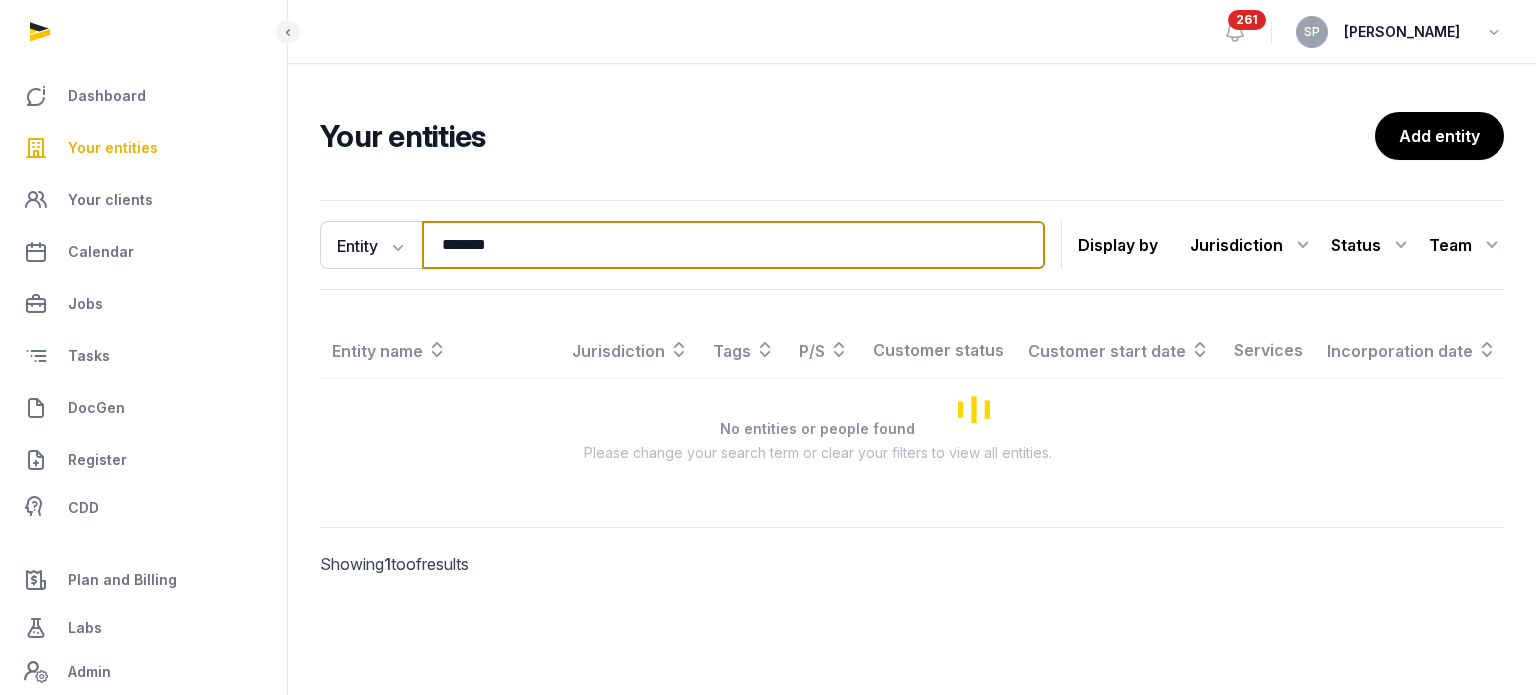 click on "*******" at bounding box center [733, 245] 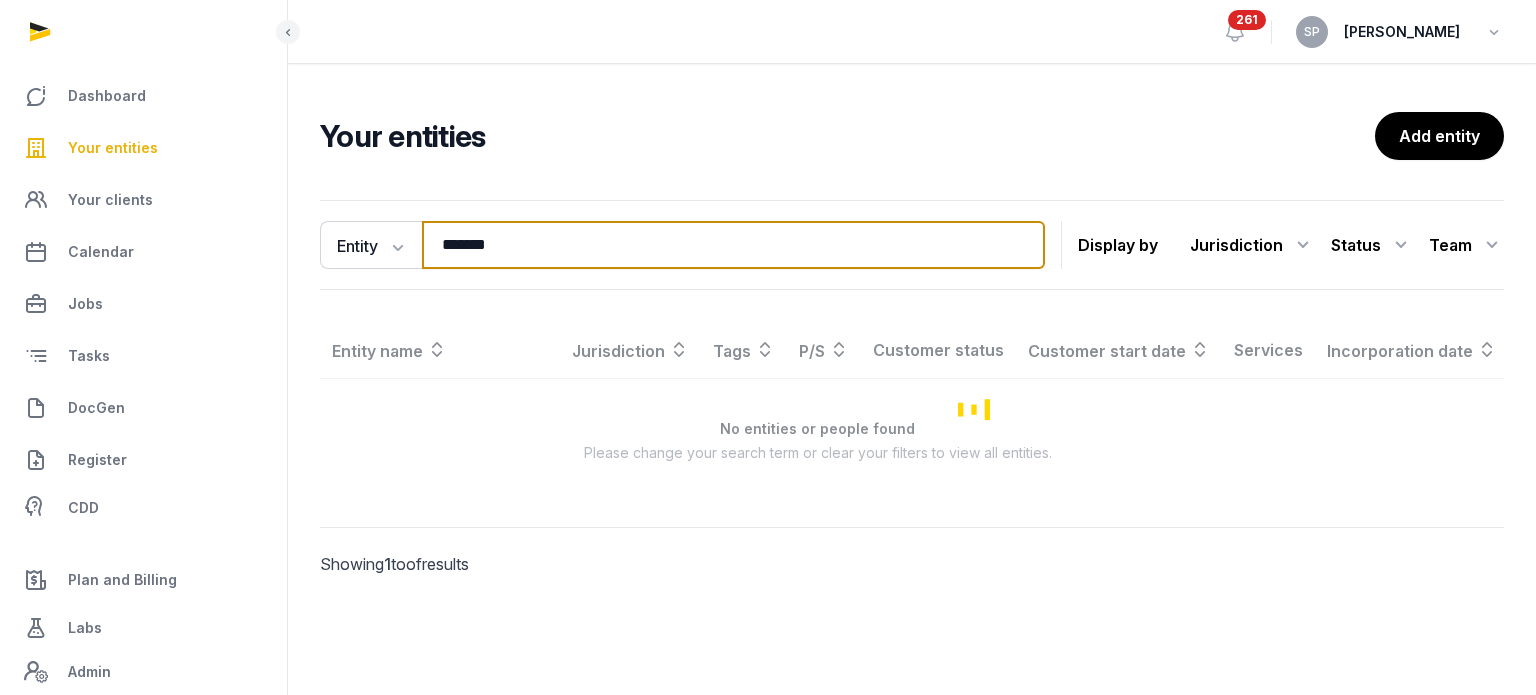 click on "*******" at bounding box center (733, 245) 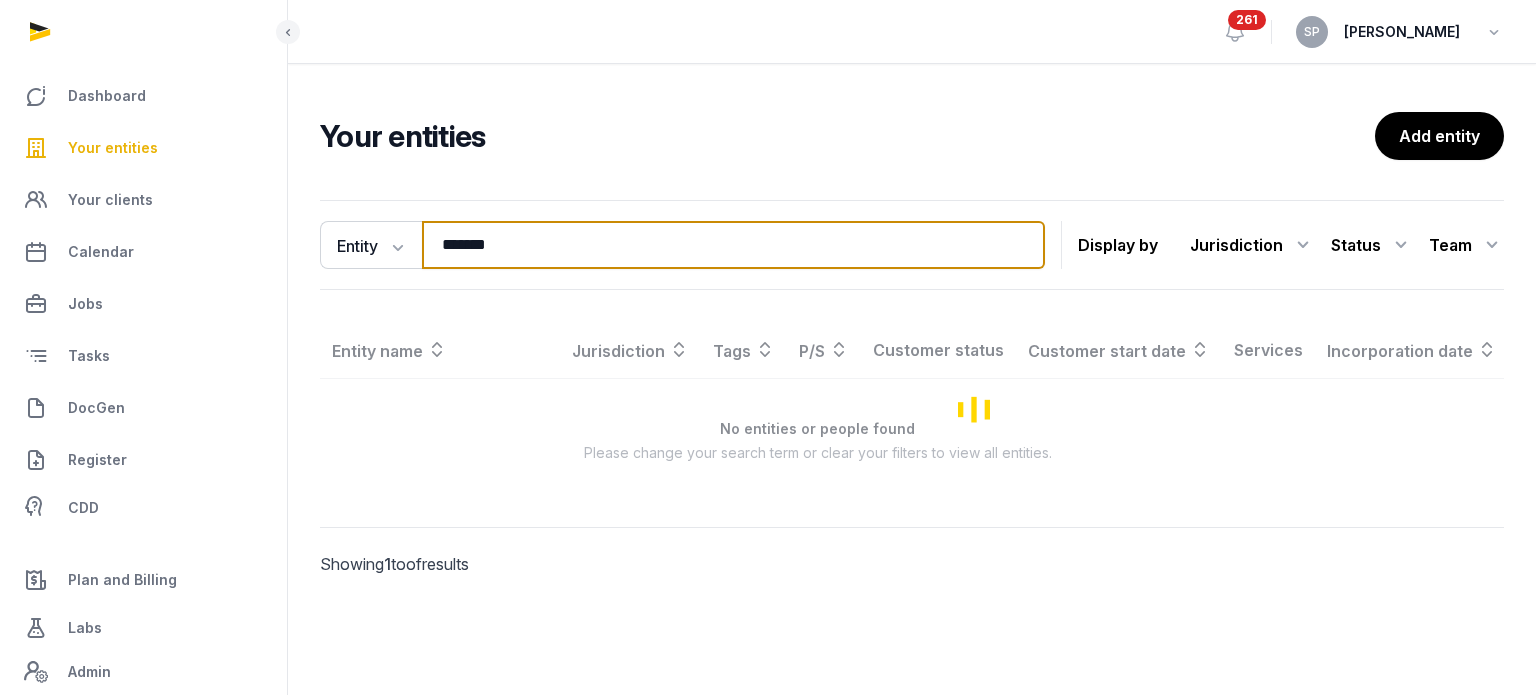 click on "*******" at bounding box center (733, 245) 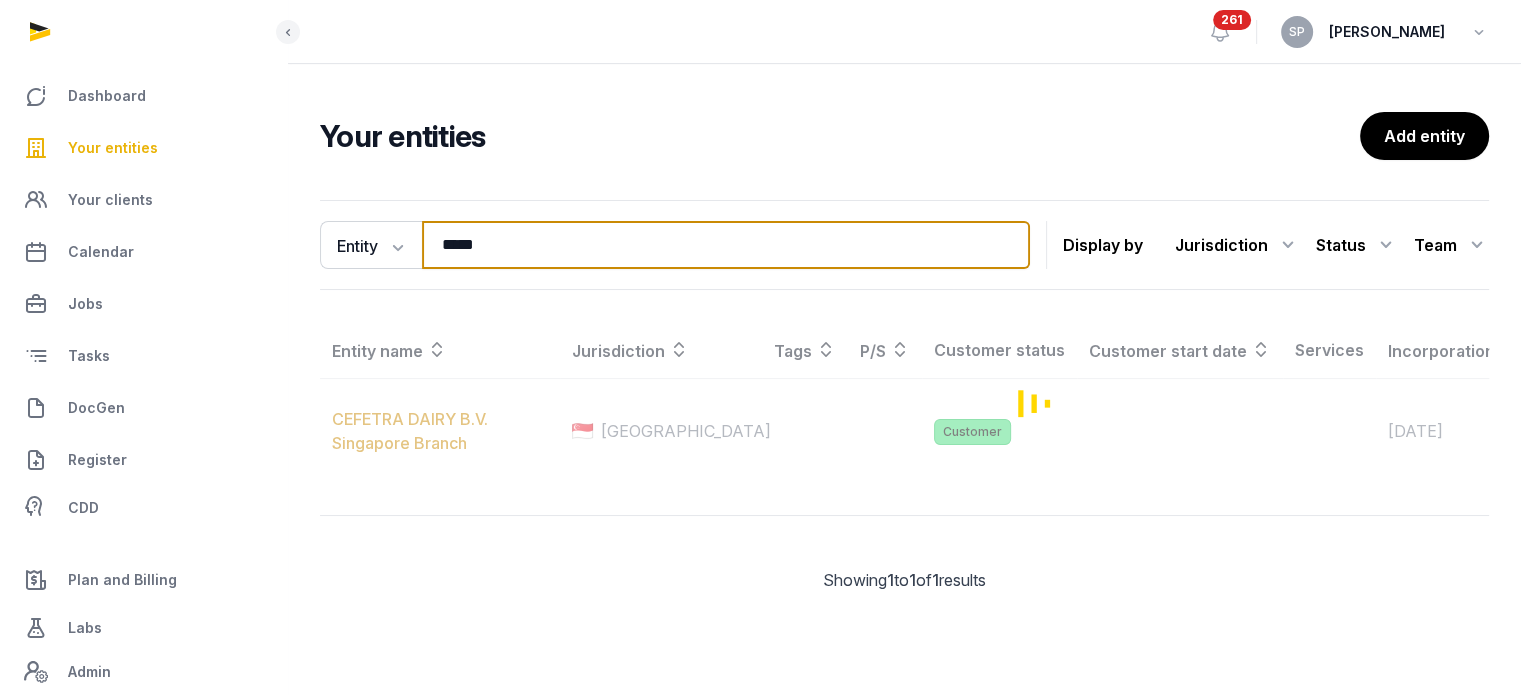 type on "*****" 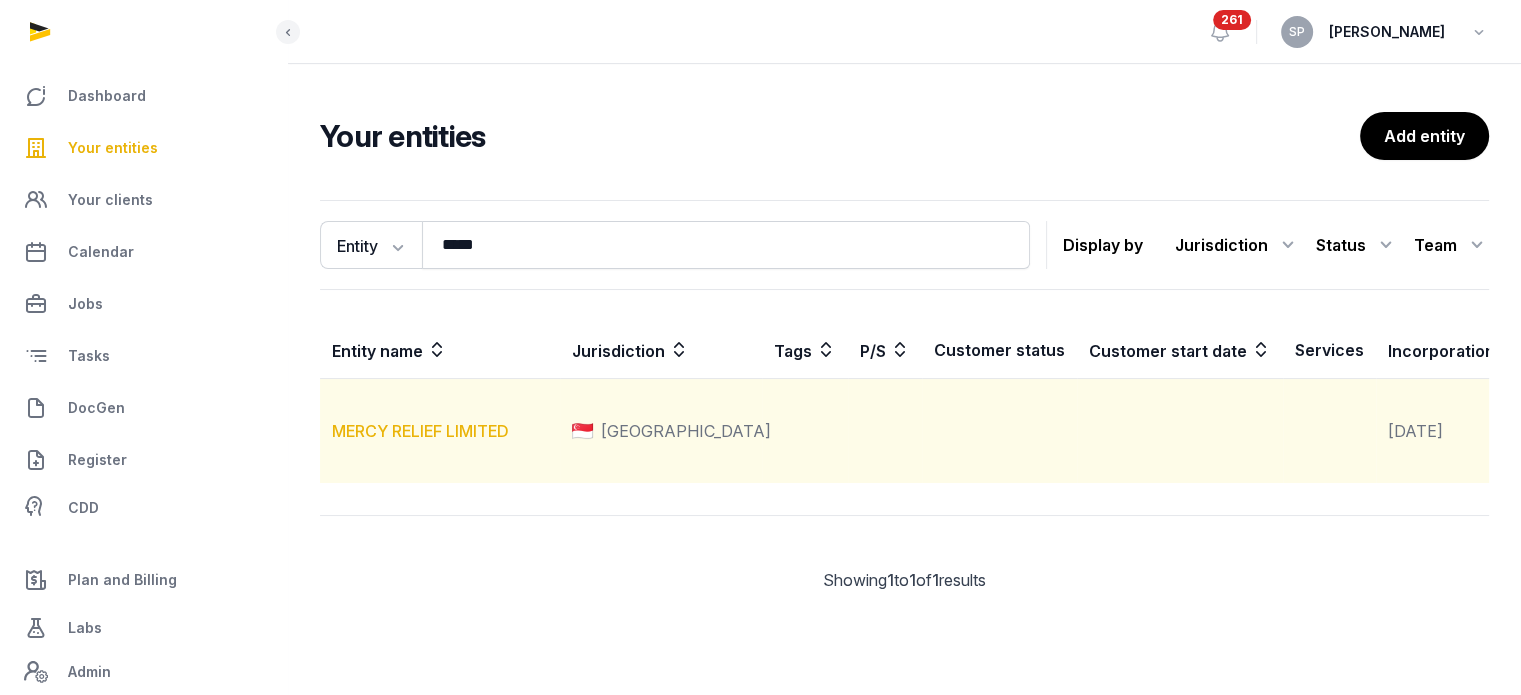 click on "MERCY RELIEF LIMITED" at bounding box center (420, 431) 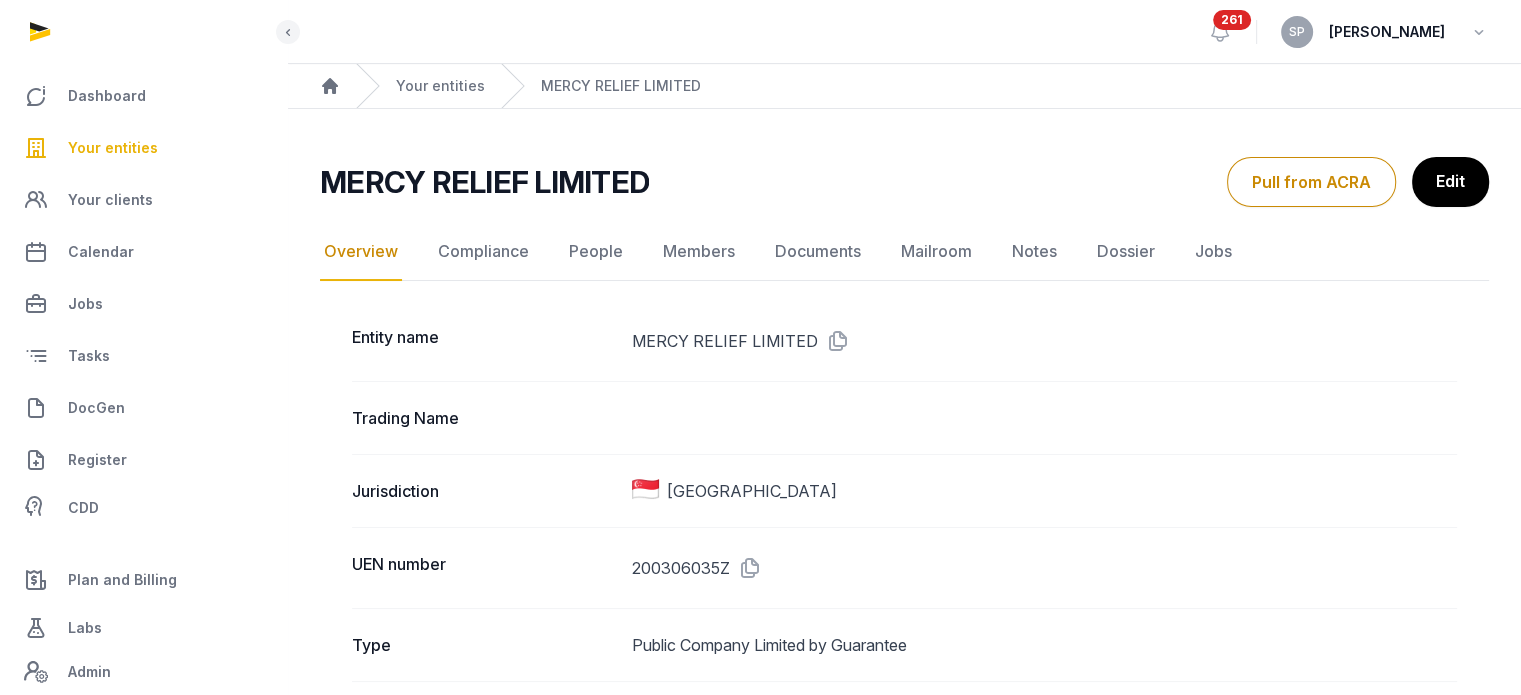 click on "Documents" 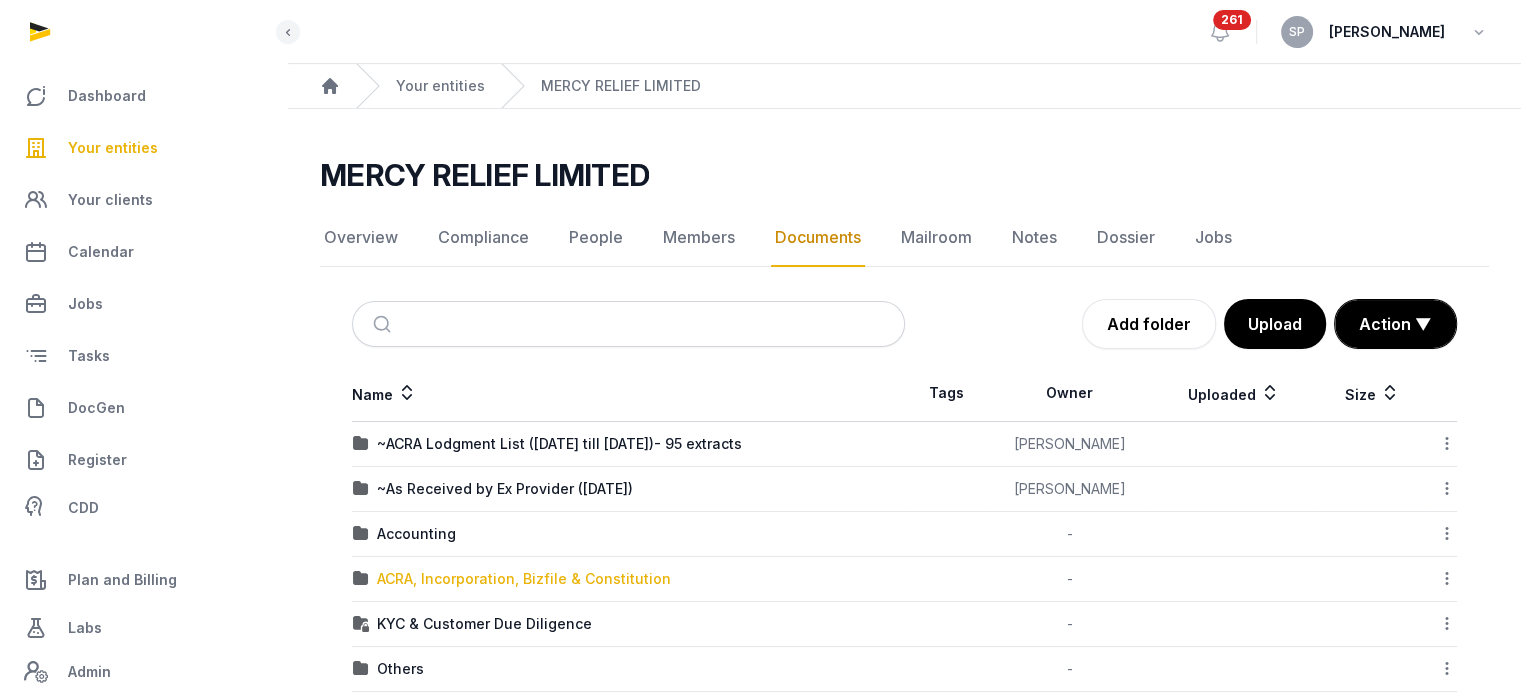 click on "ACRA, Incorporation, Bizfile & Constitution" at bounding box center (524, 579) 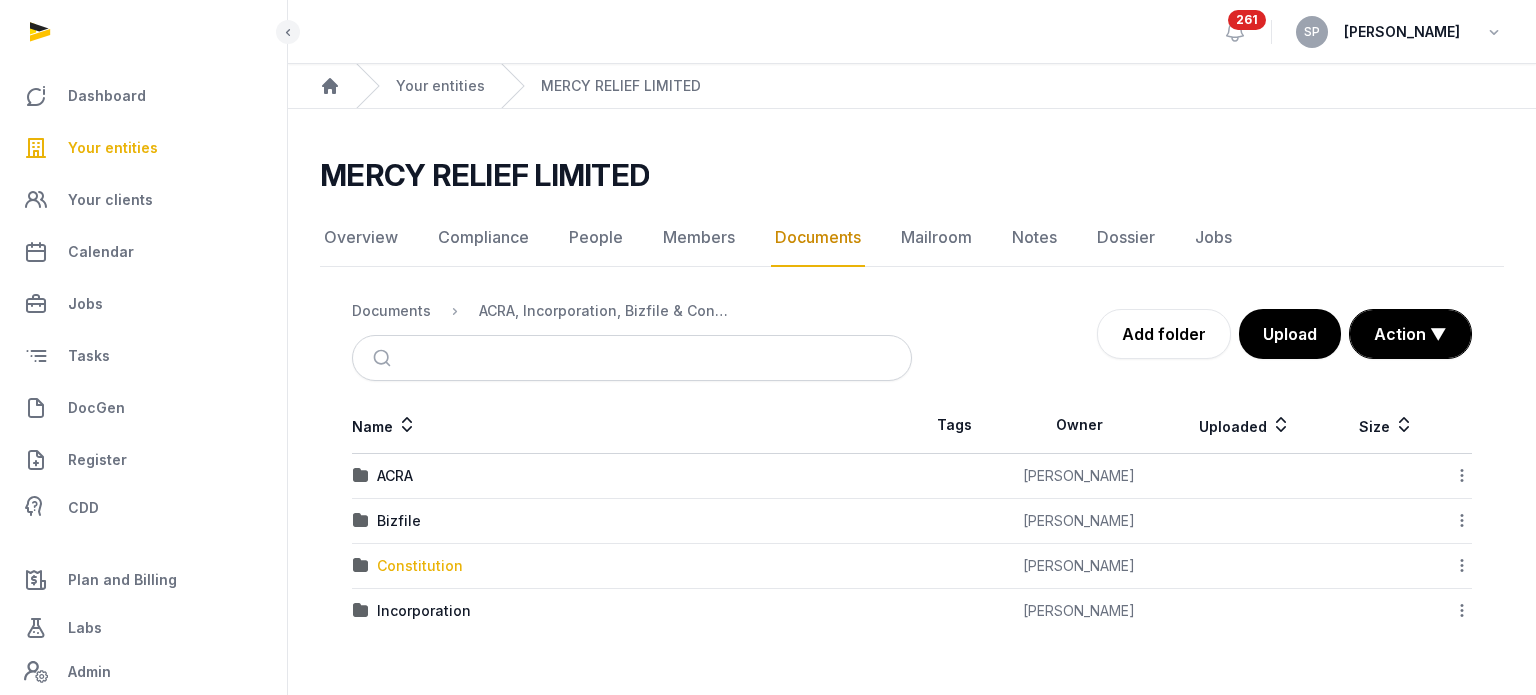 click on "Constitution" at bounding box center [420, 566] 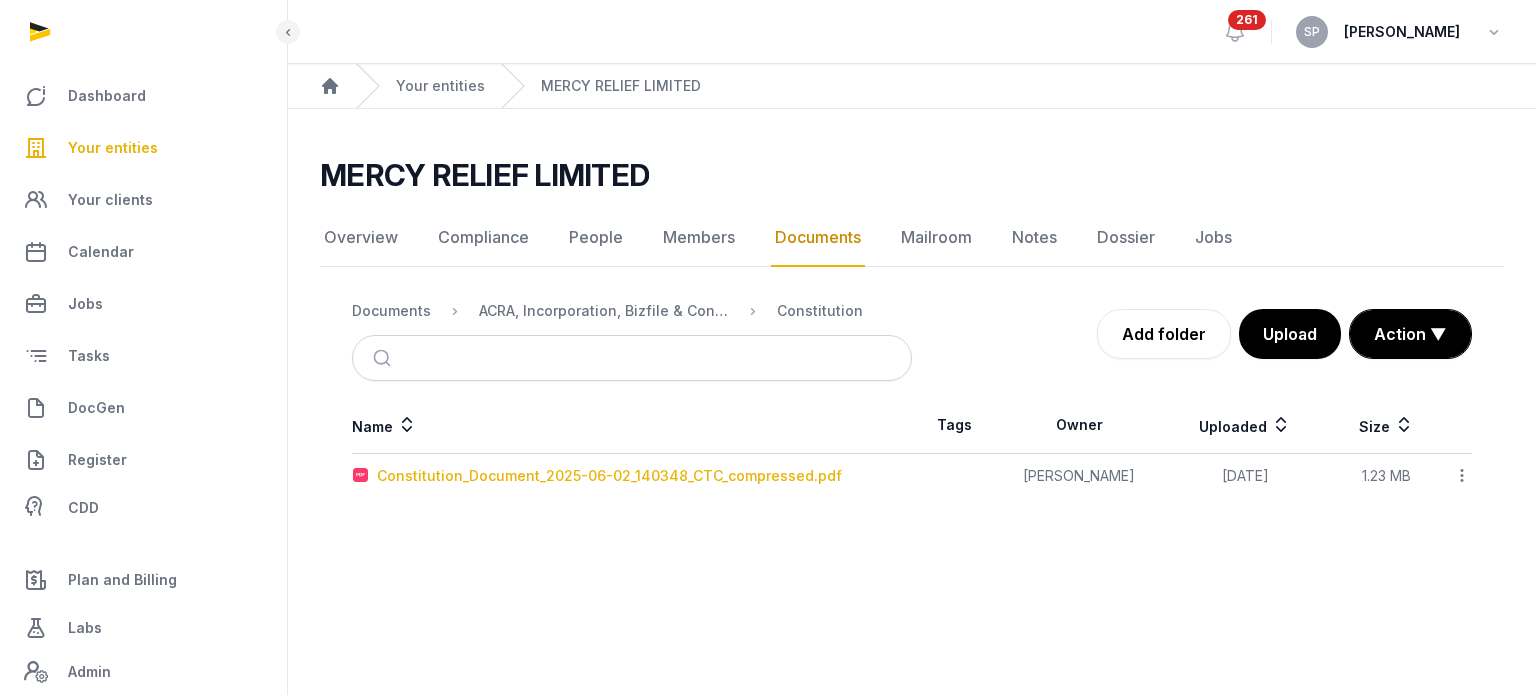 click on "Constitution_Document_2025-06-02_140348_CTC_compressed.pdf" at bounding box center [609, 476] 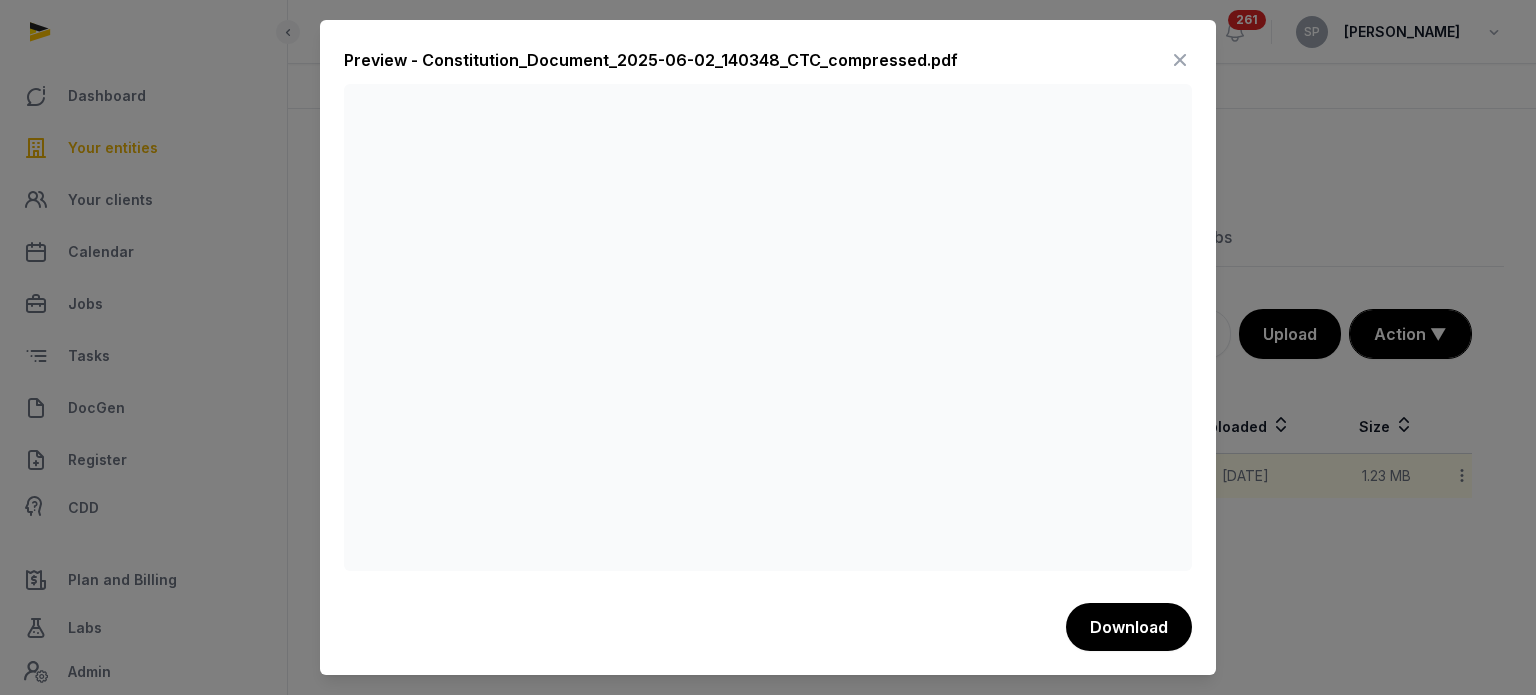 click at bounding box center [1180, 60] 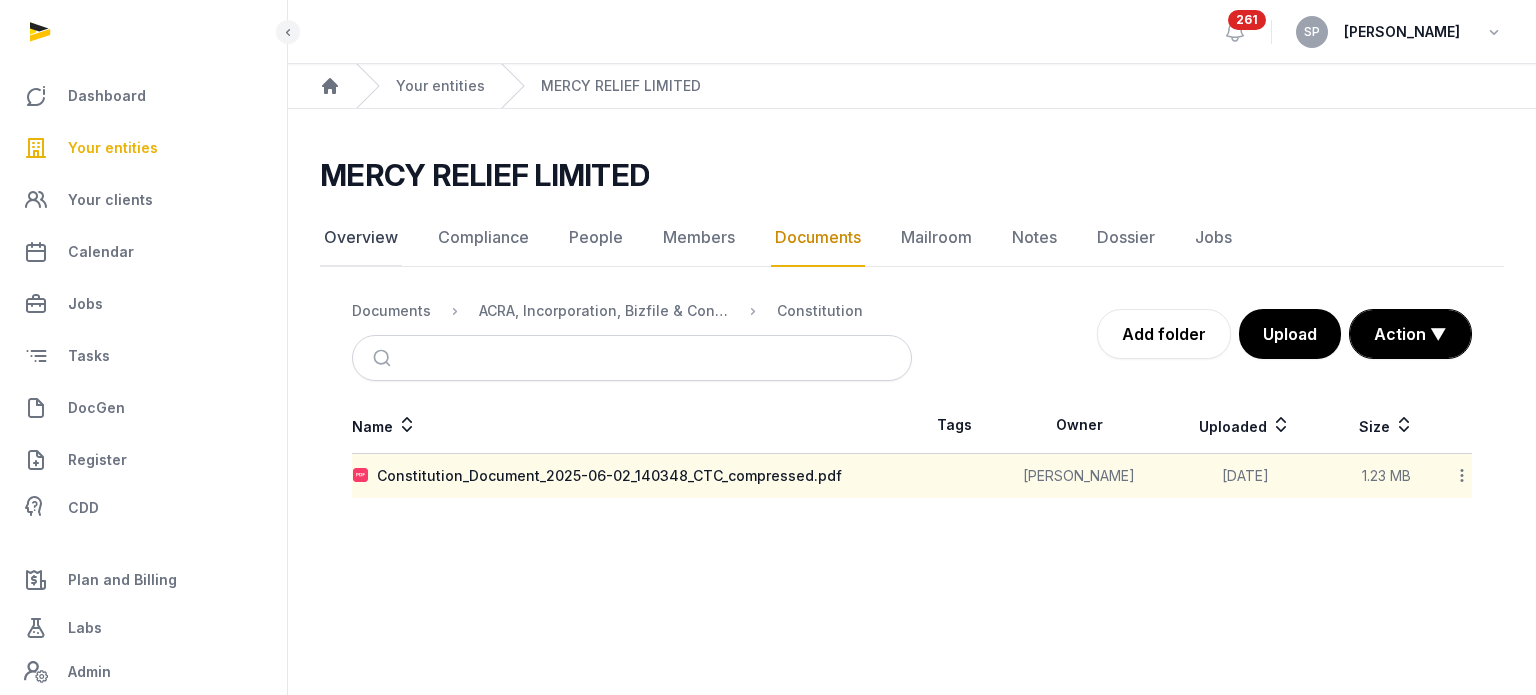 click on "Overview" 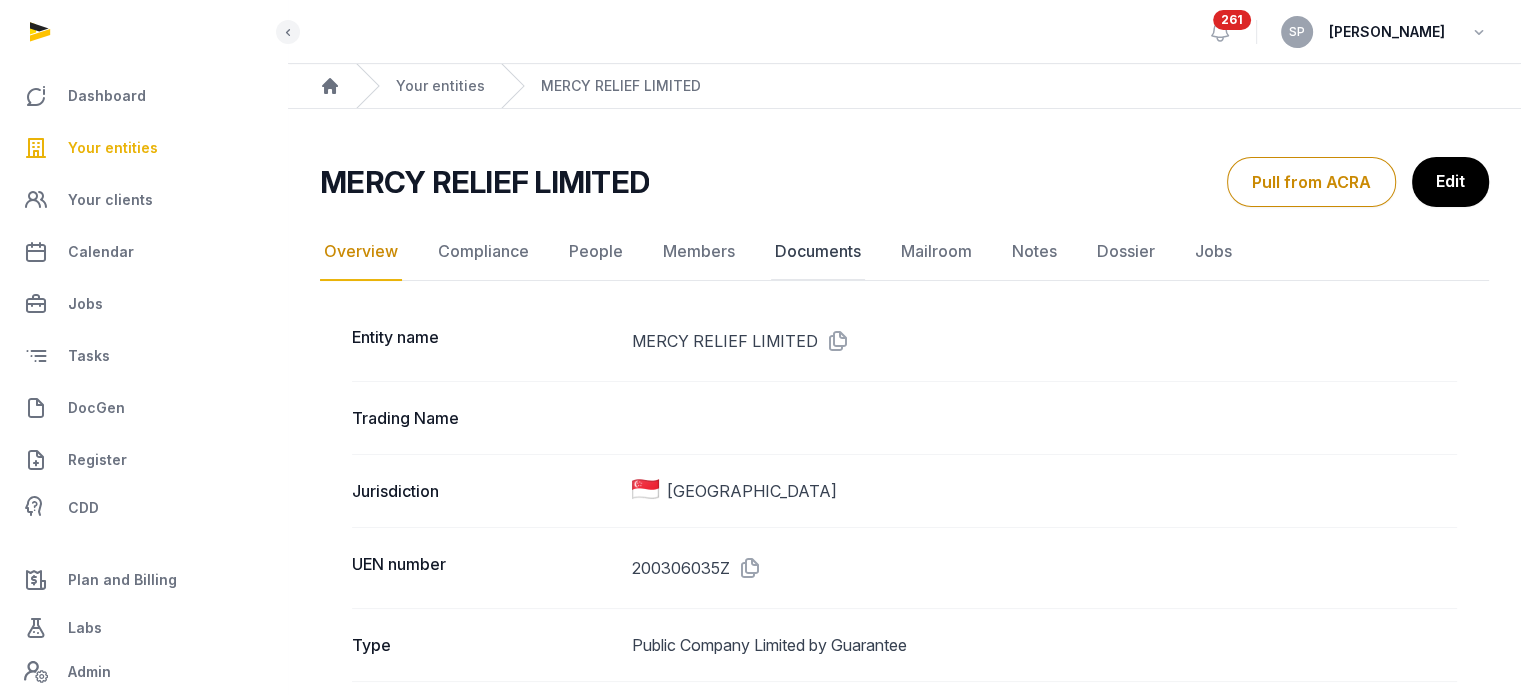 click on "Documents" 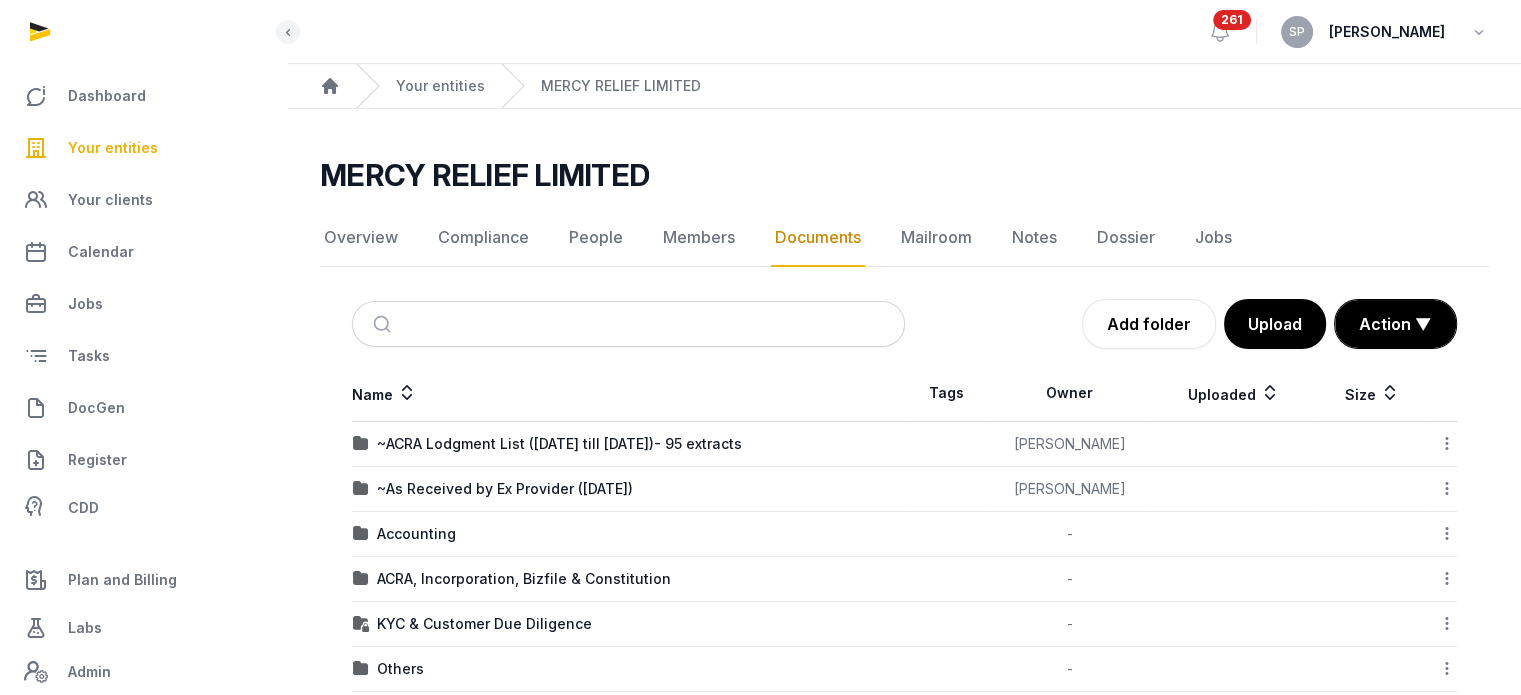 scroll, scrollTop: 302, scrollLeft: 0, axis: vertical 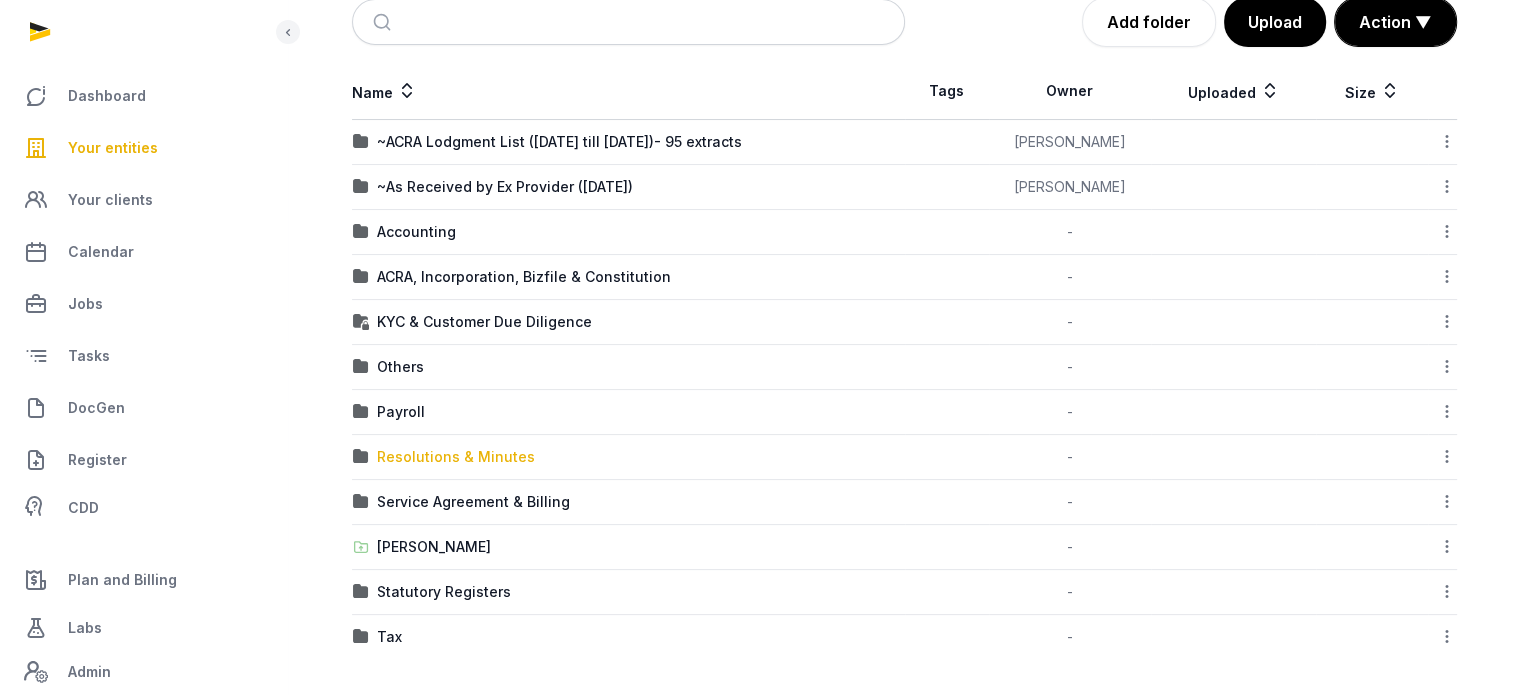 click on "Resolutions & Minutes" at bounding box center (456, 457) 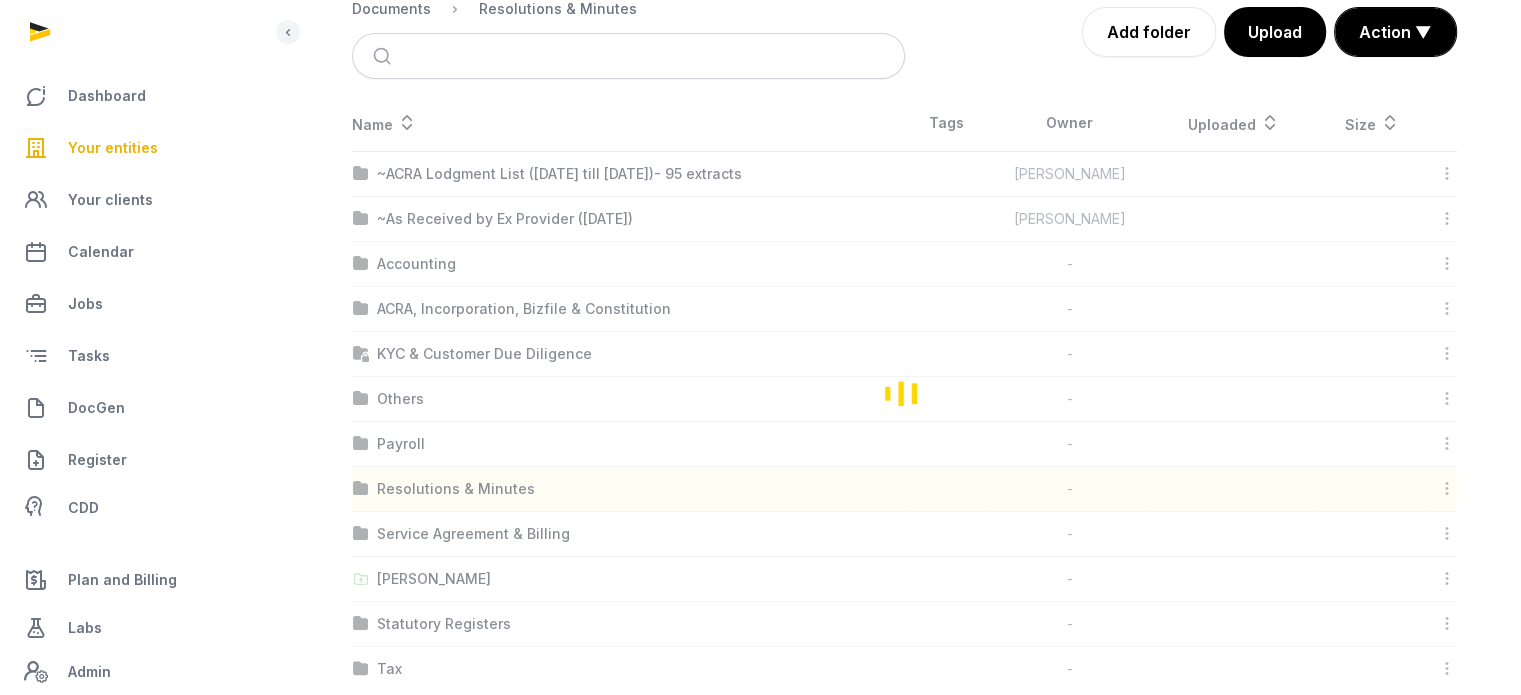 scroll, scrollTop: 108, scrollLeft: 0, axis: vertical 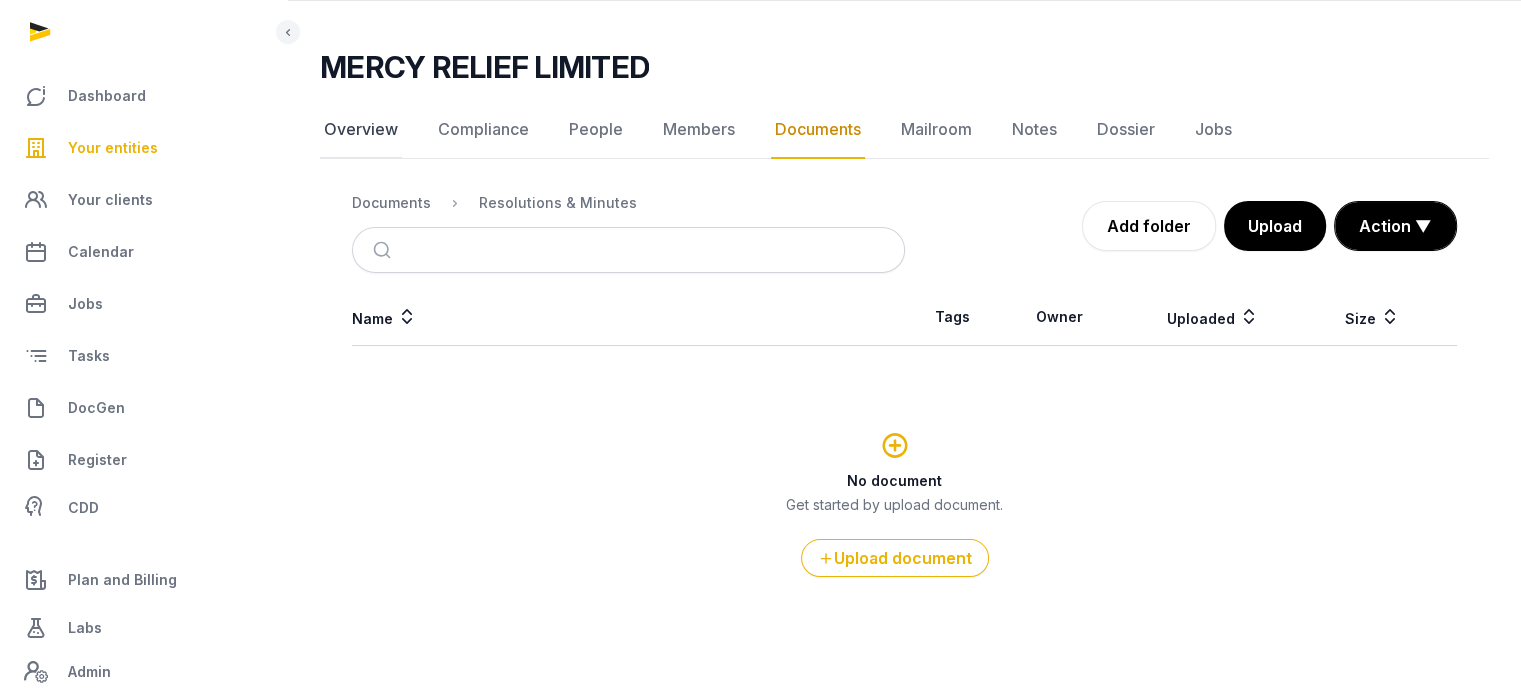 click on "Overview" 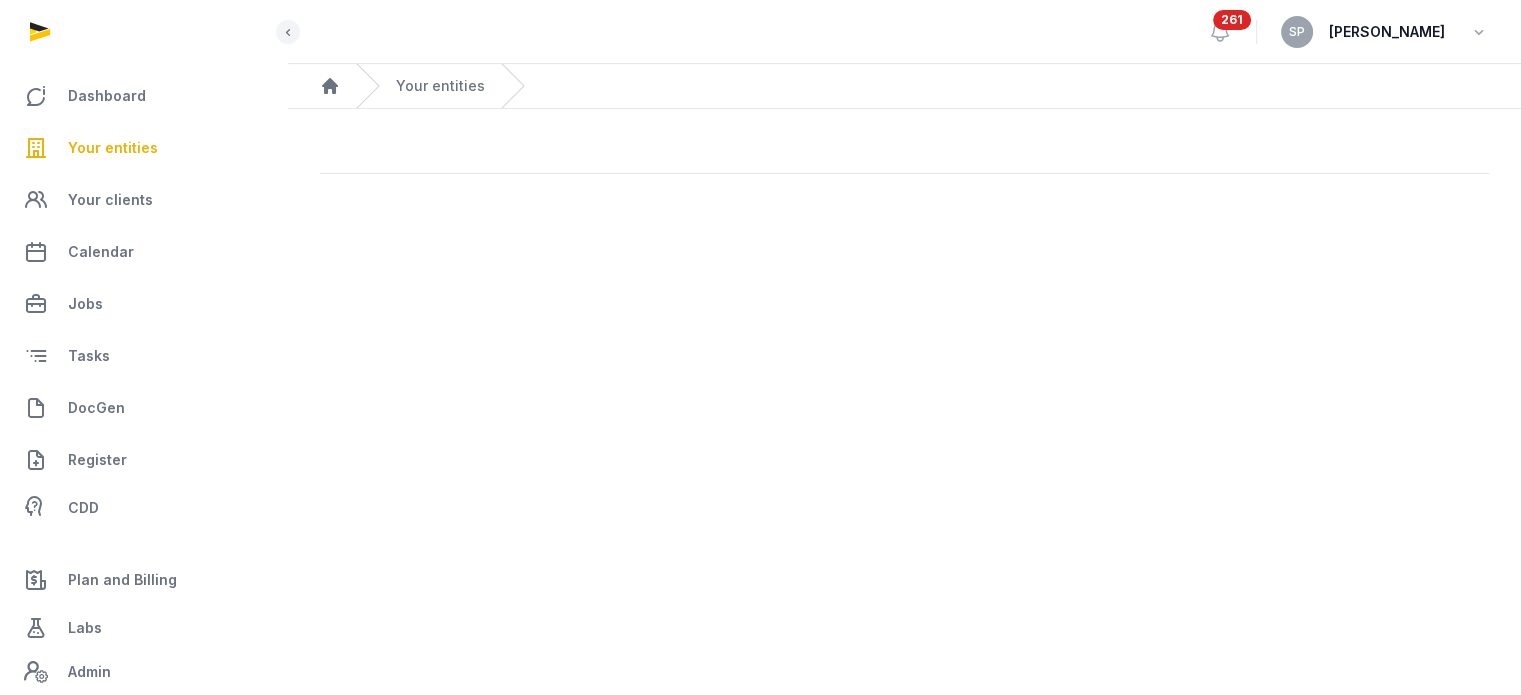scroll, scrollTop: 0, scrollLeft: 0, axis: both 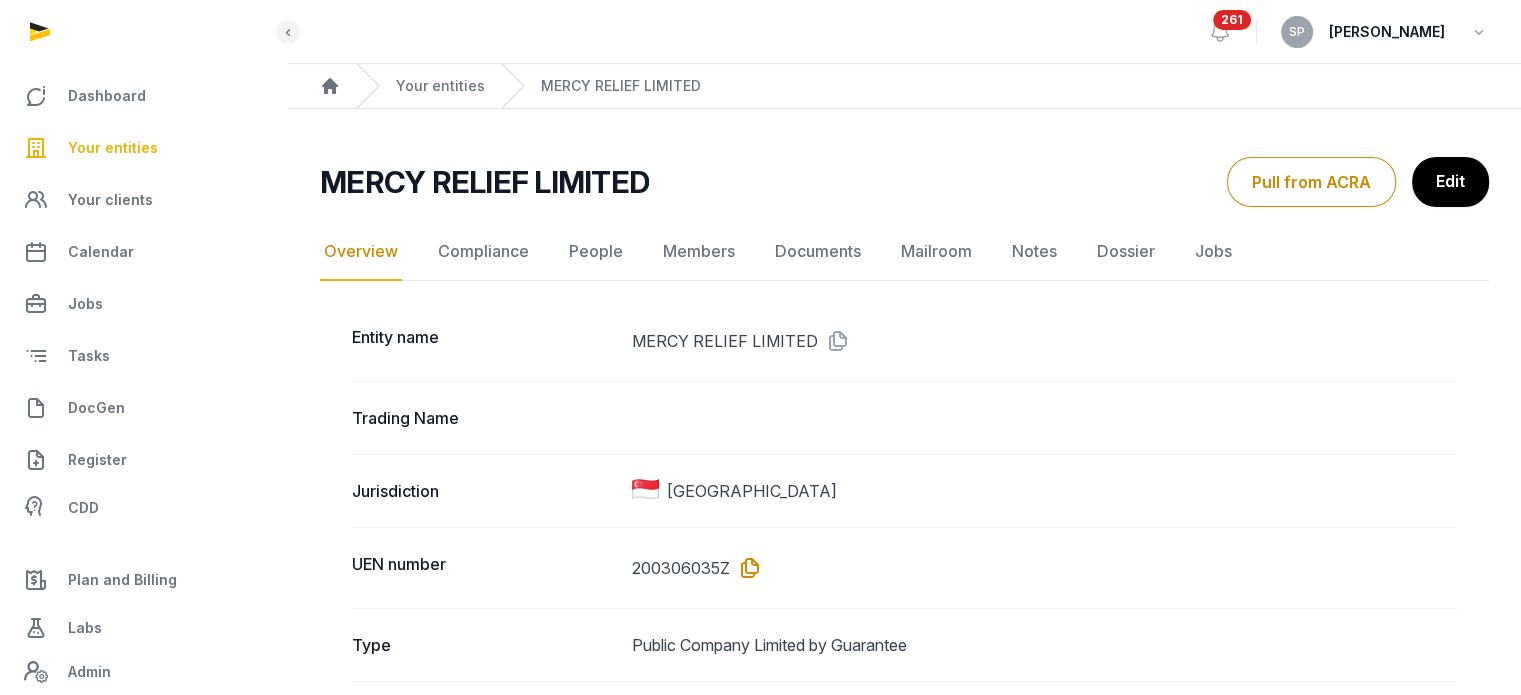 click at bounding box center (746, 568) 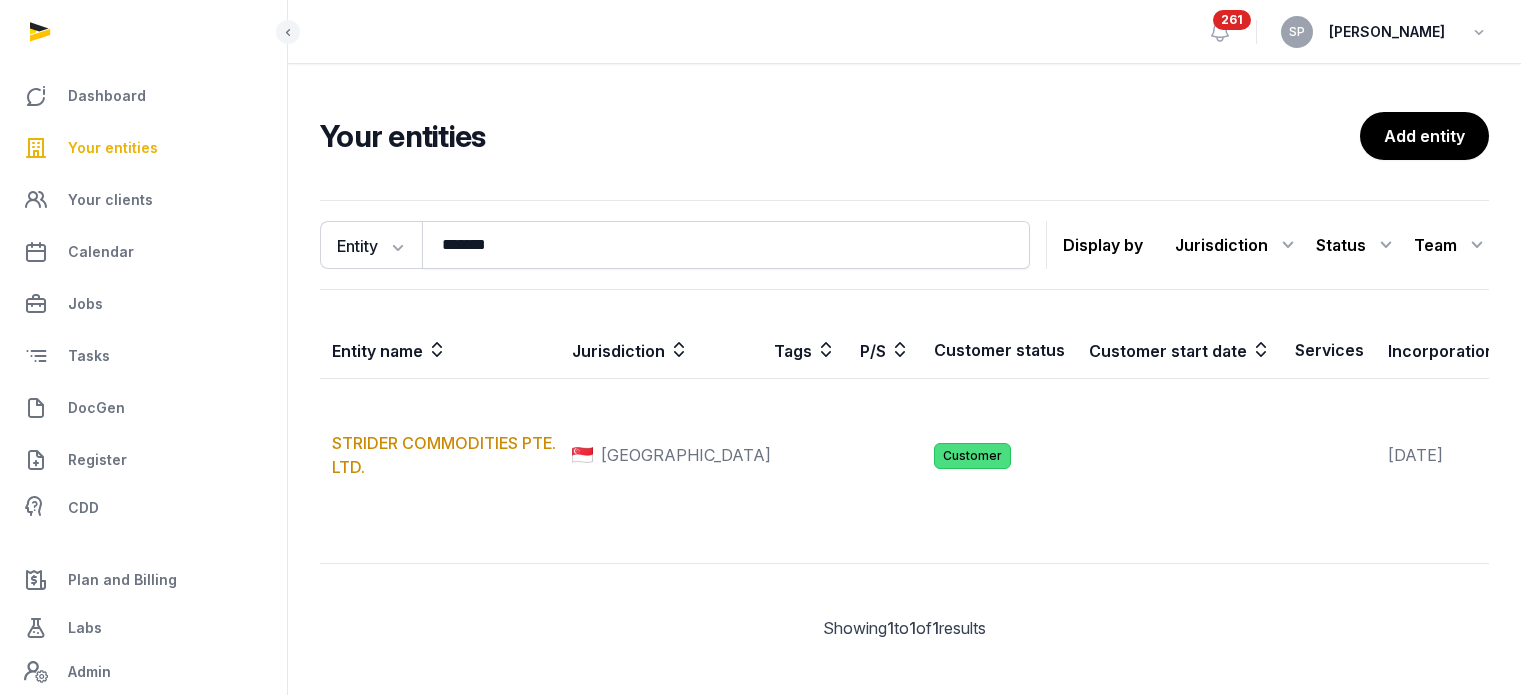 scroll, scrollTop: 0, scrollLeft: 0, axis: both 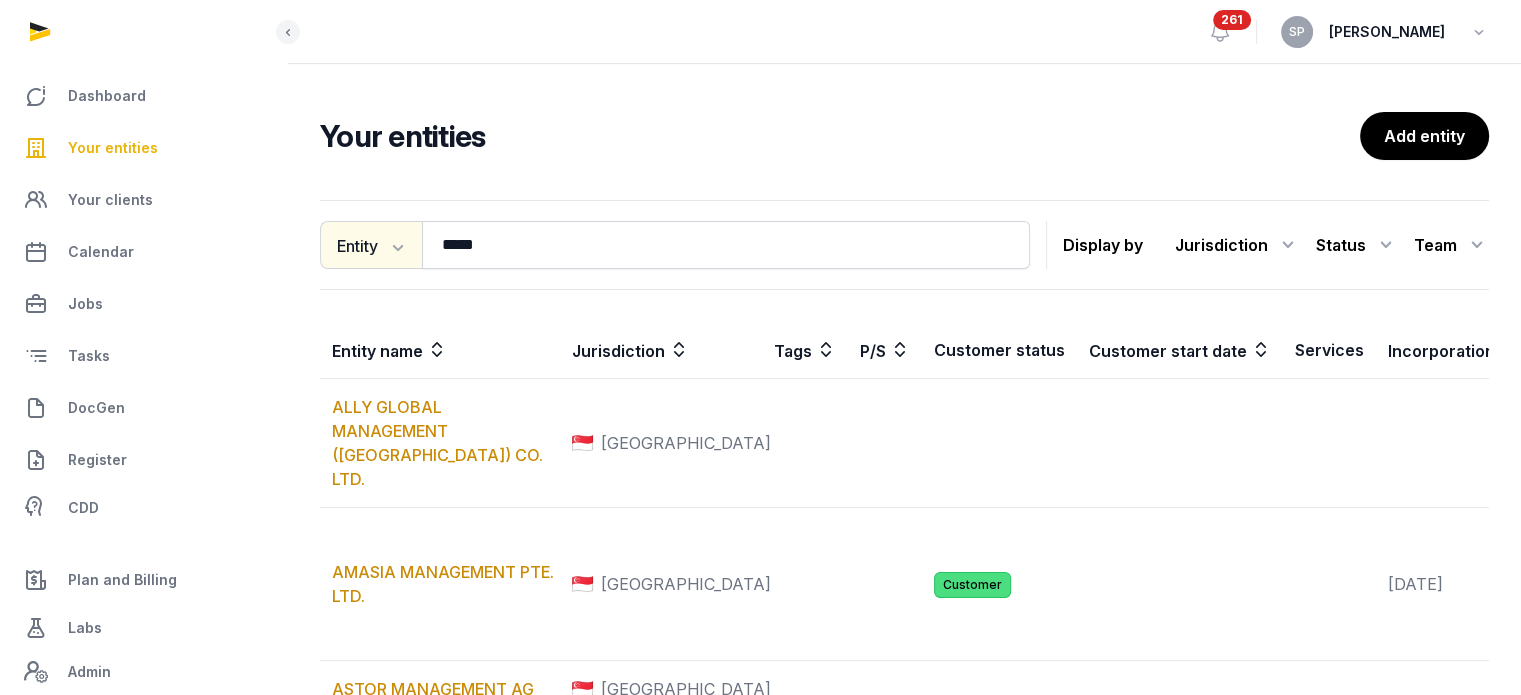 drag, startPoint x: 520, startPoint y: 237, endPoint x: 364, endPoint y: 239, distance: 156.01282 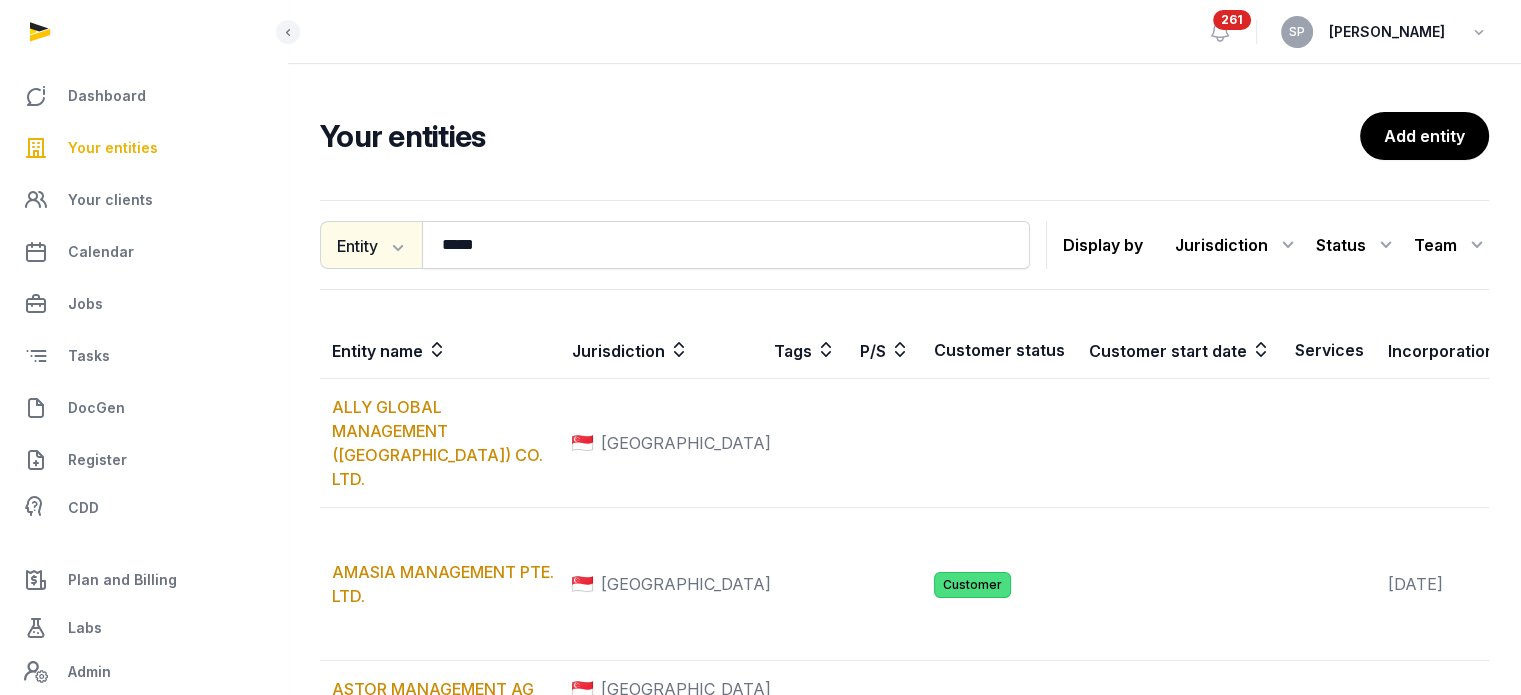 click on "Entity   Entity   People   Tags  Services ***** Search" at bounding box center [675, 245] 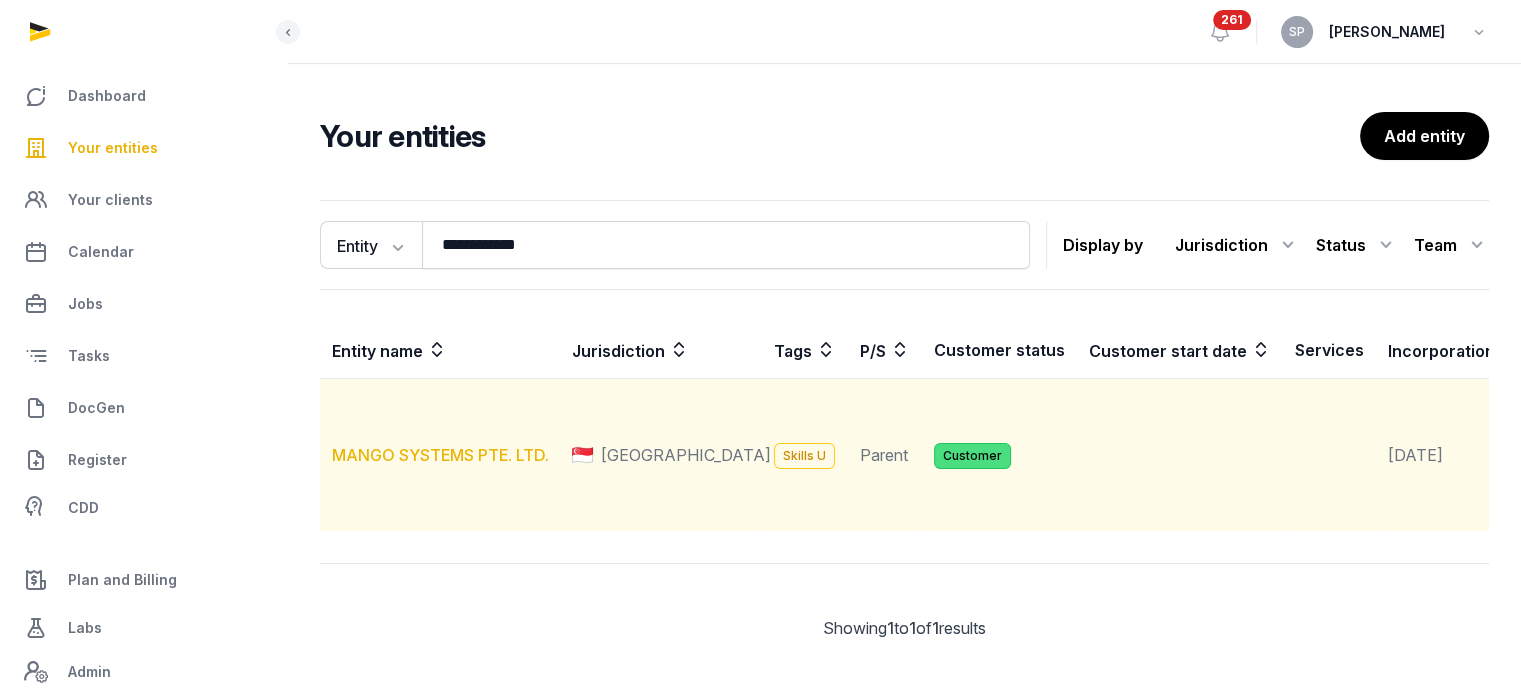 type on "**********" 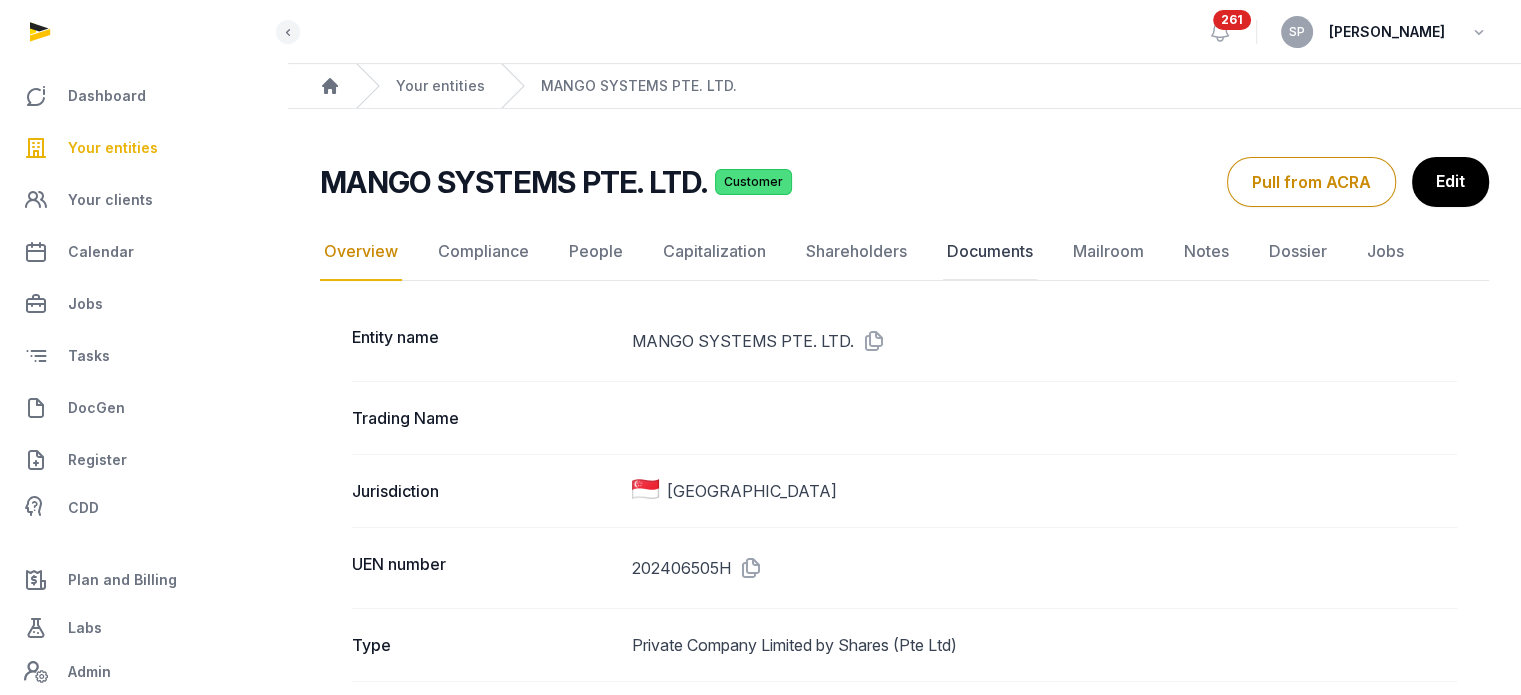 click on "Documents" 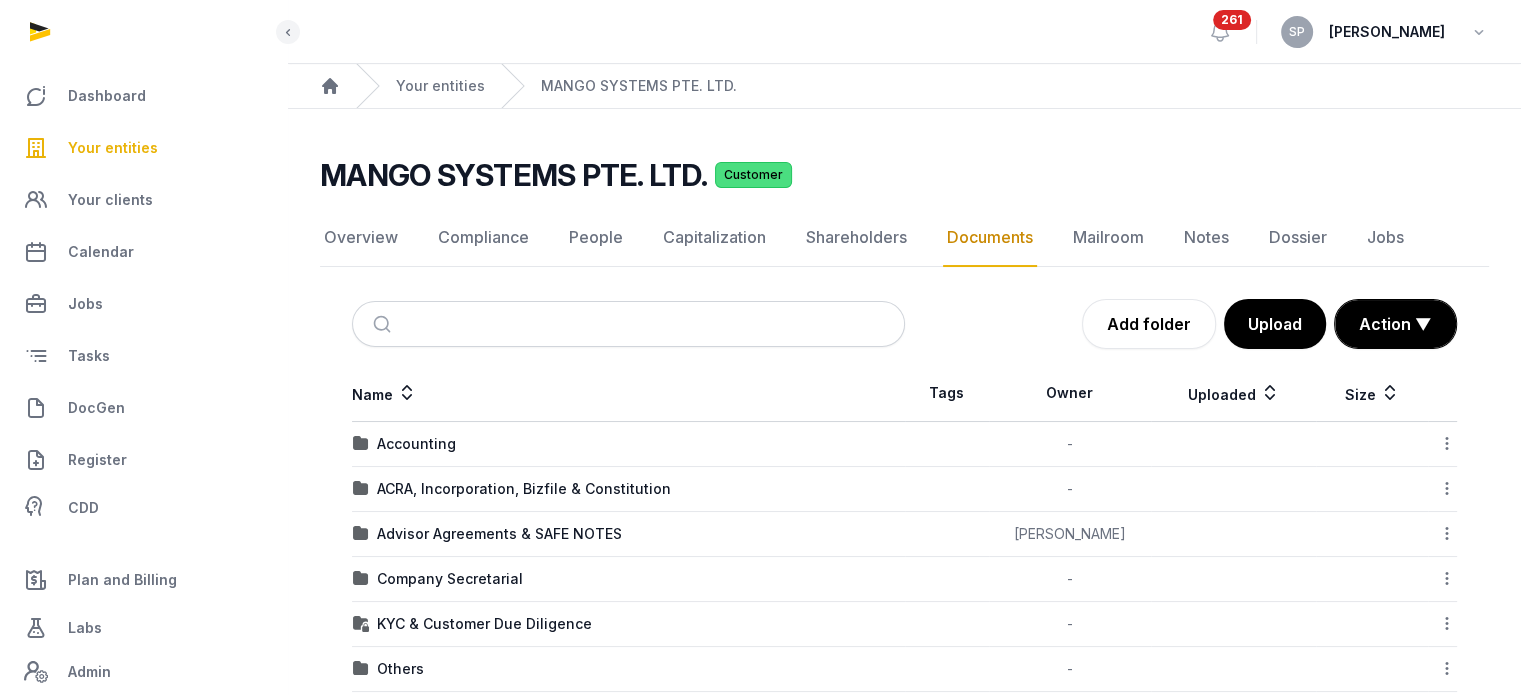 scroll, scrollTop: 302, scrollLeft: 0, axis: vertical 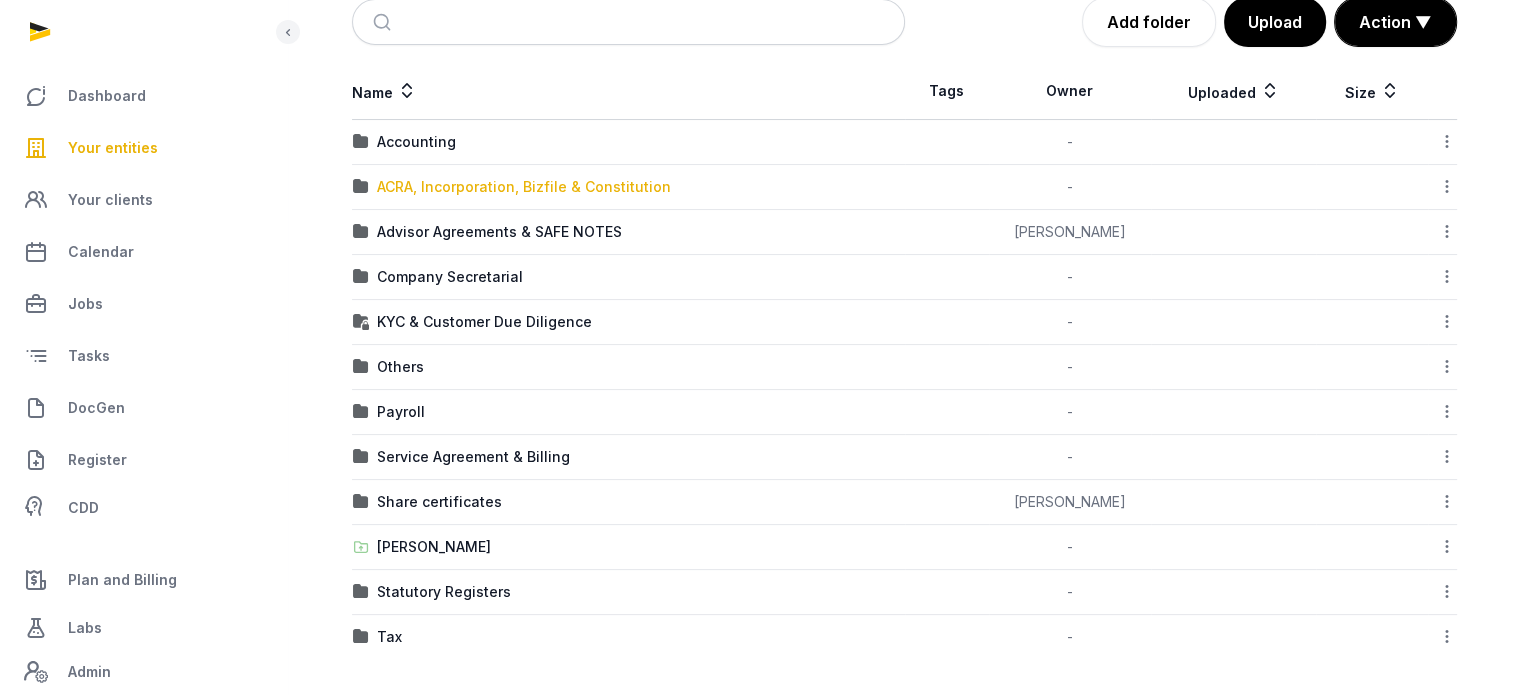 click on "ACRA, Incorporation, Bizfile & Constitution" at bounding box center [524, 187] 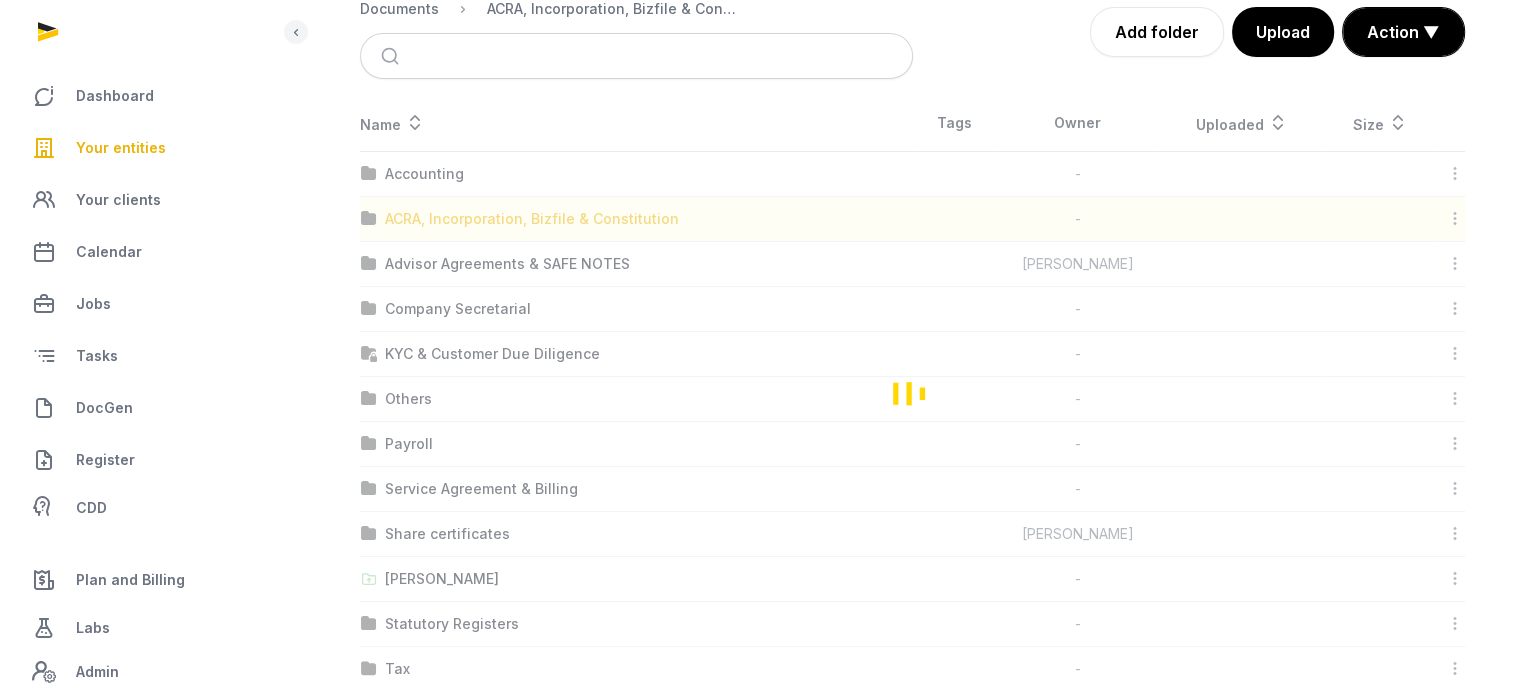 scroll, scrollTop: 0, scrollLeft: 0, axis: both 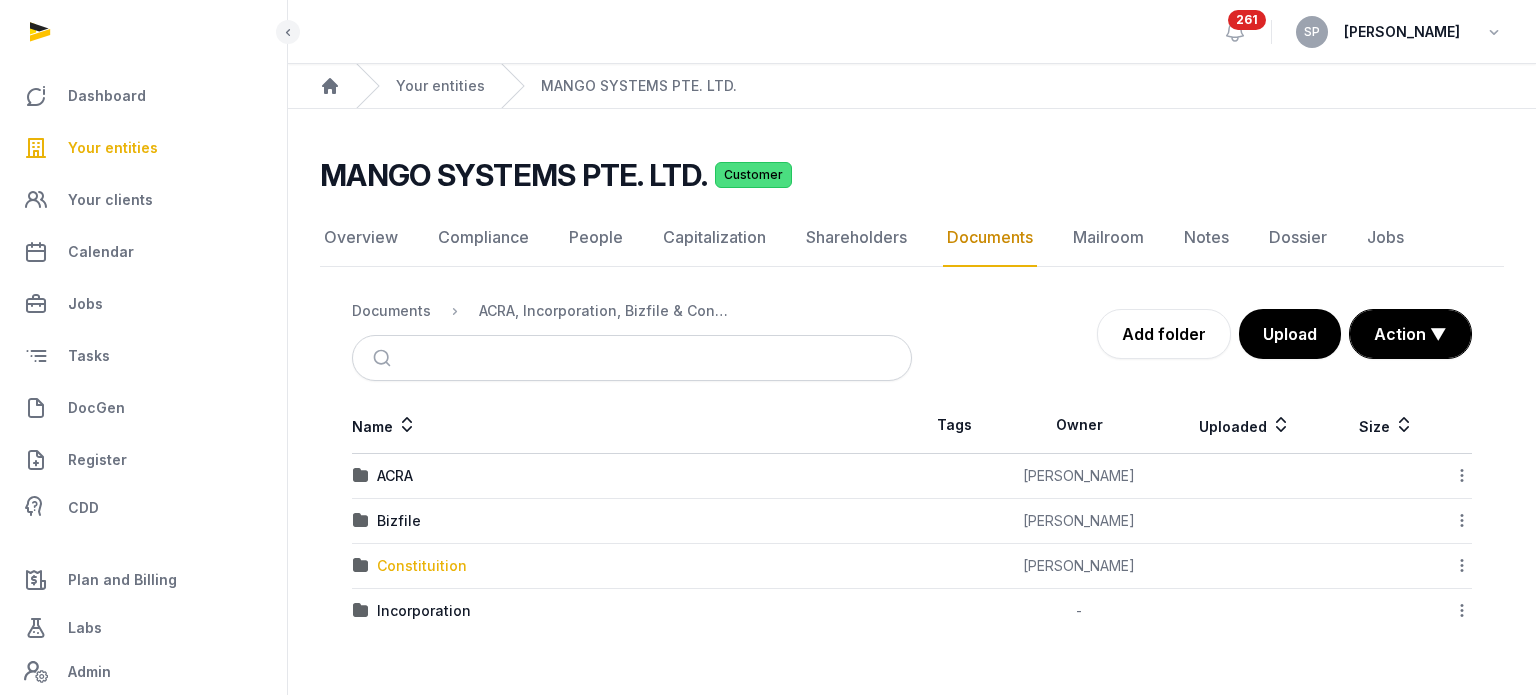 click on "Constituition" at bounding box center [422, 566] 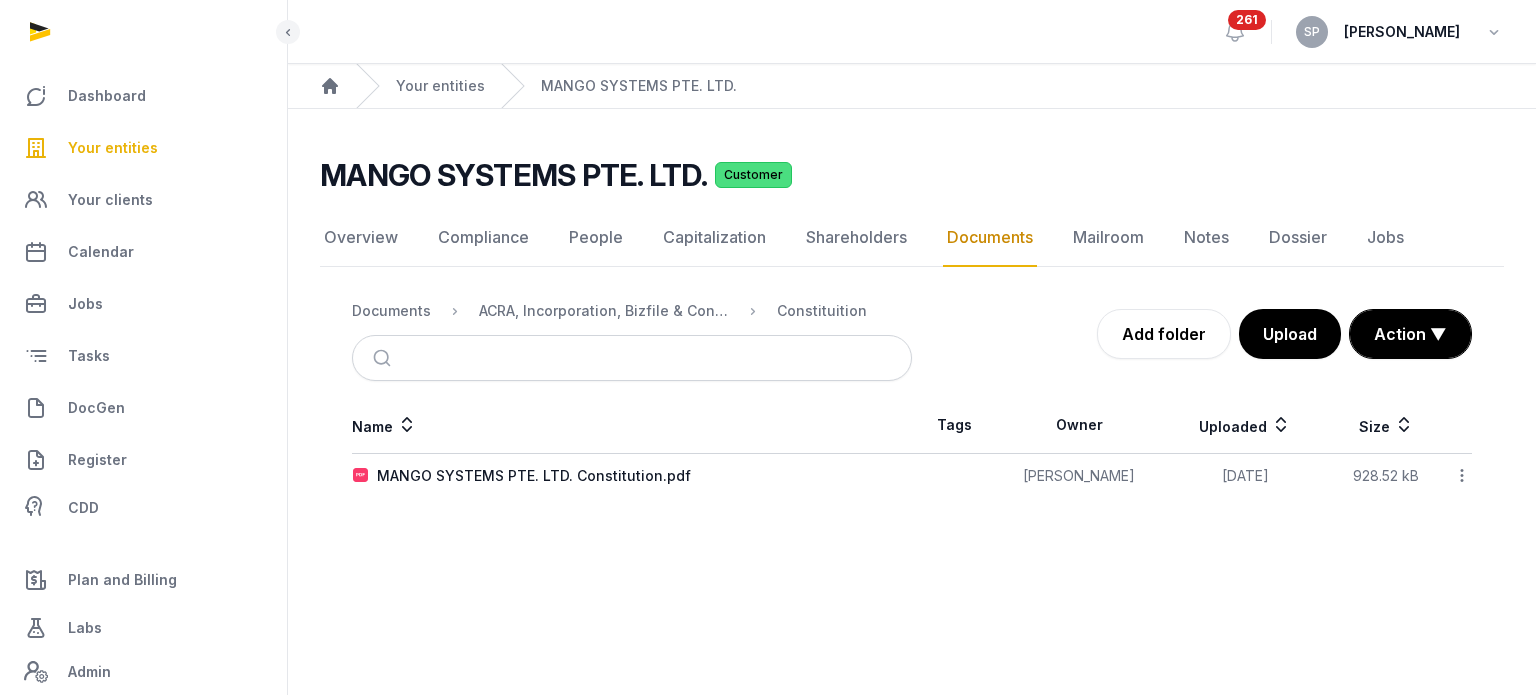 click on "MANGO SYSTEMS PTE. LTD. Constitution.pdf" at bounding box center (632, 476) 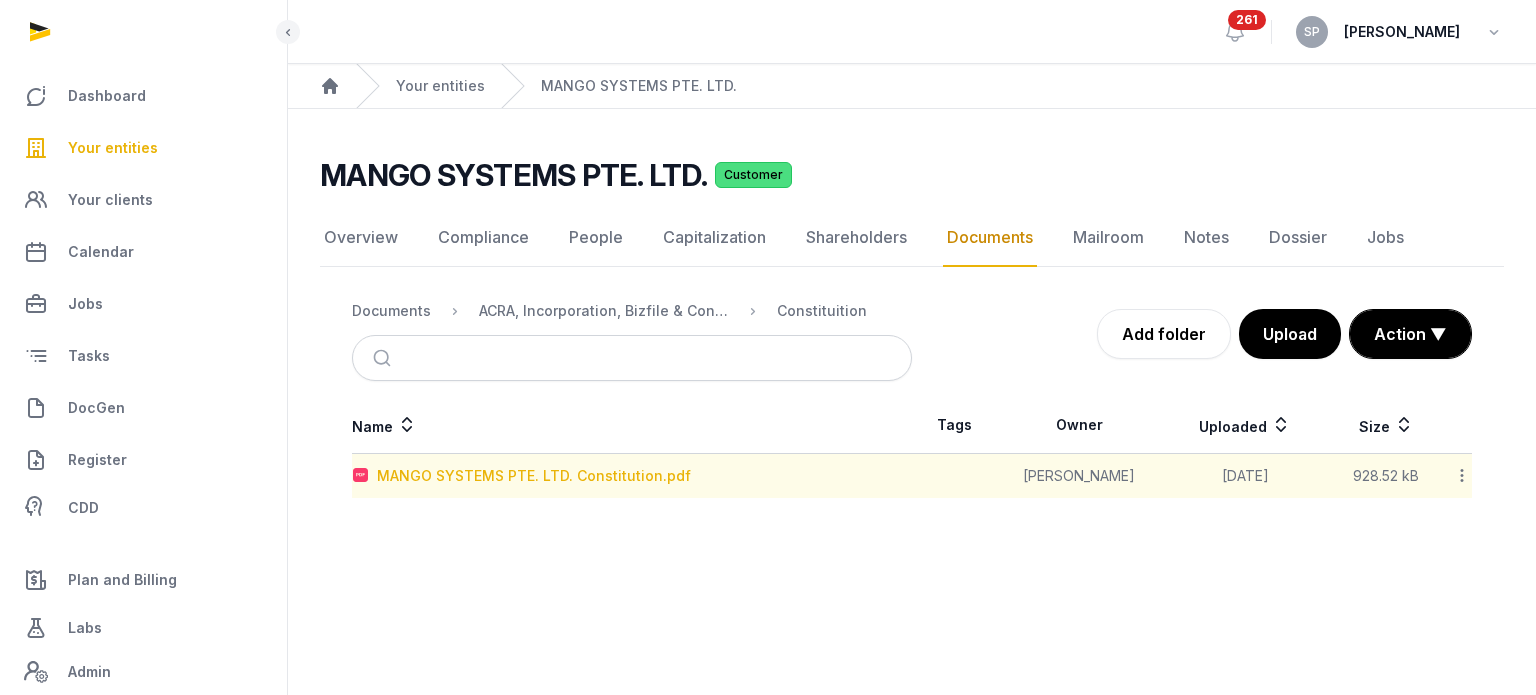 click on "MANGO SYSTEMS PTE. LTD. Constitution.pdf" at bounding box center [534, 476] 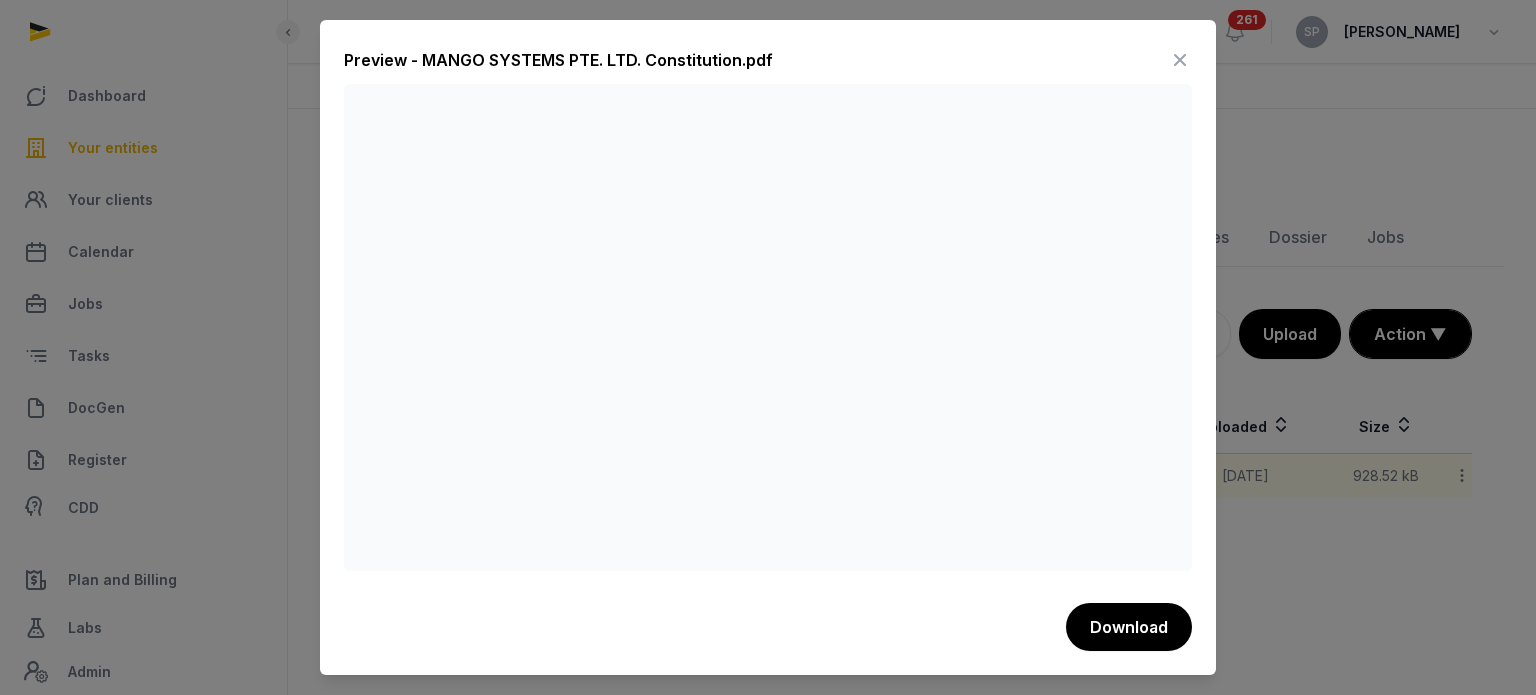 click at bounding box center [1180, 60] 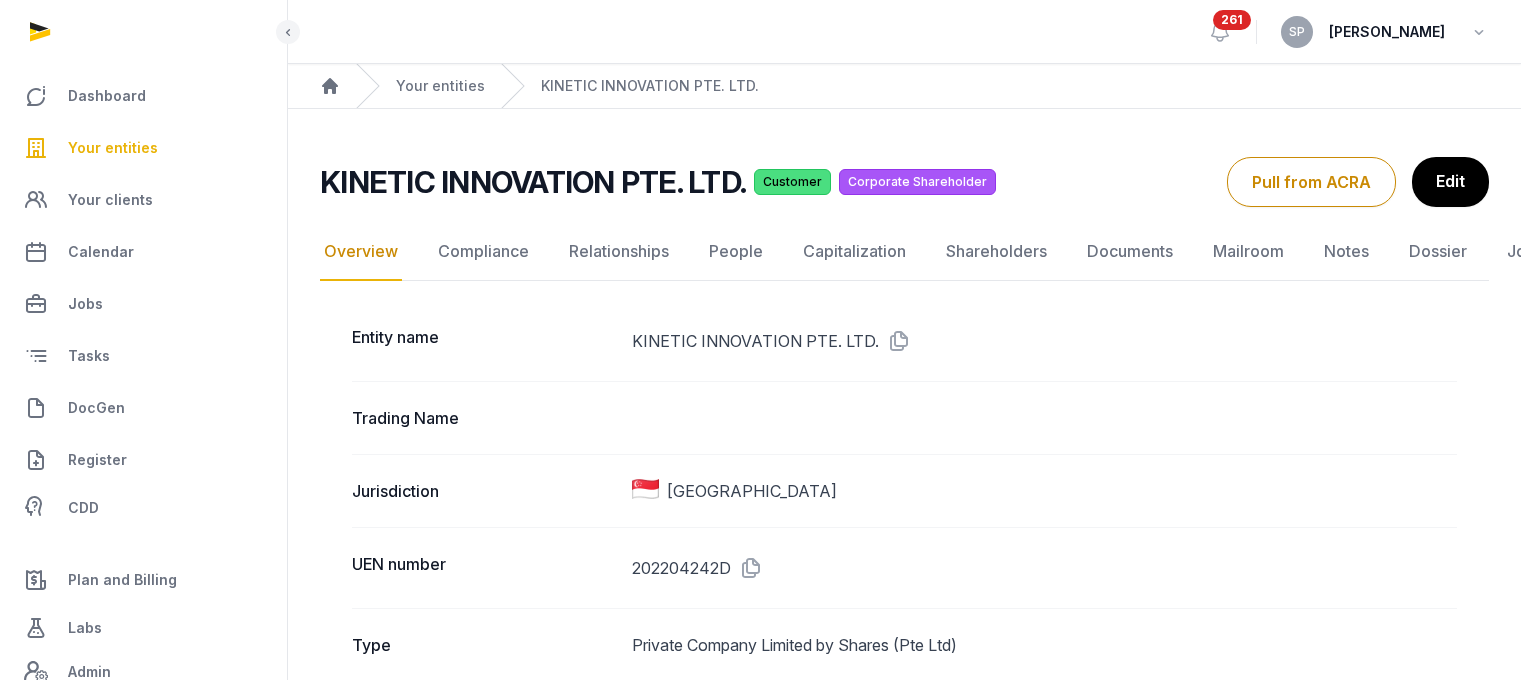 scroll, scrollTop: 0, scrollLeft: 0, axis: both 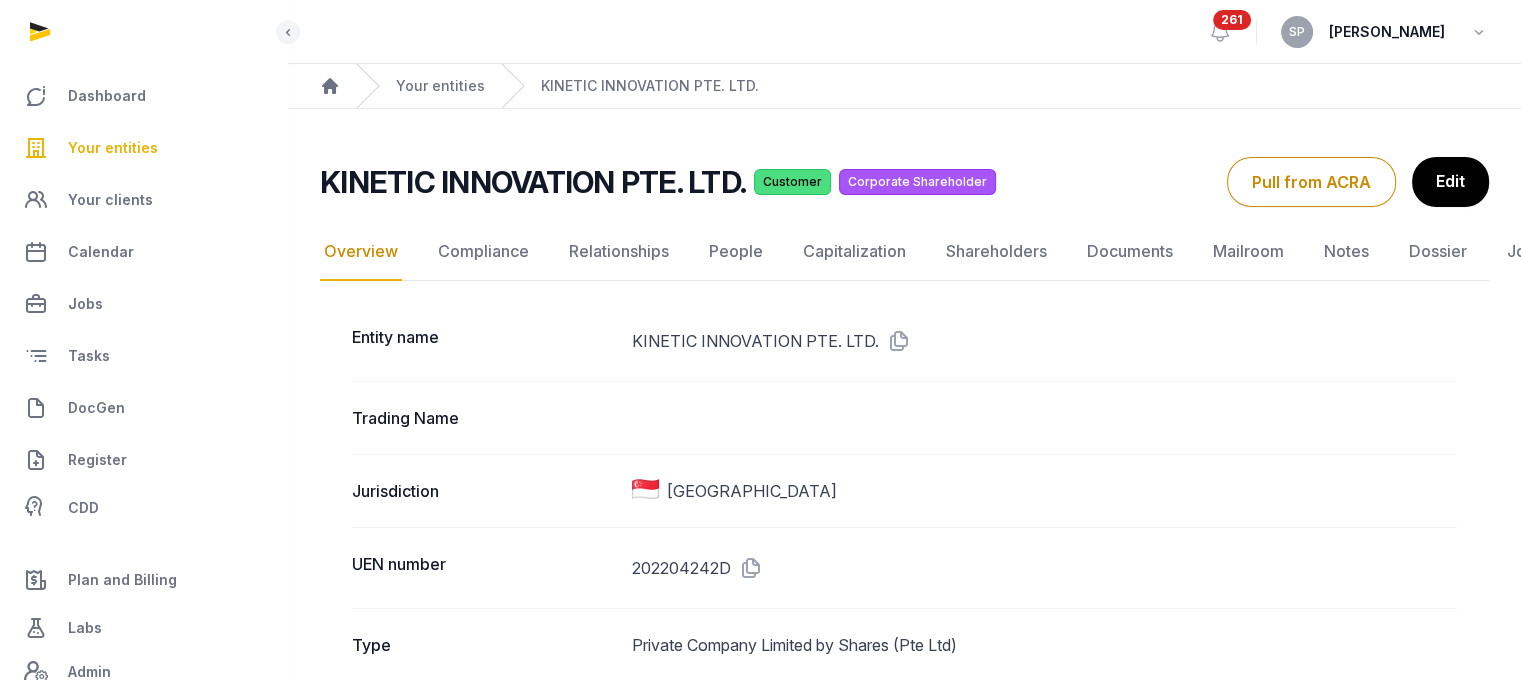 click on "Your entities" at bounding box center [113, 148] 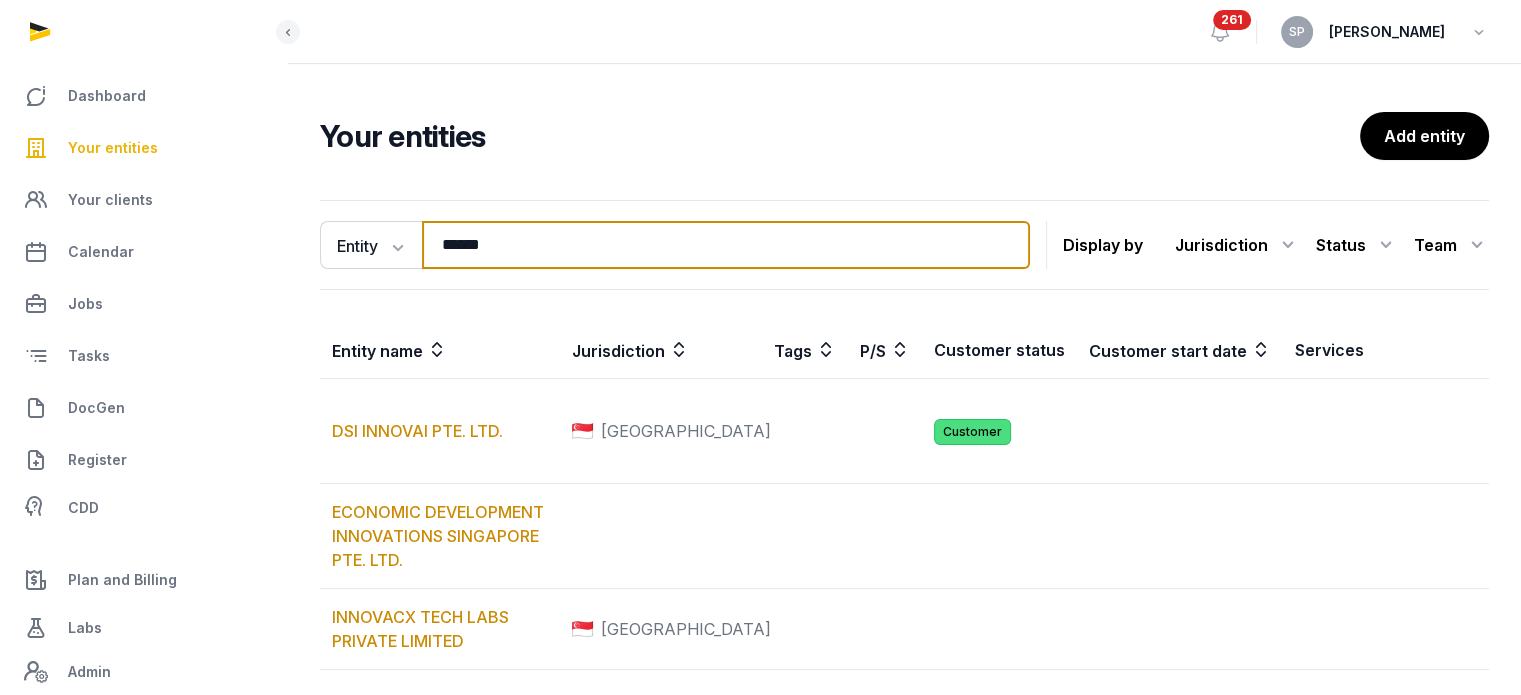 click on "******" at bounding box center (726, 245) 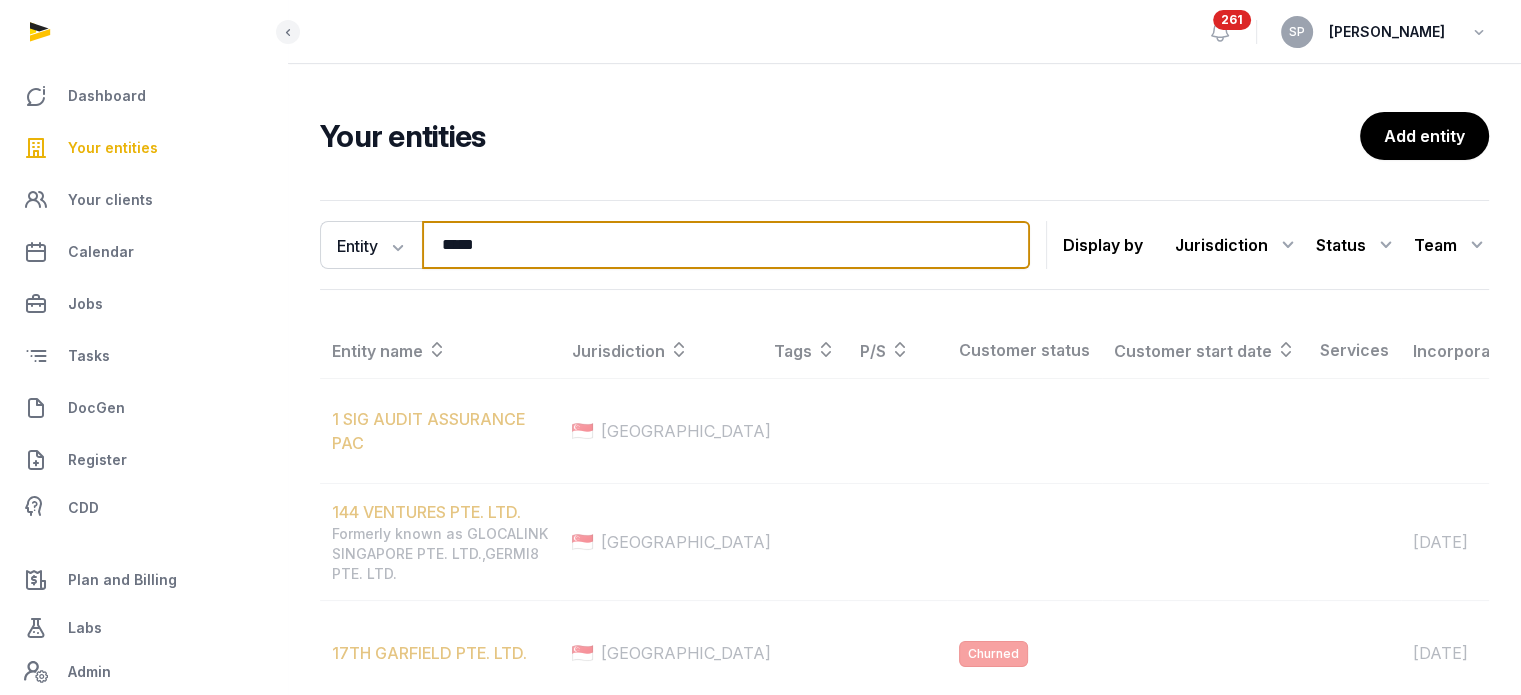 type on "*****" 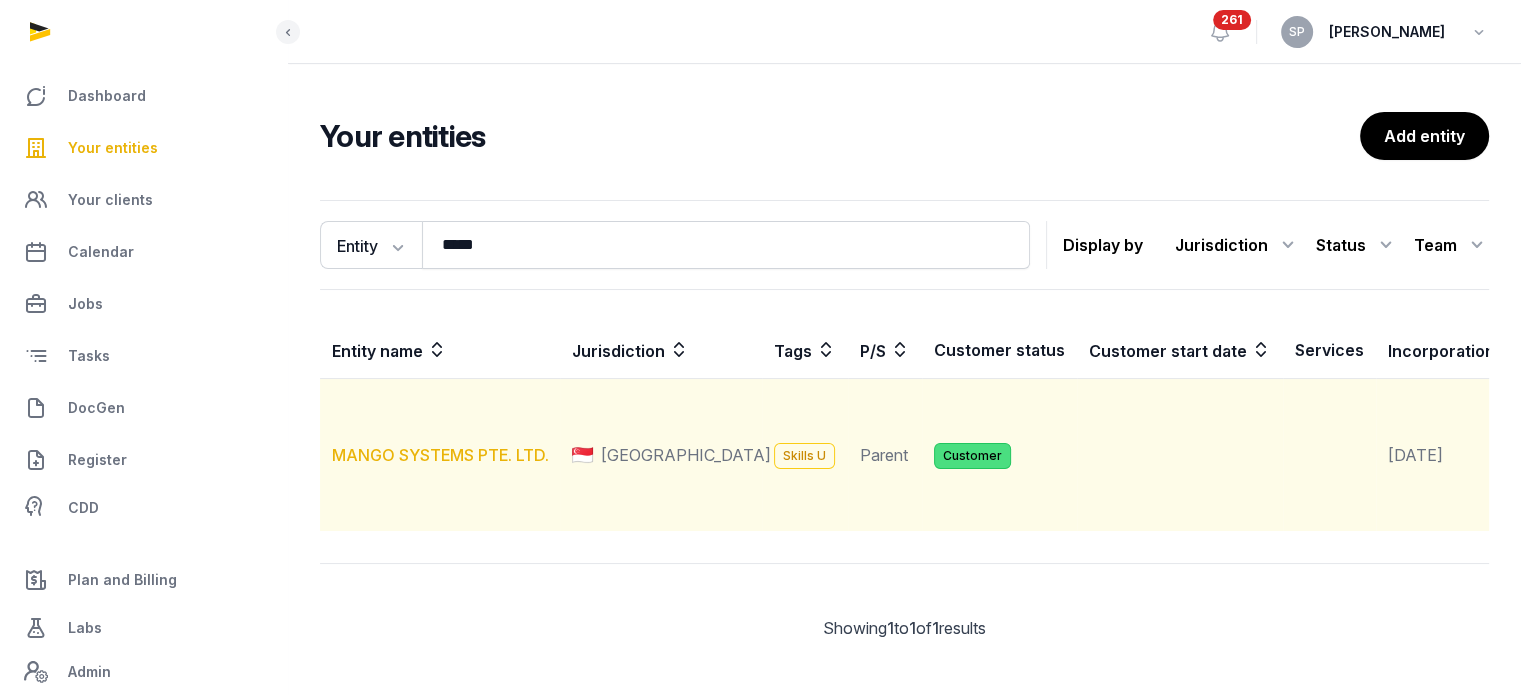click on "MANGO SYSTEMS PTE. LTD." at bounding box center (440, 455) 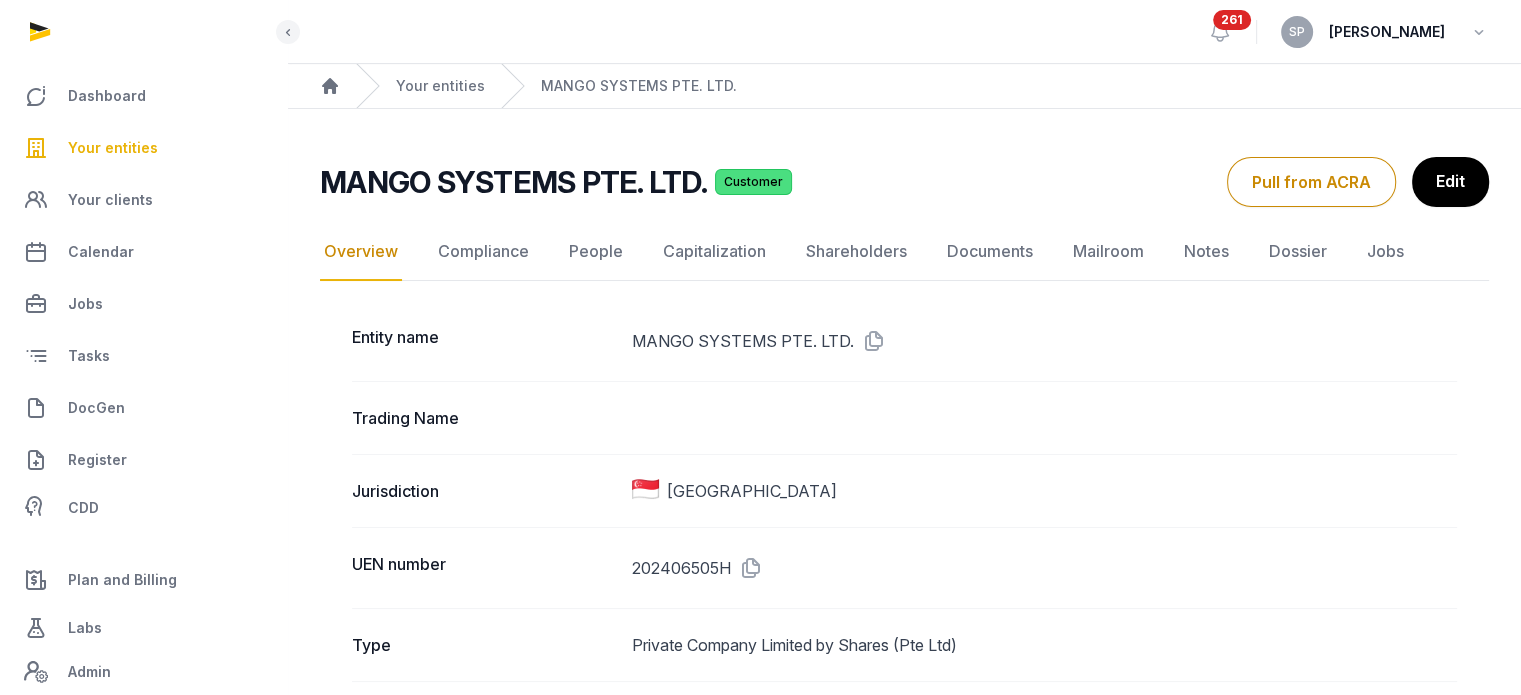 click on "Your entities" at bounding box center [143, 148] 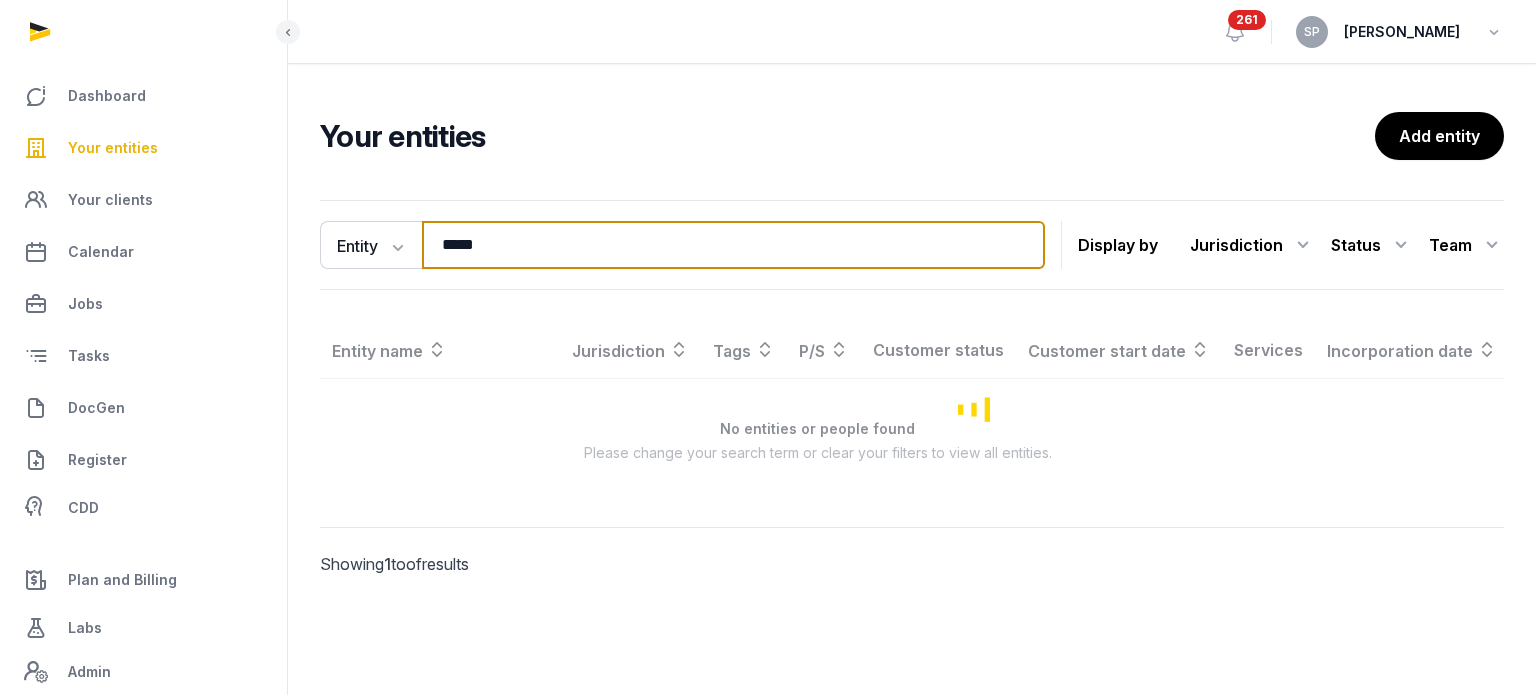 click on "*****" at bounding box center [733, 245] 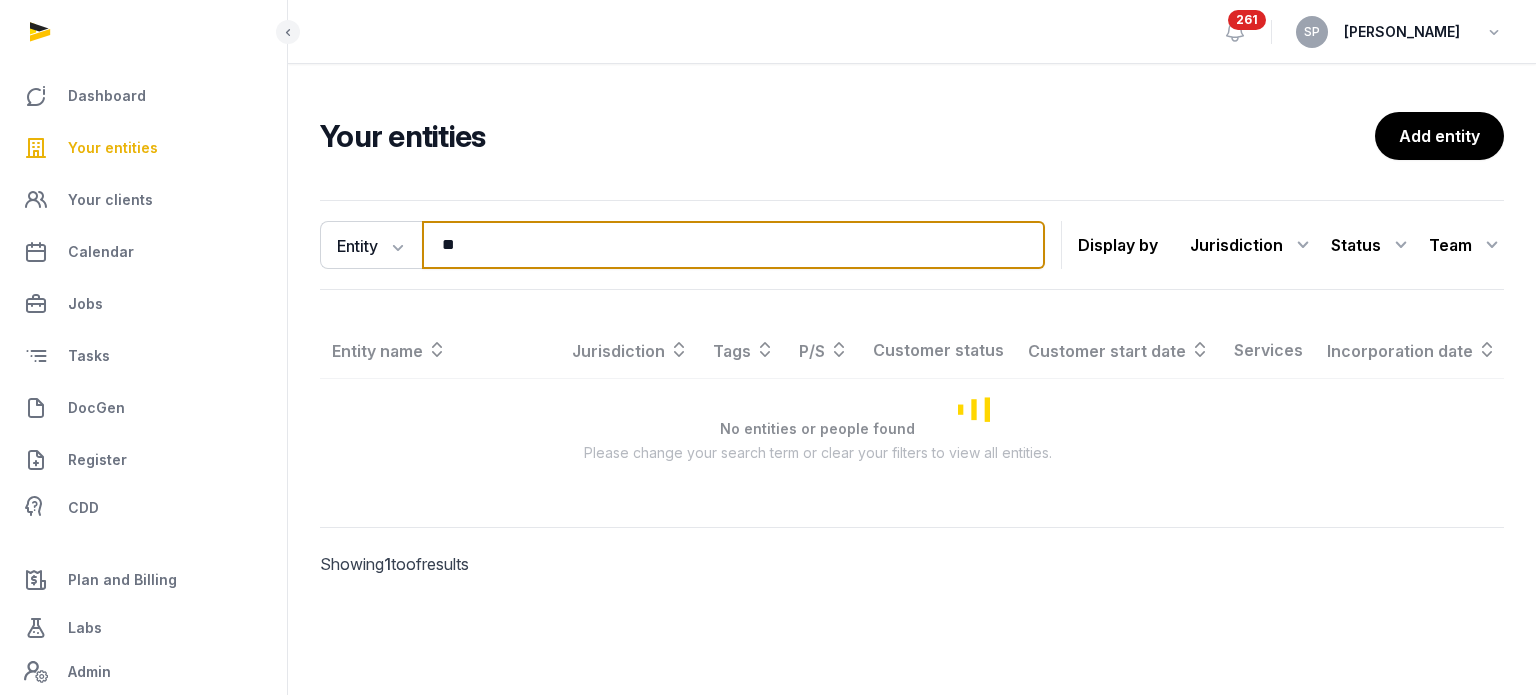 type on "*" 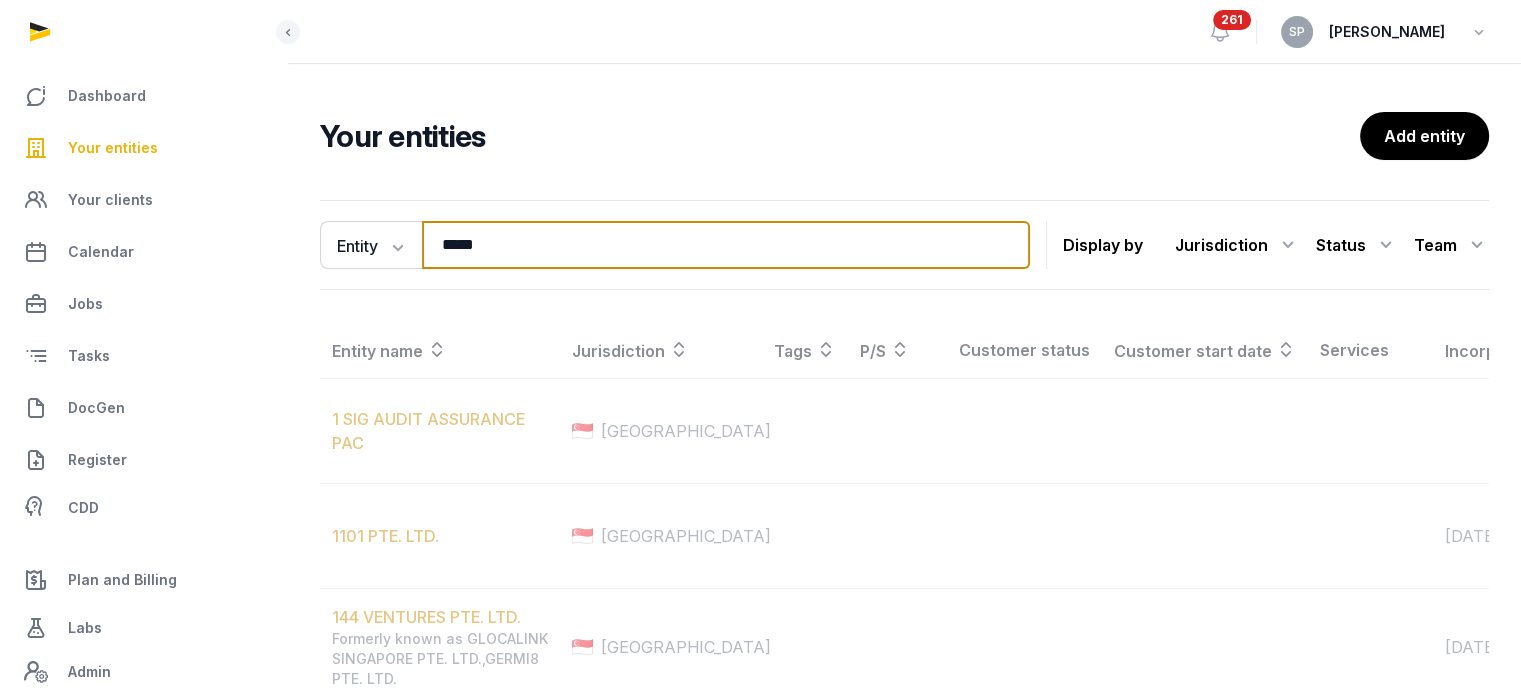 type on "*****" 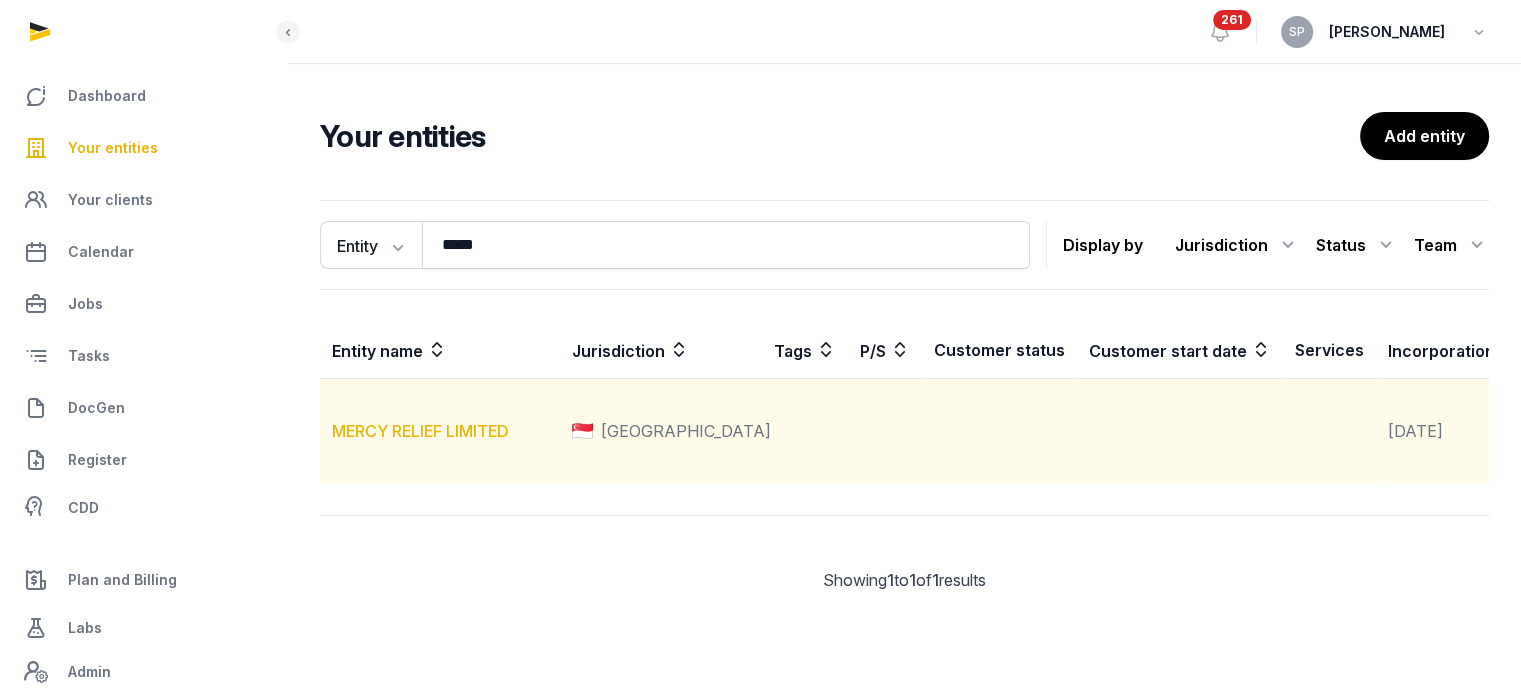 click on "MERCY RELIEF LIMITED" at bounding box center [420, 431] 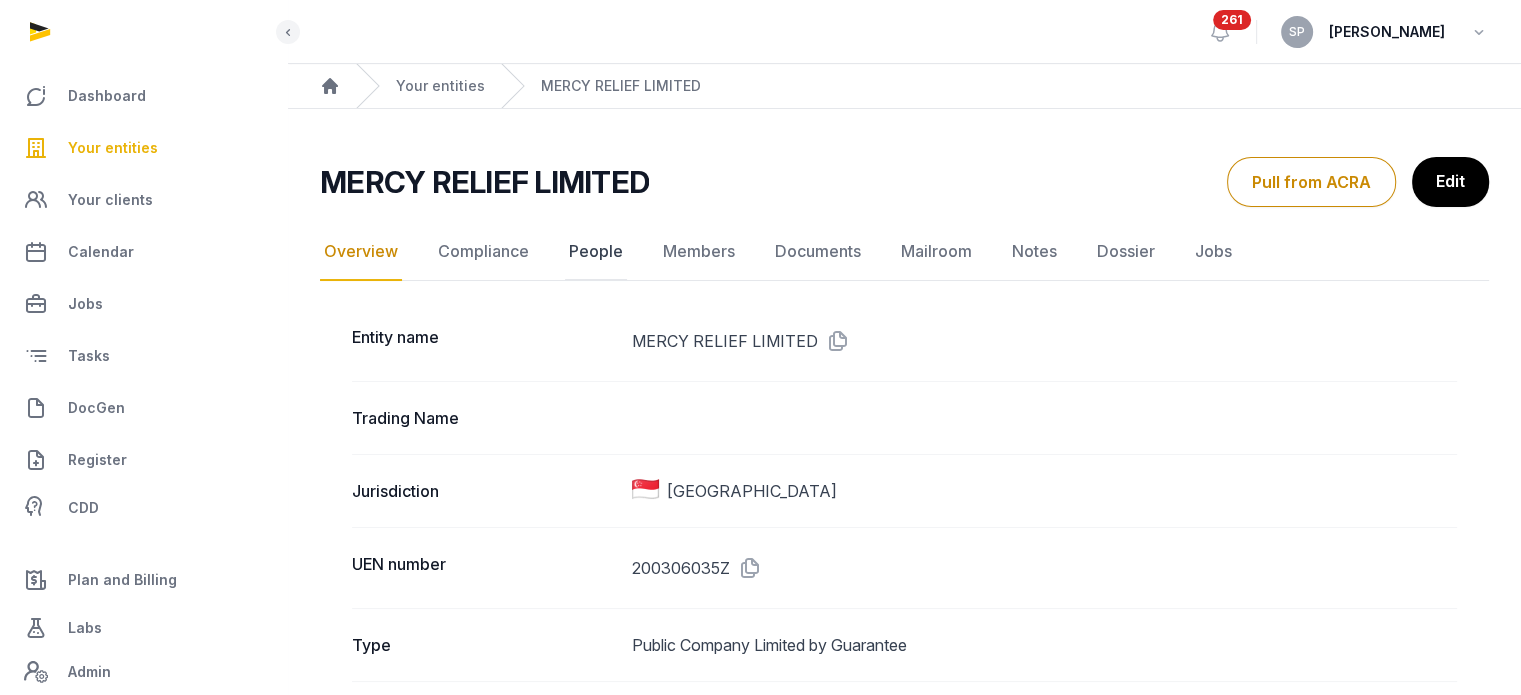 click on "People" 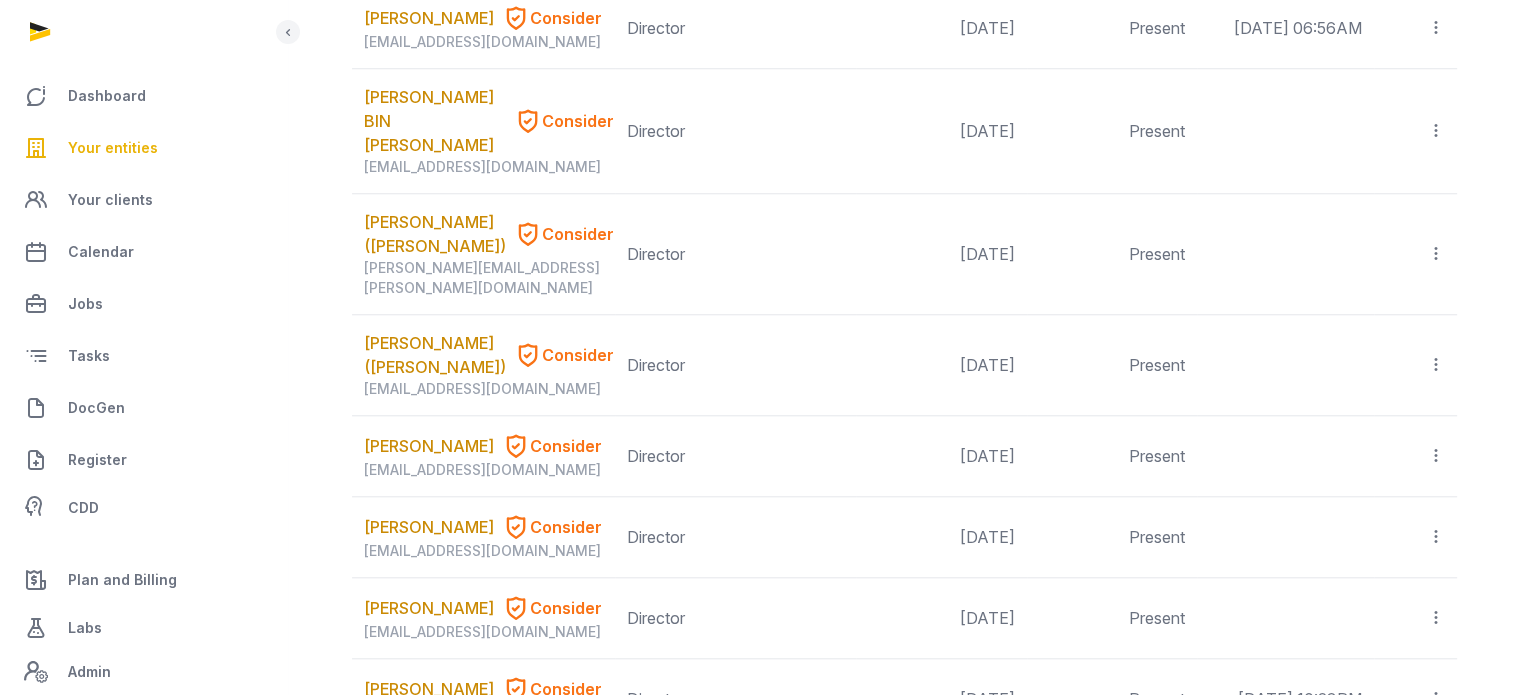 scroll, scrollTop: 2432, scrollLeft: 0, axis: vertical 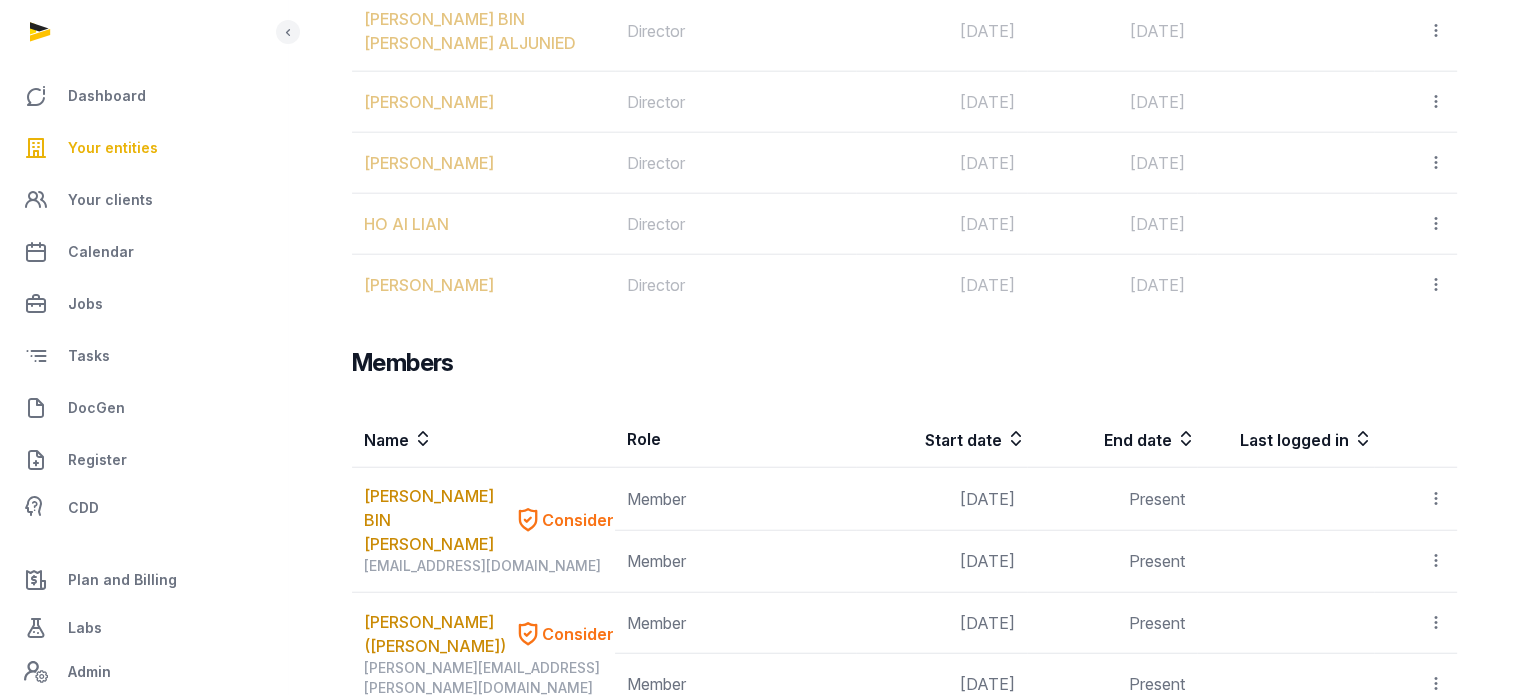 click on "Your entities" at bounding box center (113, 148) 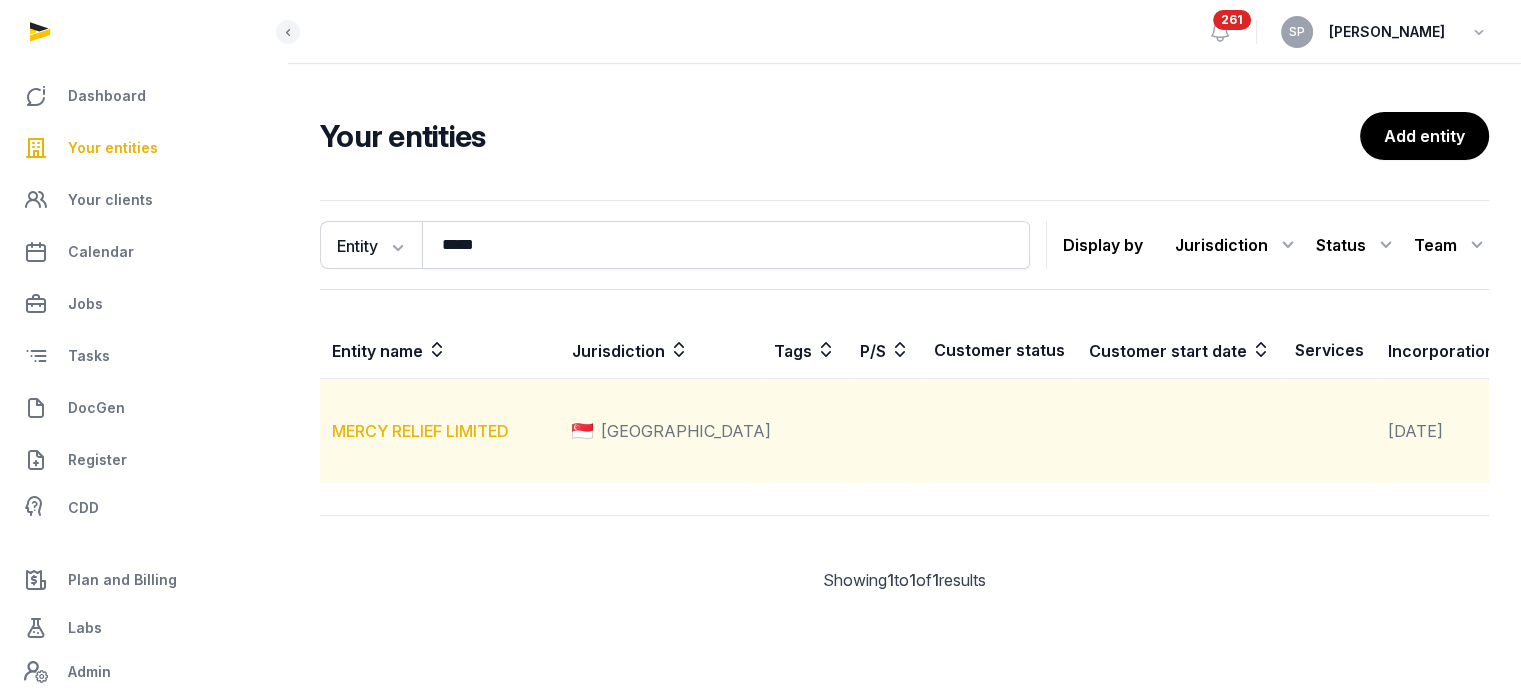 click on "MERCY RELIEF LIMITED" at bounding box center [420, 431] 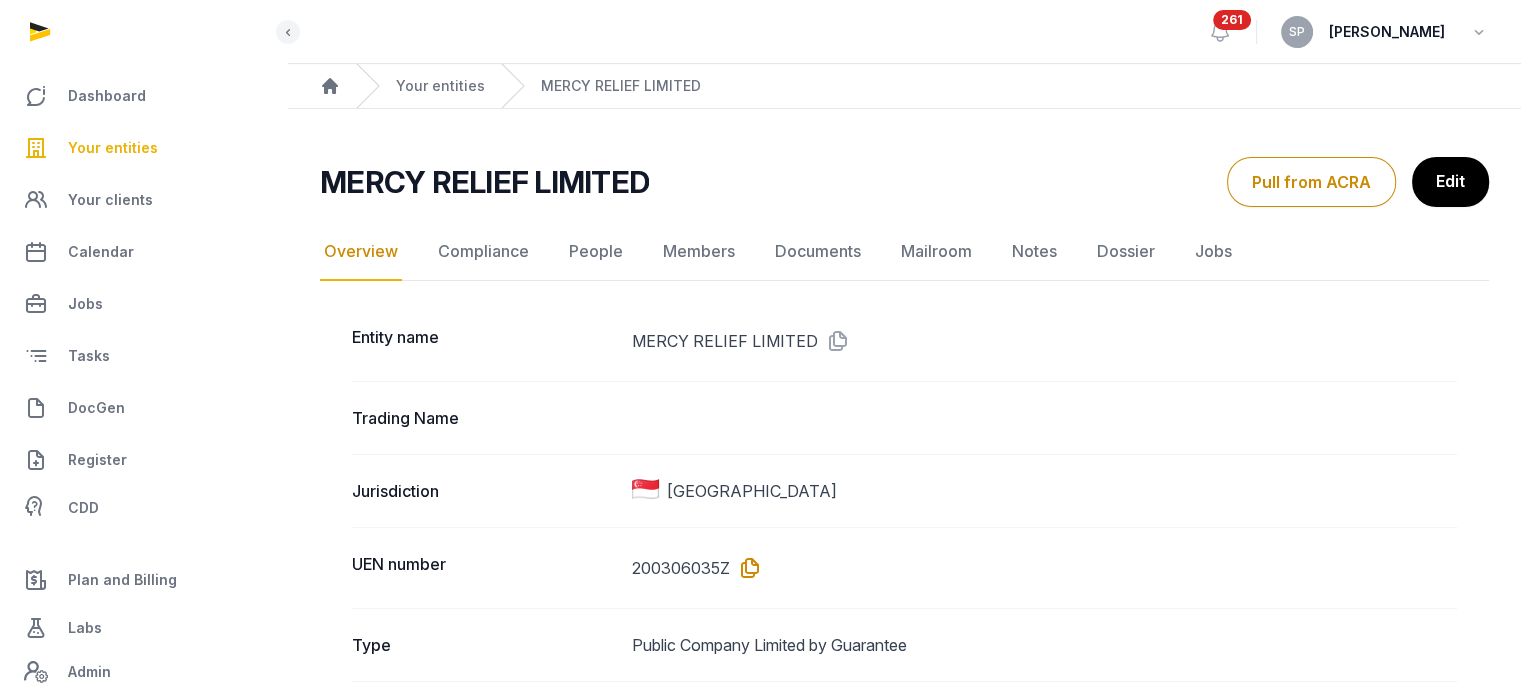 click at bounding box center [746, 568] 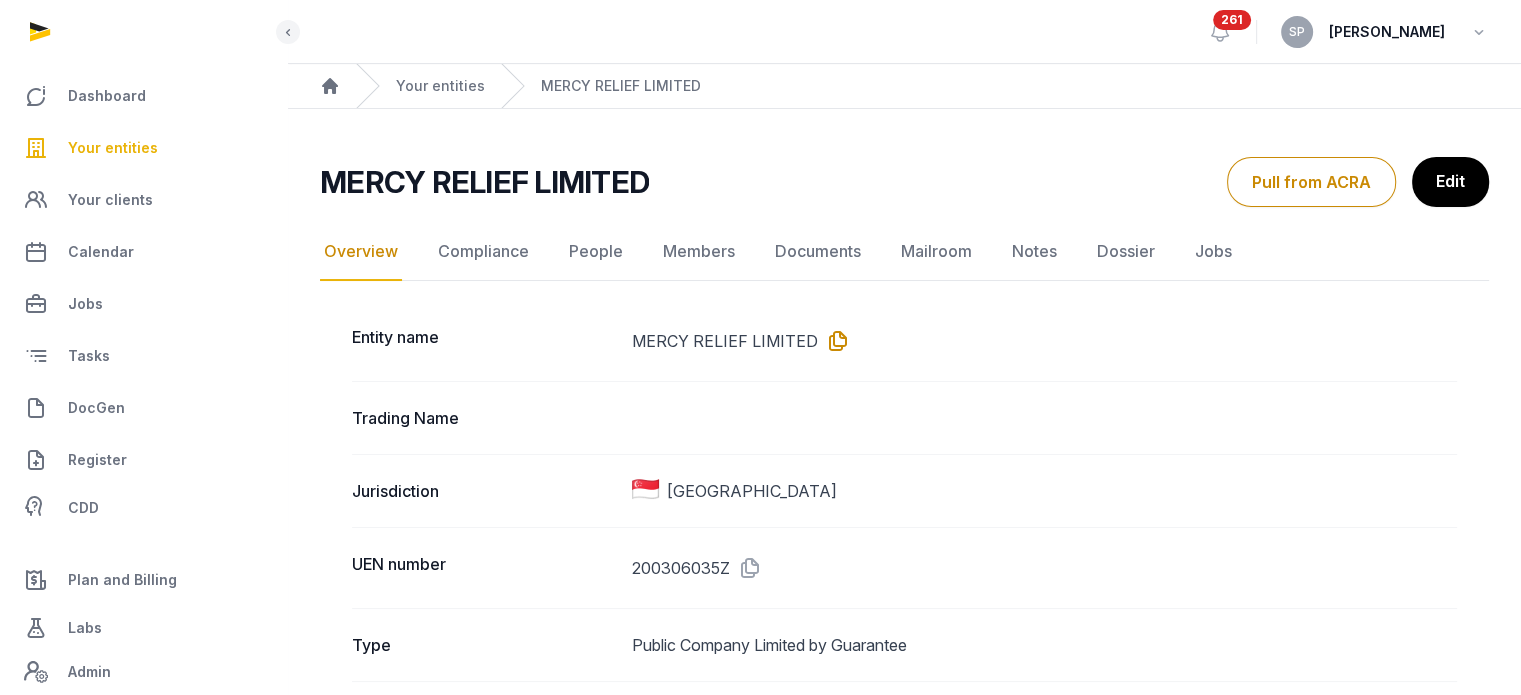 click at bounding box center [834, 341] 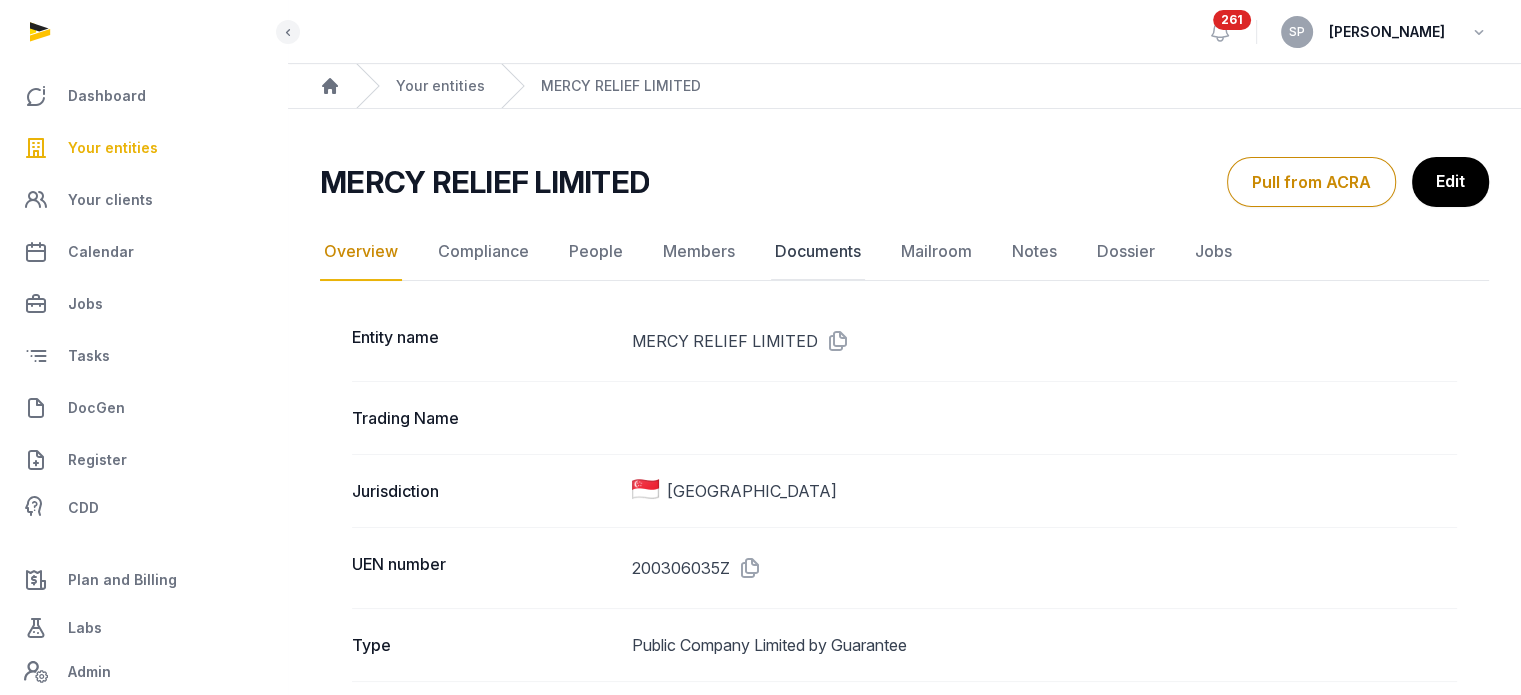 click on "Documents" 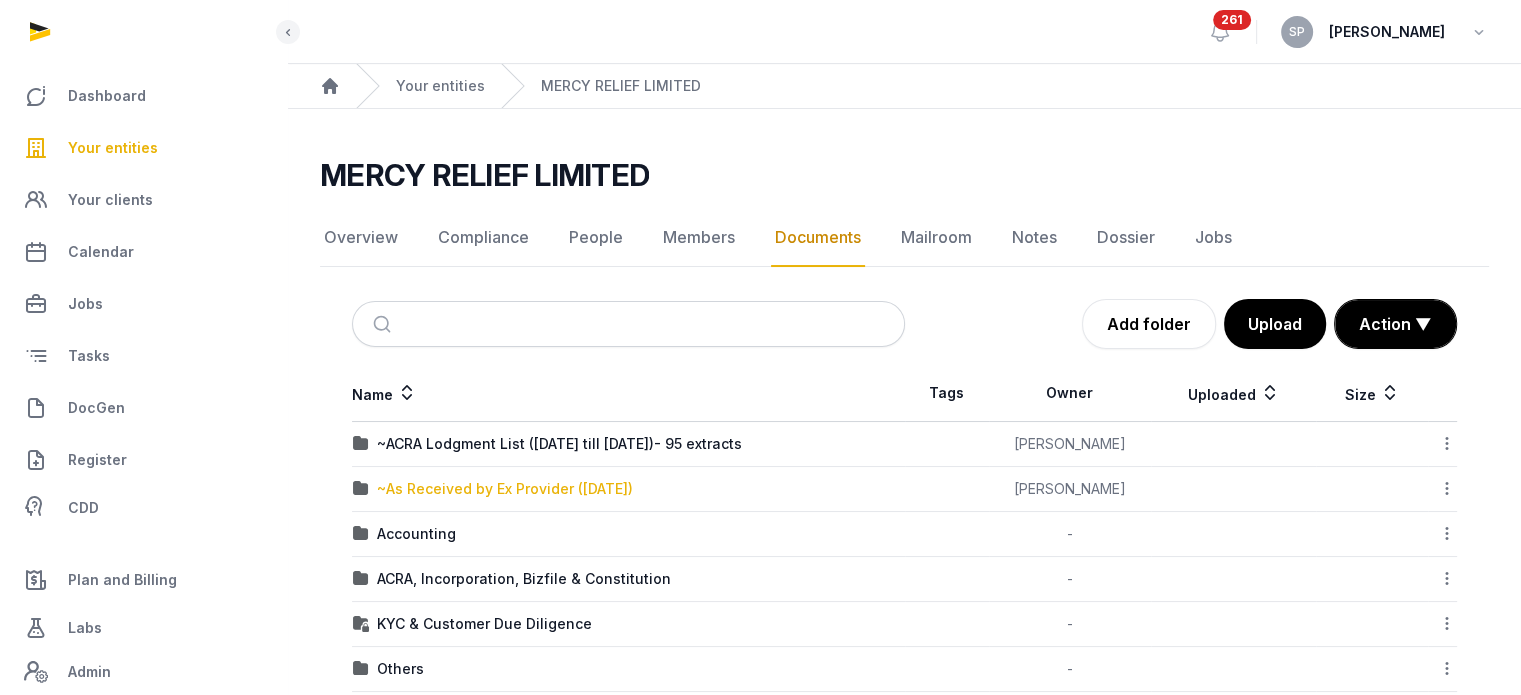 click on "~As Received by Ex Provider (03 July 2025)" at bounding box center (505, 489) 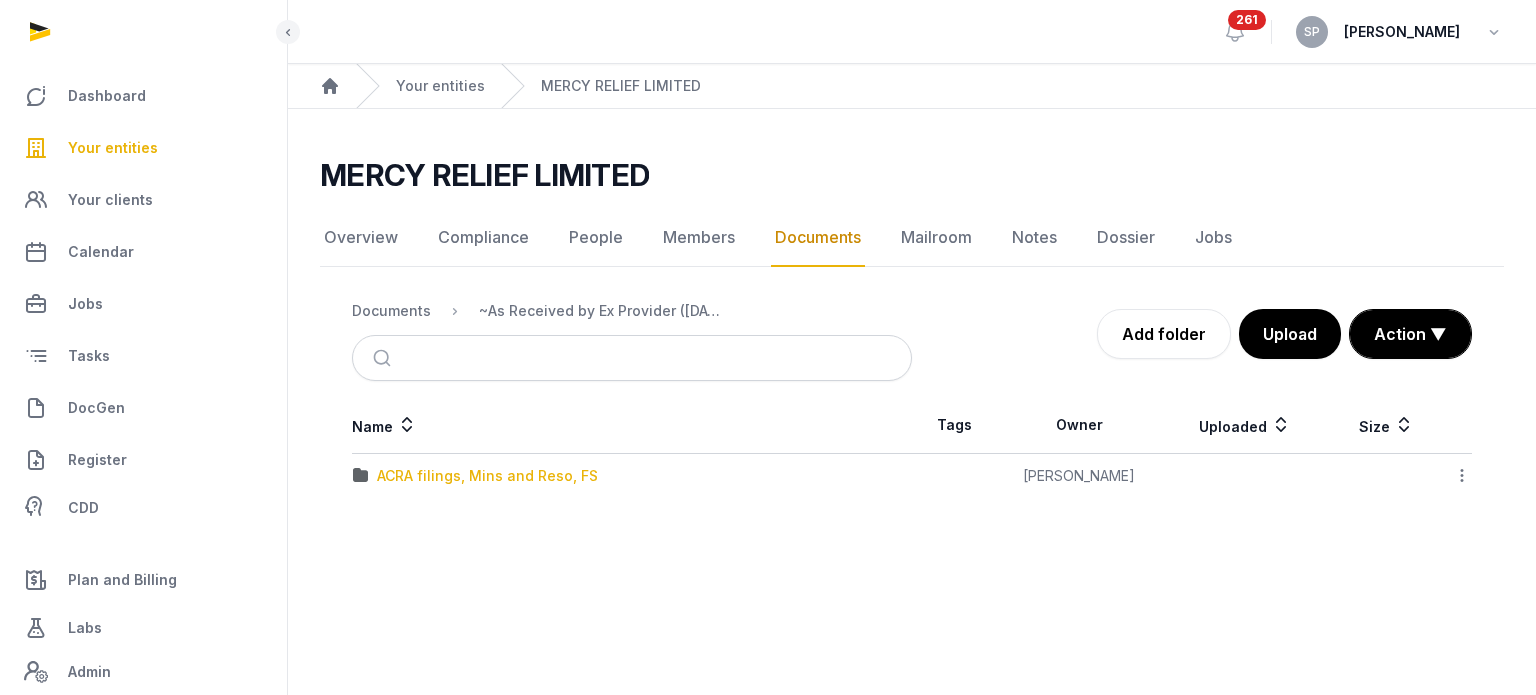 click on "ACRA filings, Mins and Reso, FS" at bounding box center (487, 476) 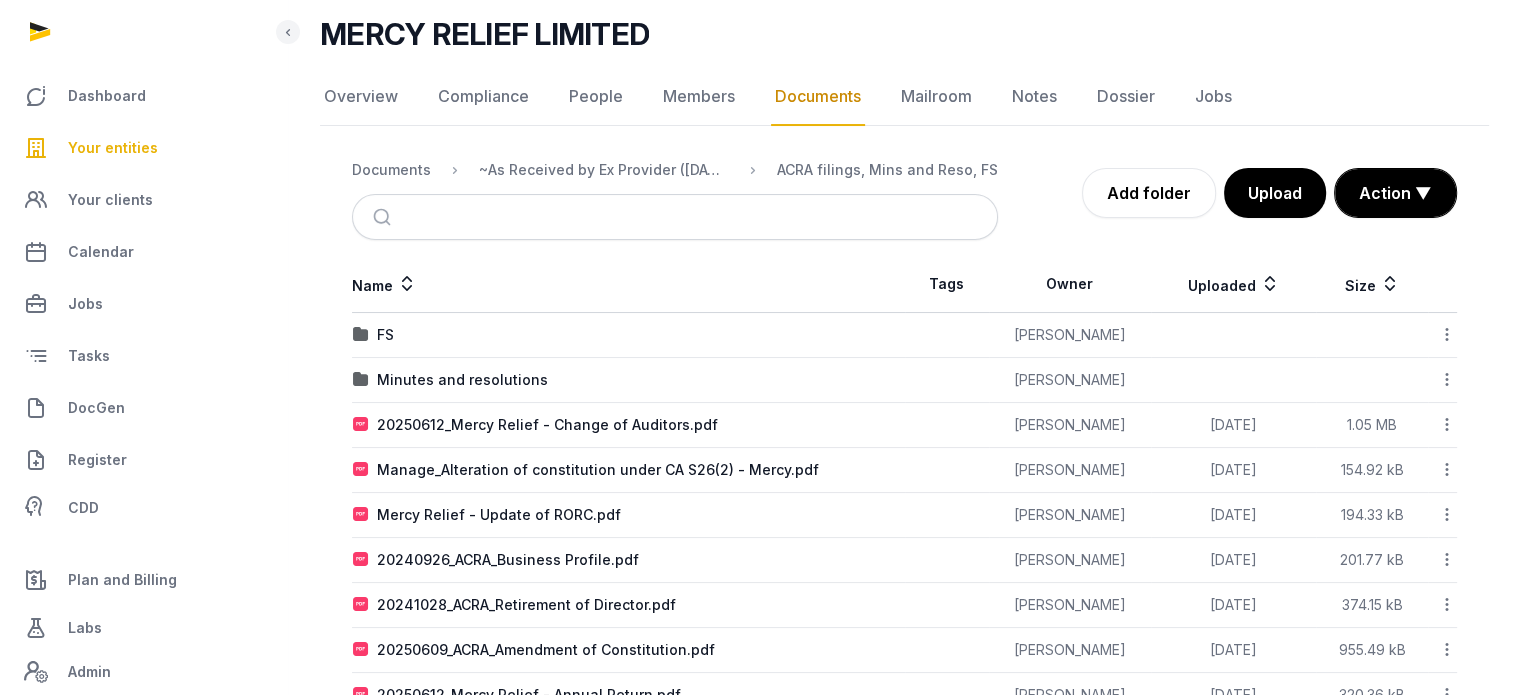 scroll, scrollTop: 146, scrollLeft: 0, axis: vertical 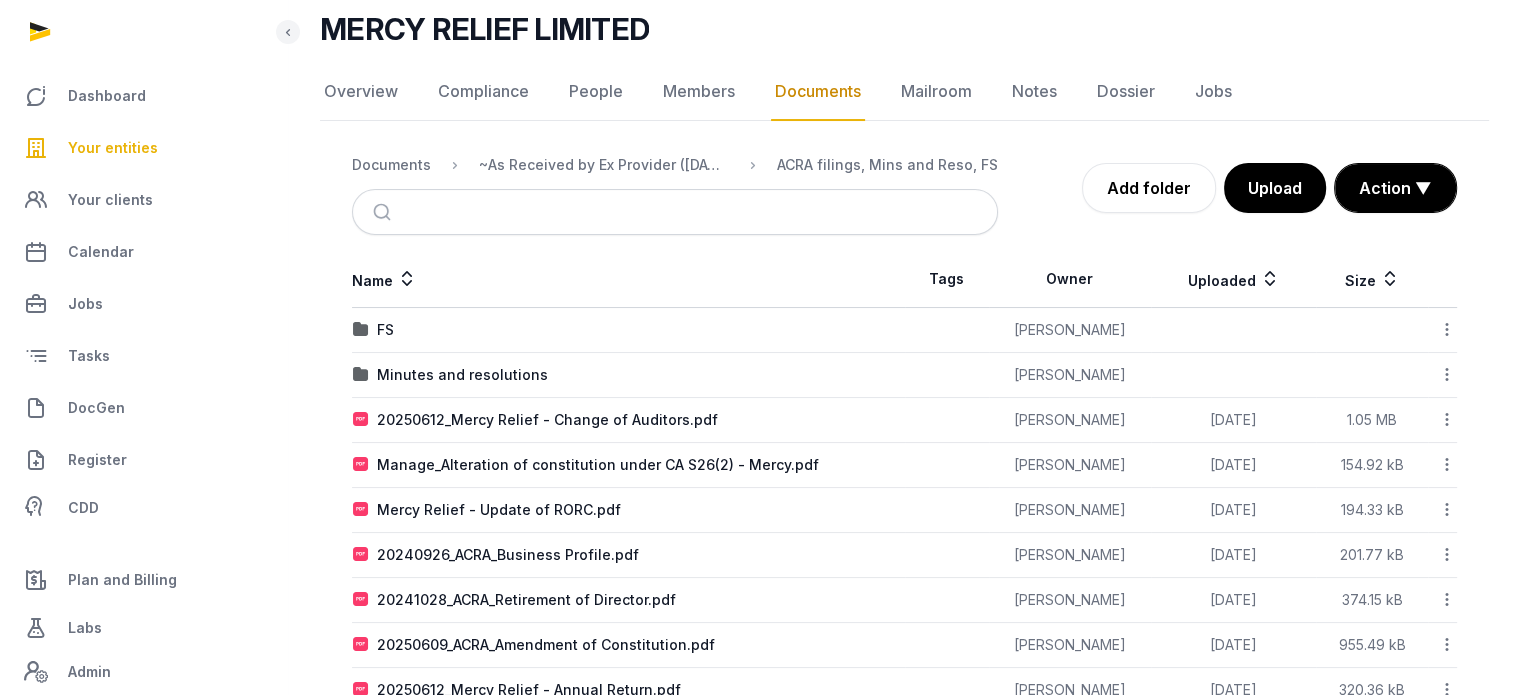 drag, startPoint x: 1515, startPoint y: 244, endPoint x: 1520, endPoint y: 281, distance: 37.336308 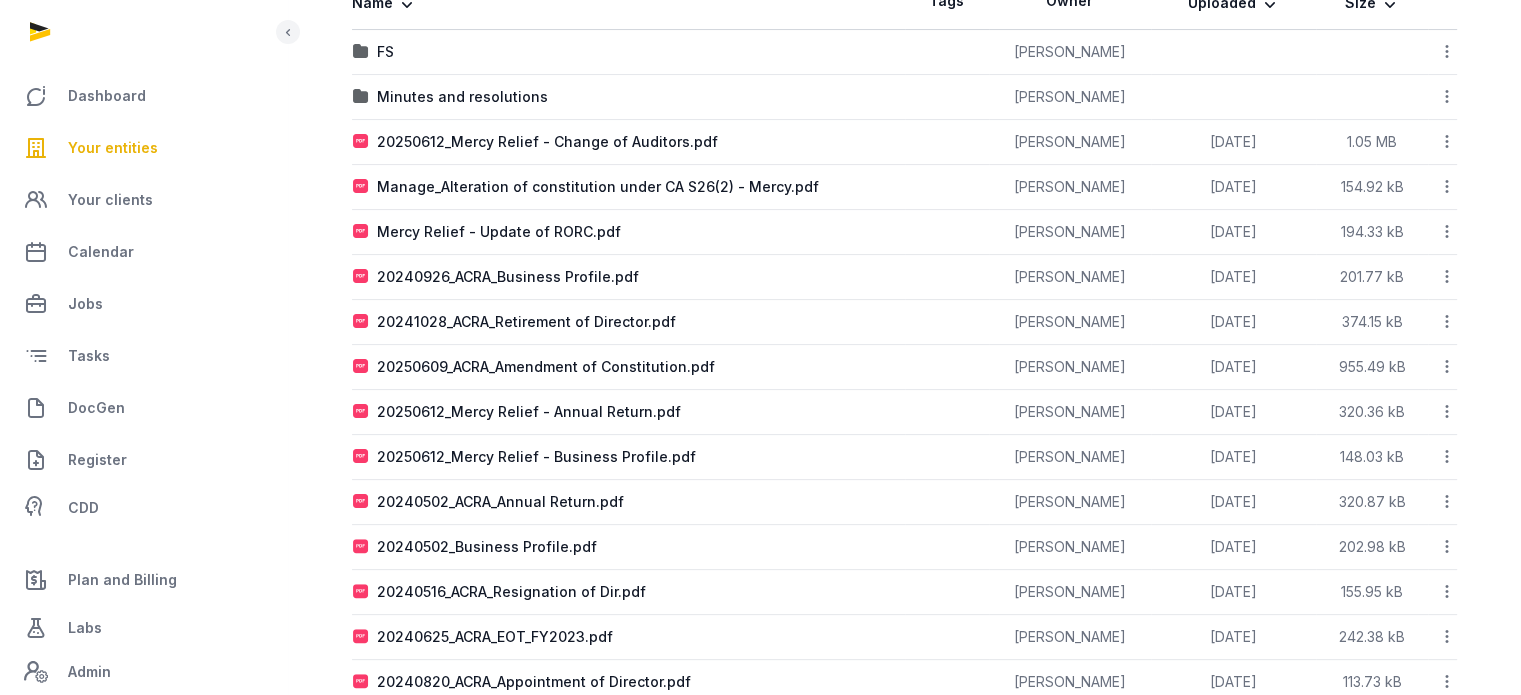 scroll, scrollTop: 422, scrollLeft: 0, axis: vertical 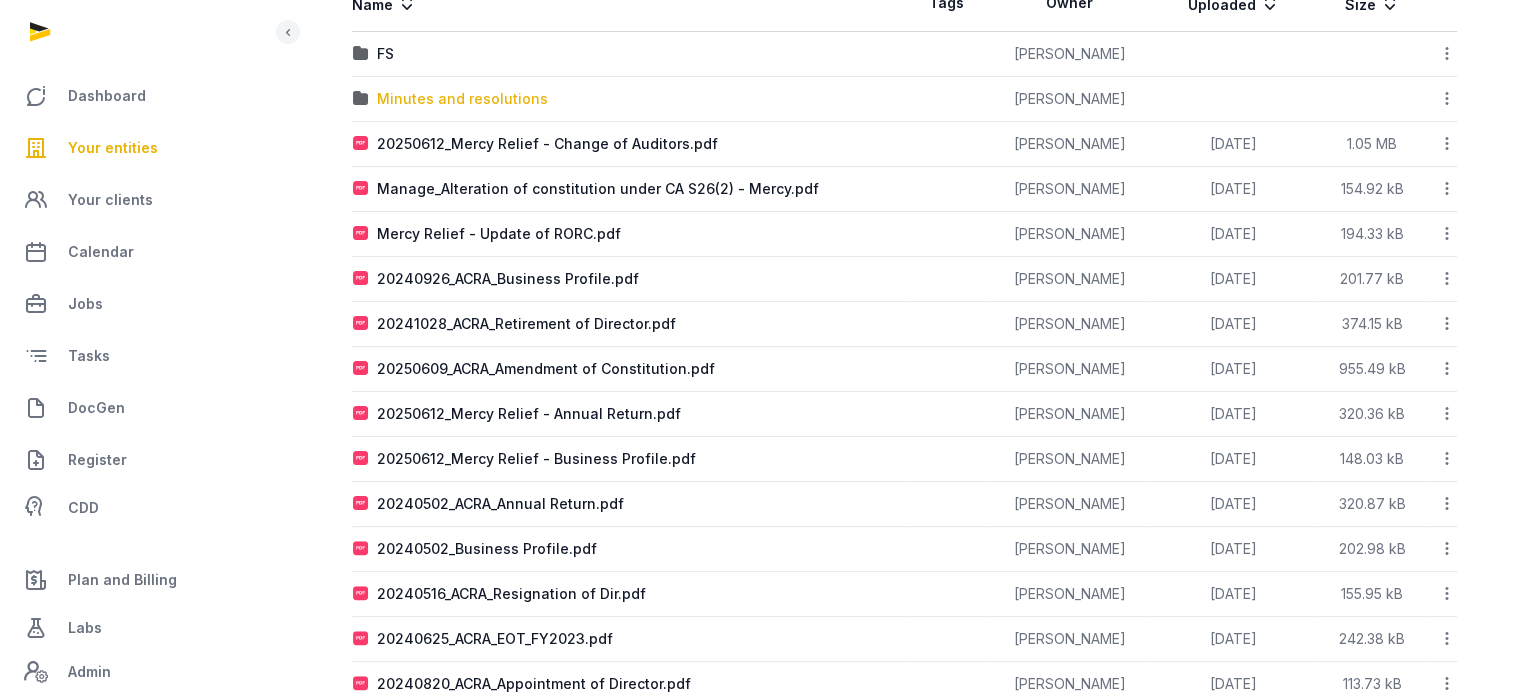 click on "Minutes and resolutions" at bounding box center (462, 99) 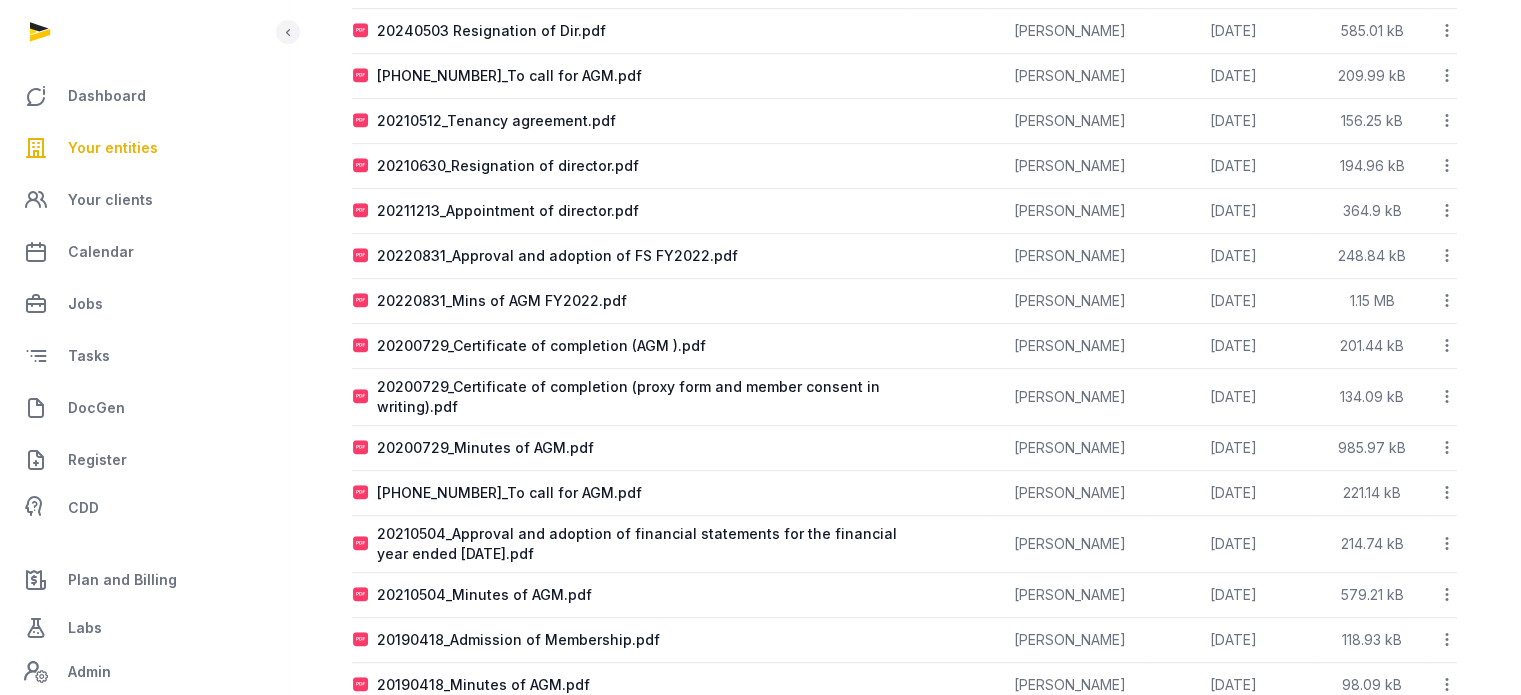 scroll, scrollTop: 1002, scrollLeft: 0, axis: vertical 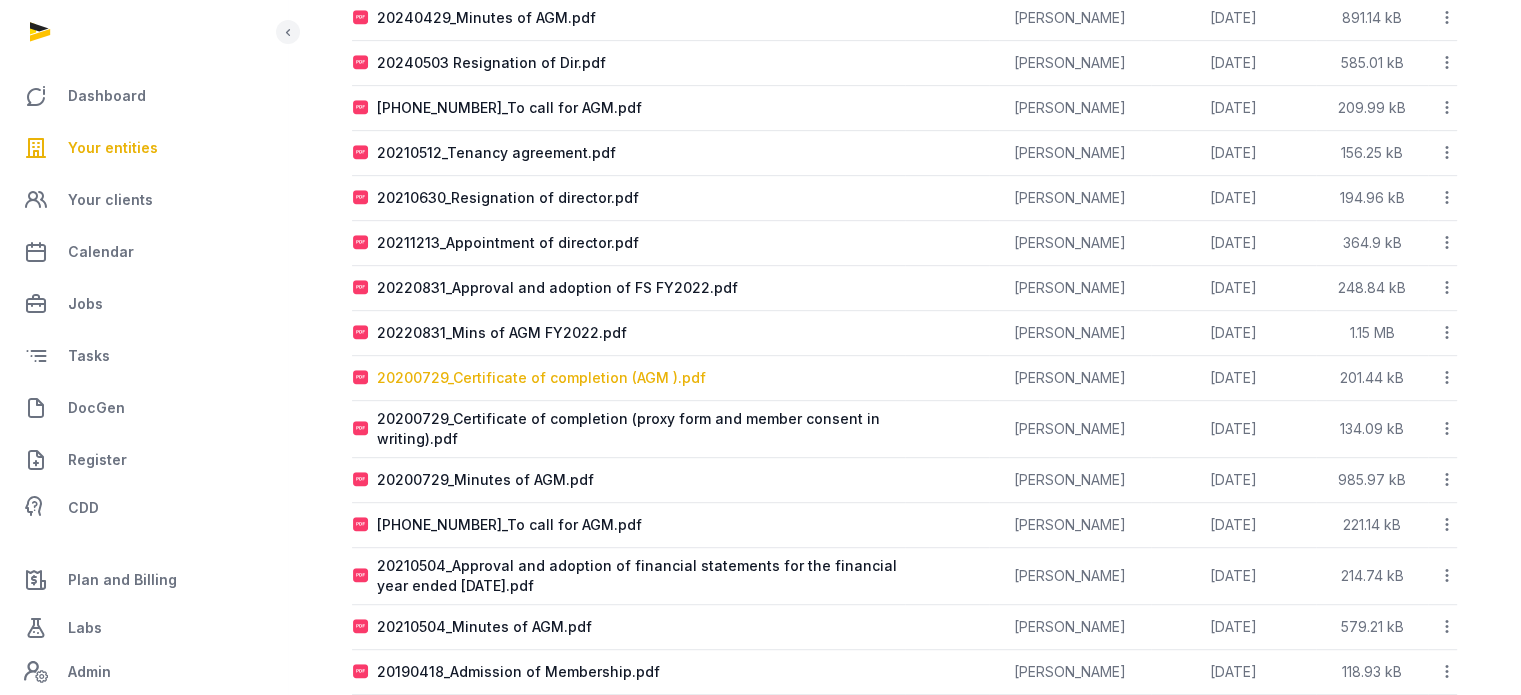 click on "20200729_Certificate of completion (AGM ).pdf" at bounding box center (541, 378) 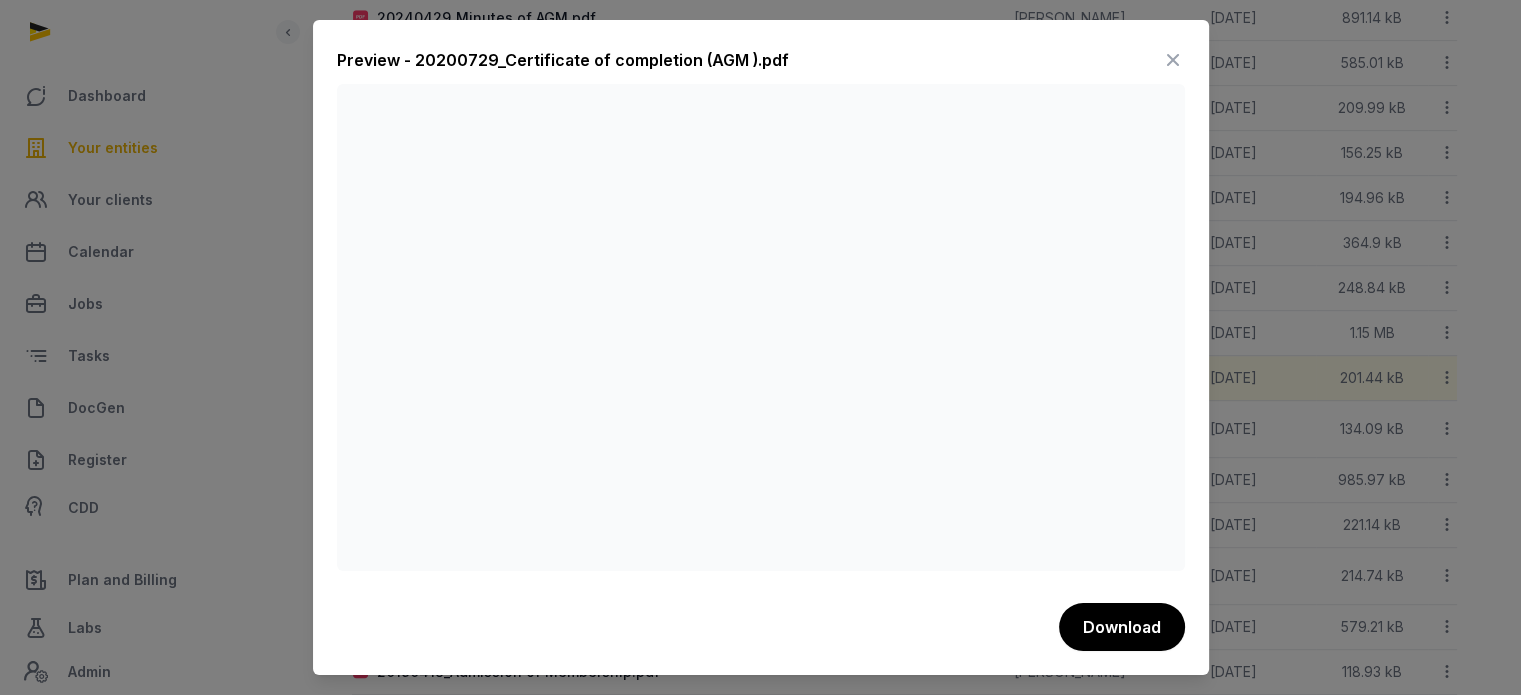 click at bounding box center (1173, 60) 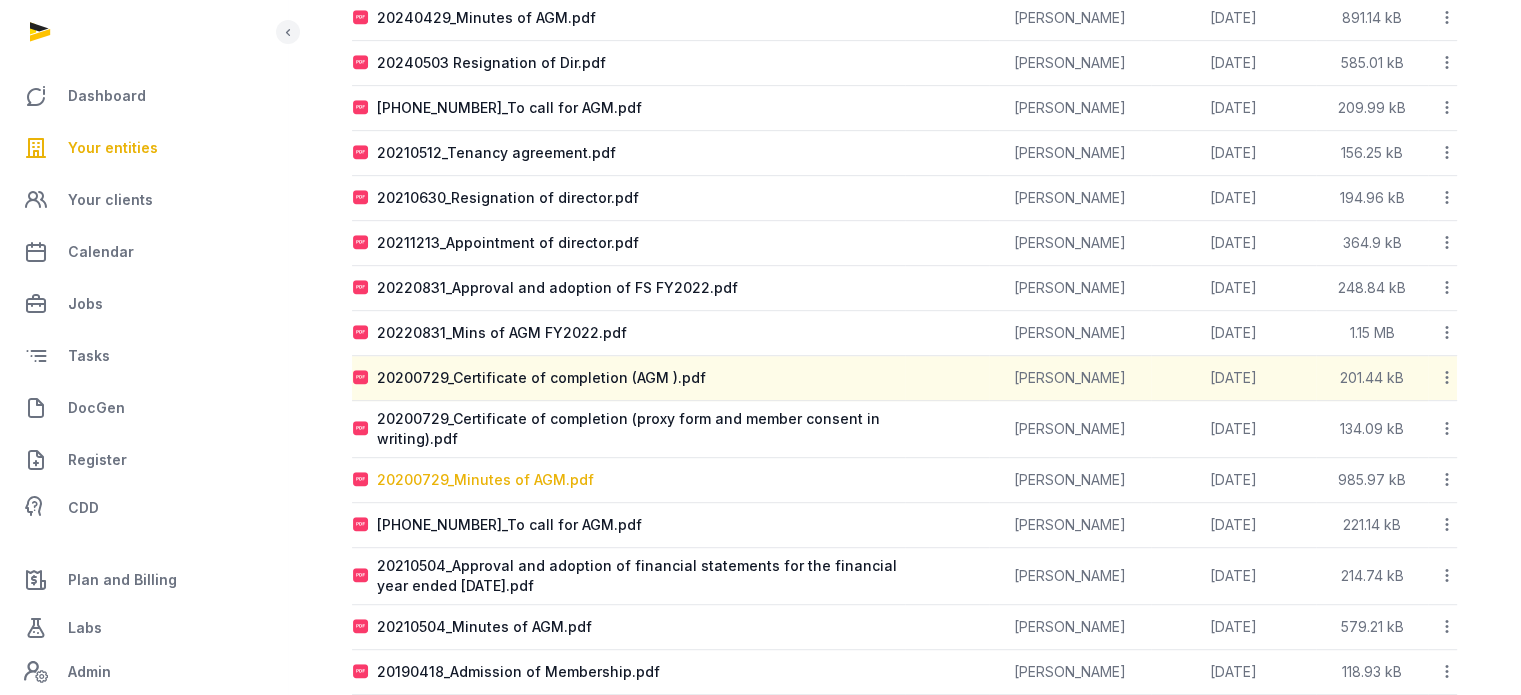 click on "20200729_Minutes of AGM.pdf" at bounding box center [485, 480] 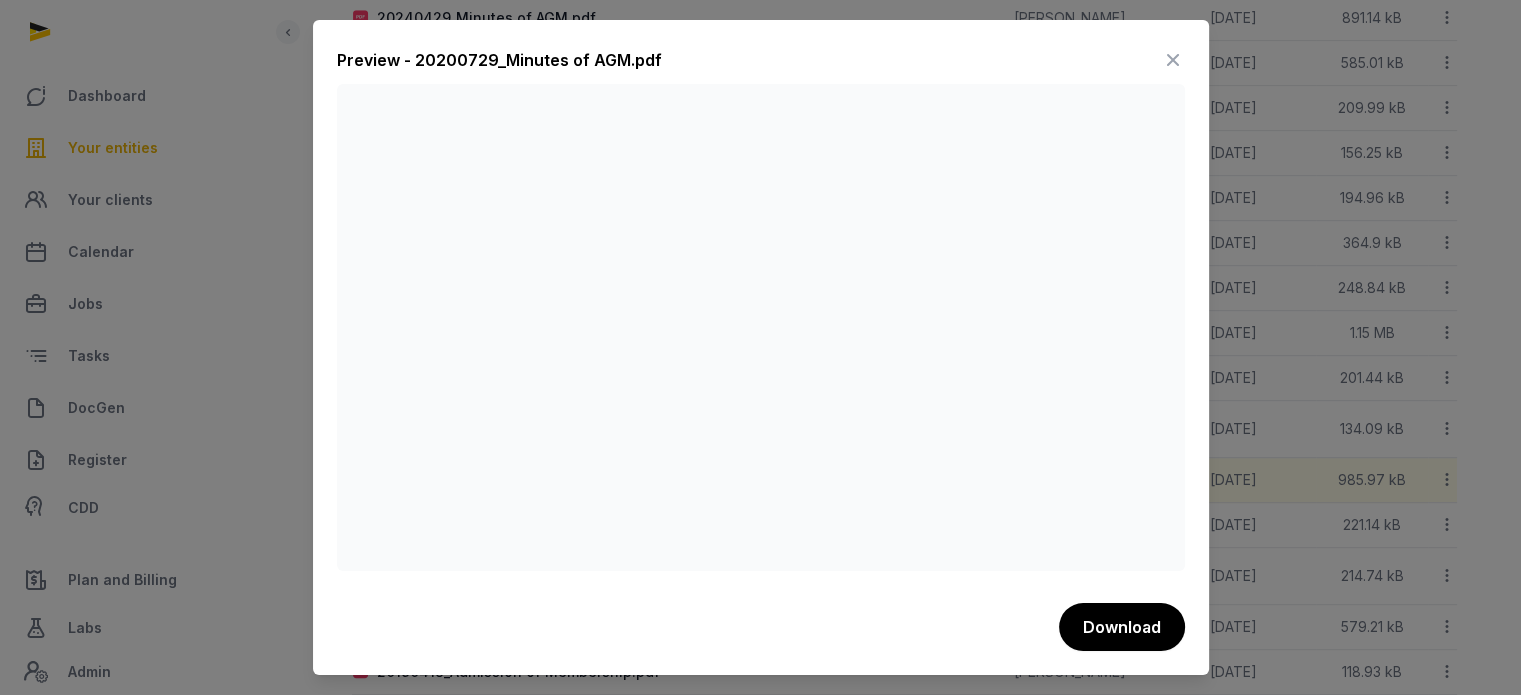 click at bounding box center (1173, 60) 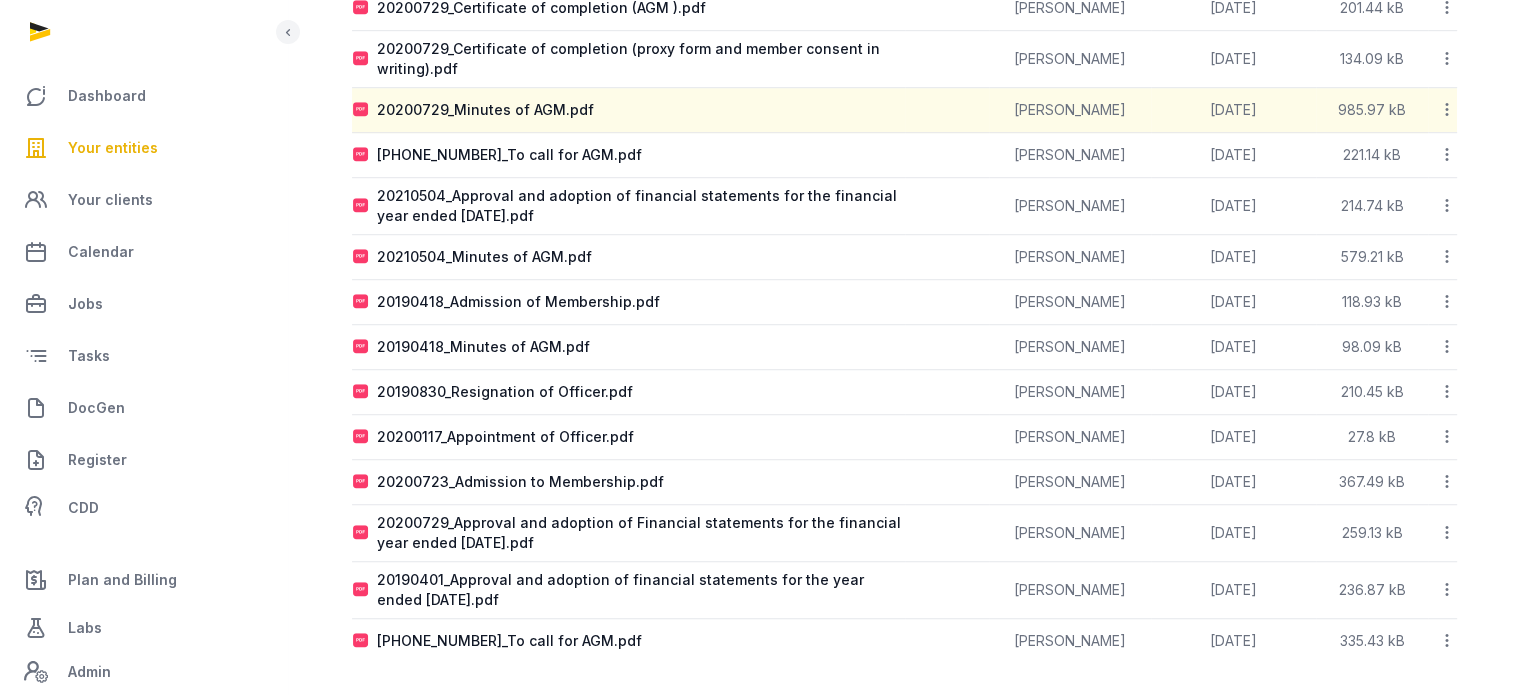 scroll, scrollTop: 383, scrollLeft: 0, axis: vertical 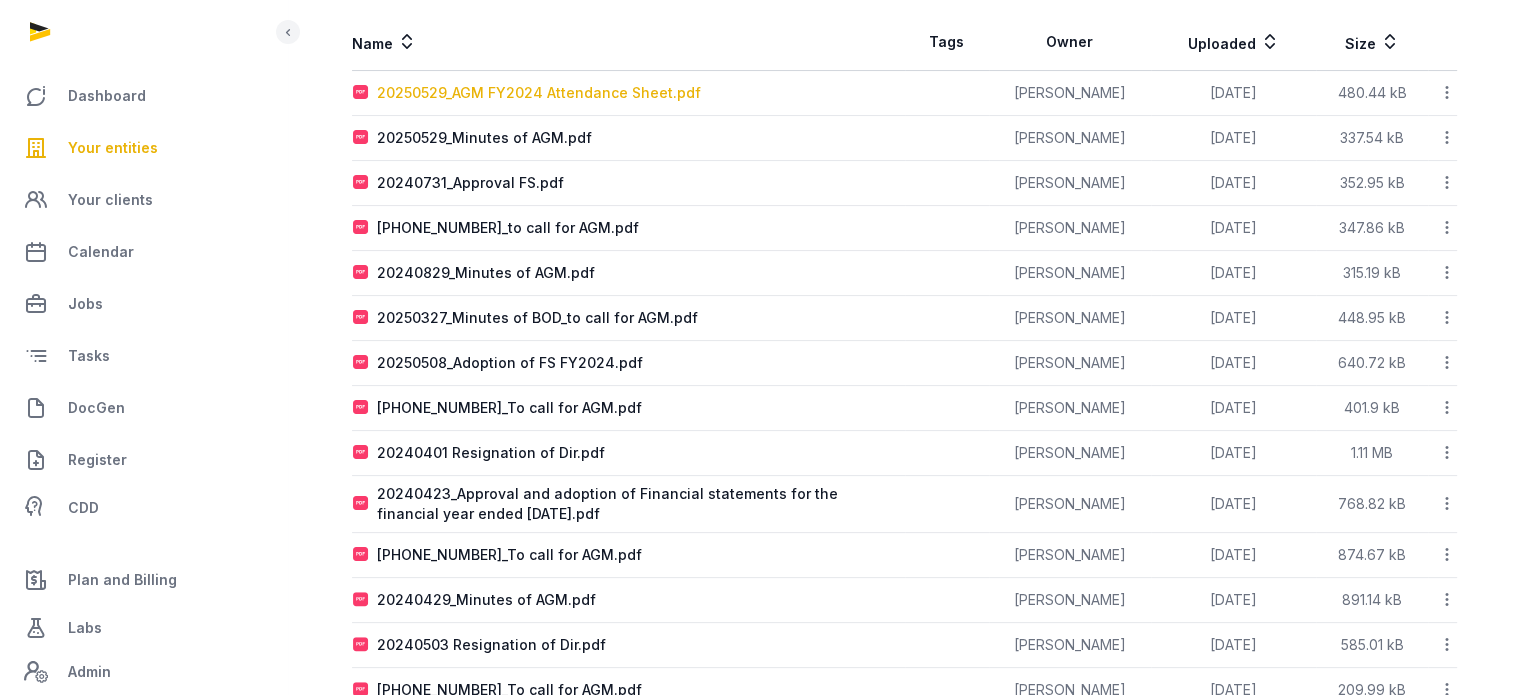 click on "20250529_AGM FY2024 Attendance Sheet.pdf" at bounding box center [539, 93] 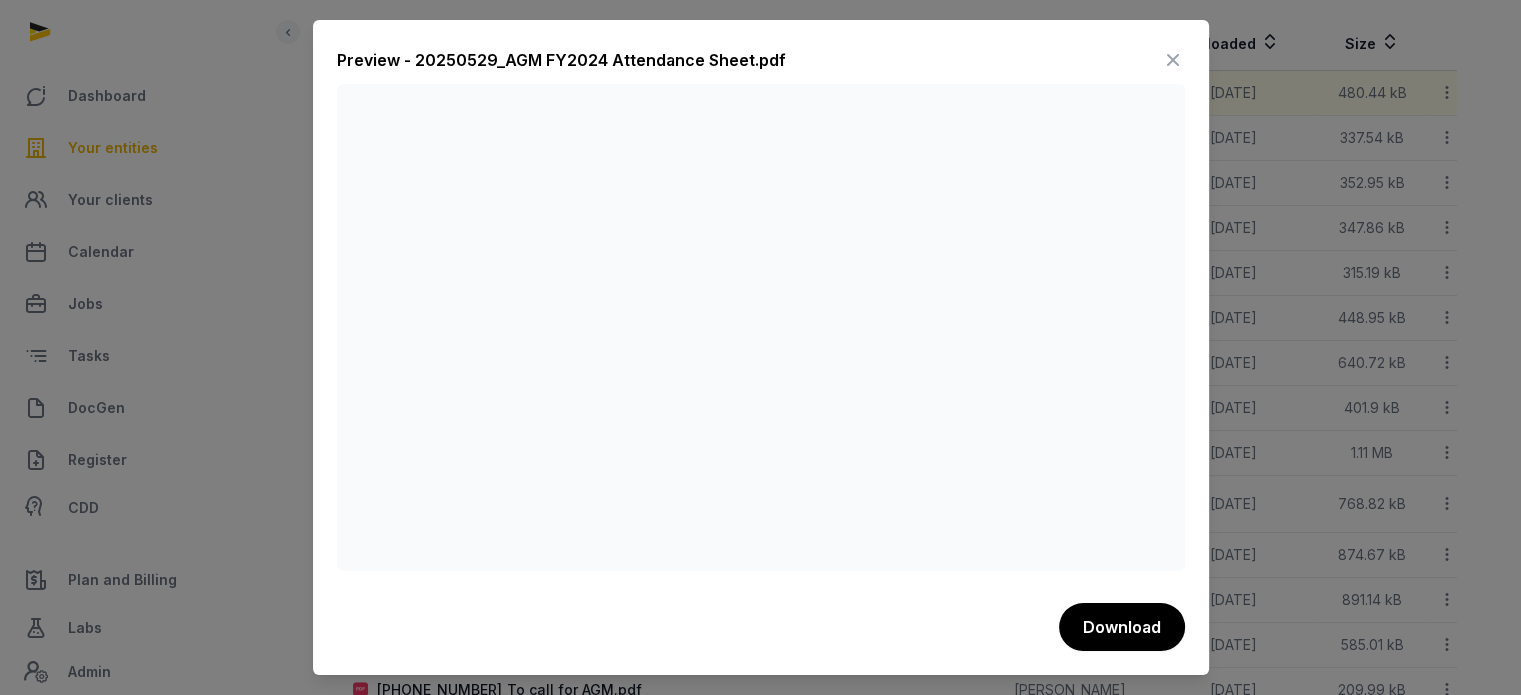 click at bounding box center [1173, 60] 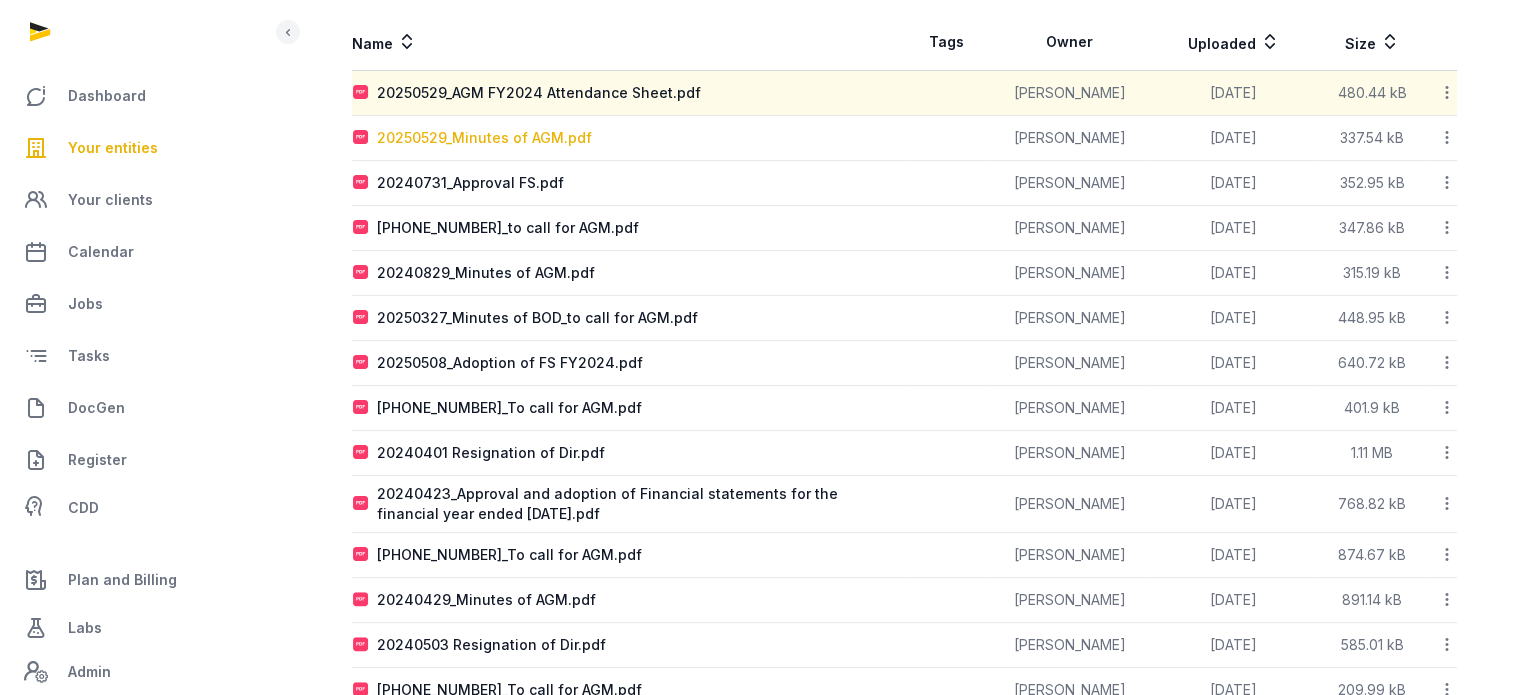 click on "20250529_Minutes of AGM.pdf" at bounding box center [484, 138] 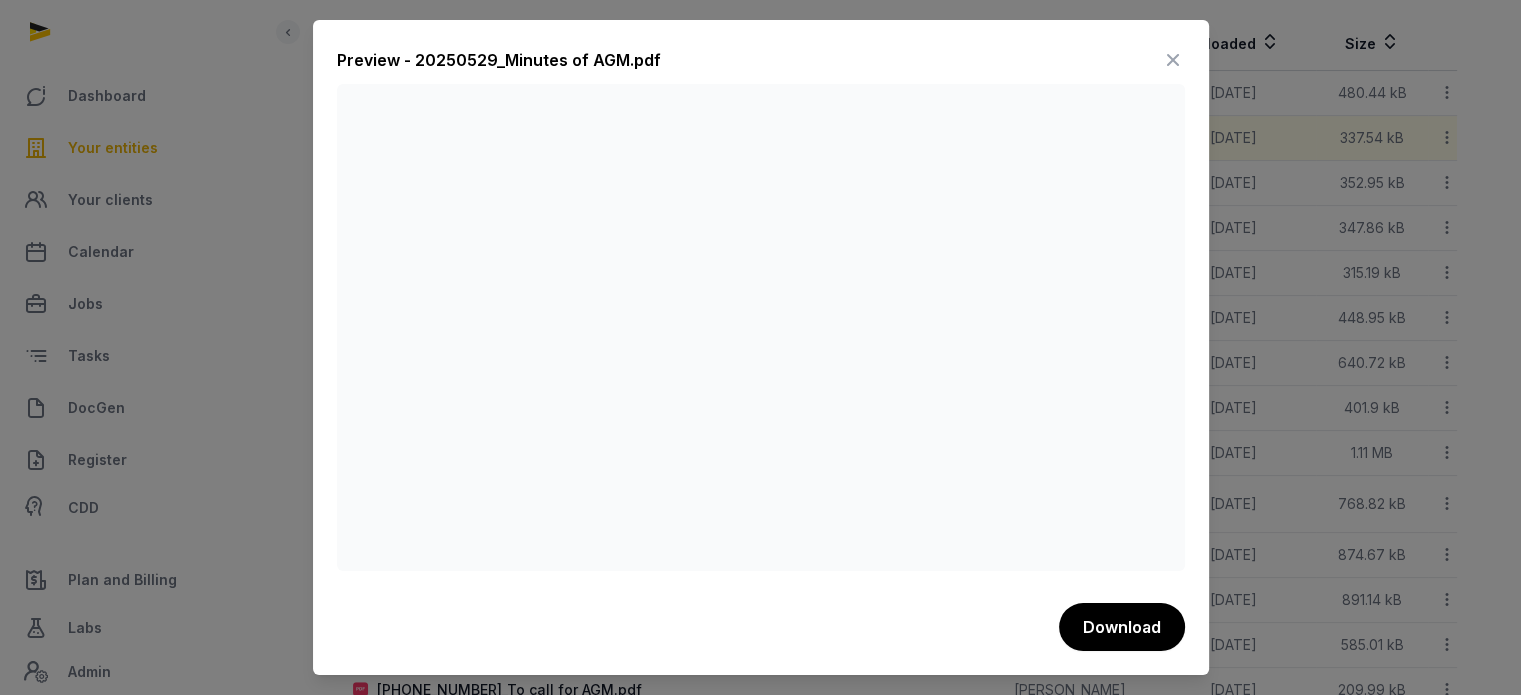 click at bounding box center (1173, 60) 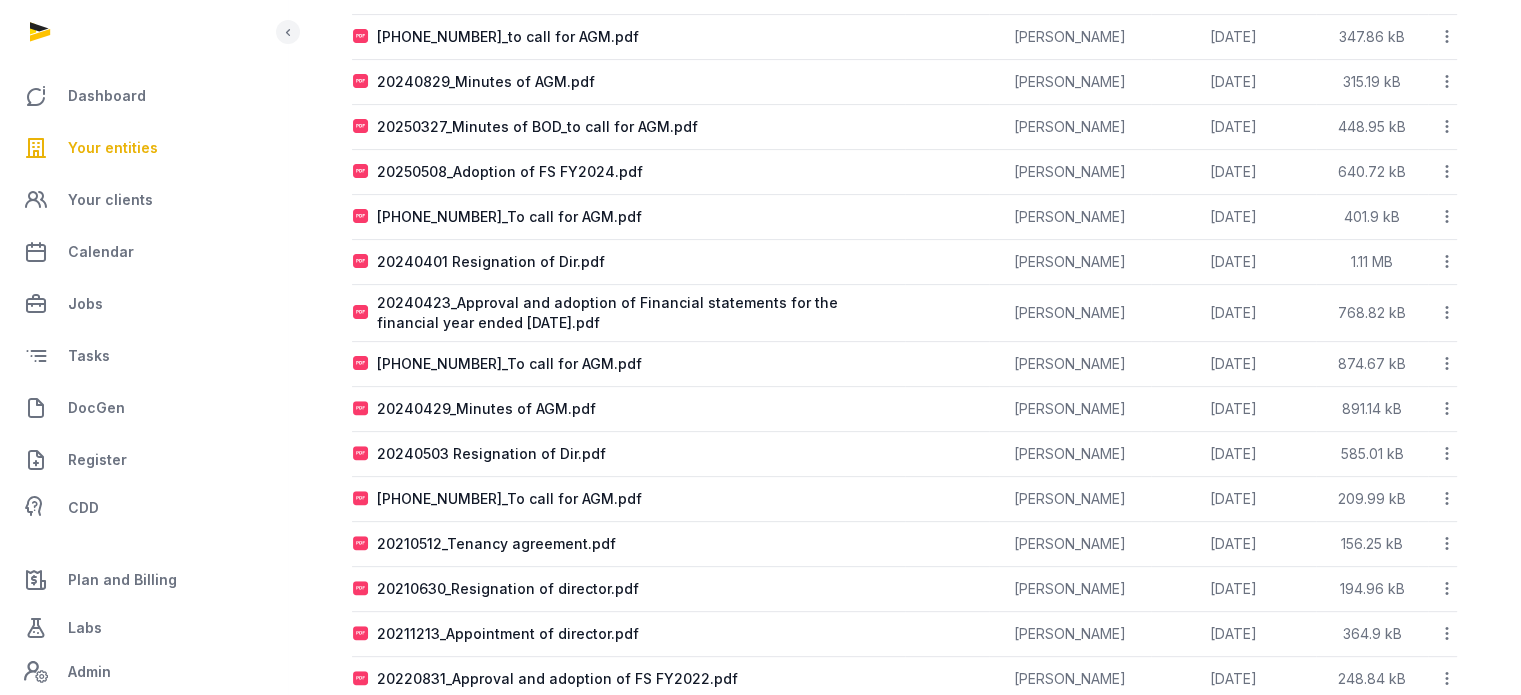 scroll, scrollTop: 576, scrollLeft: 0, axis: vertical 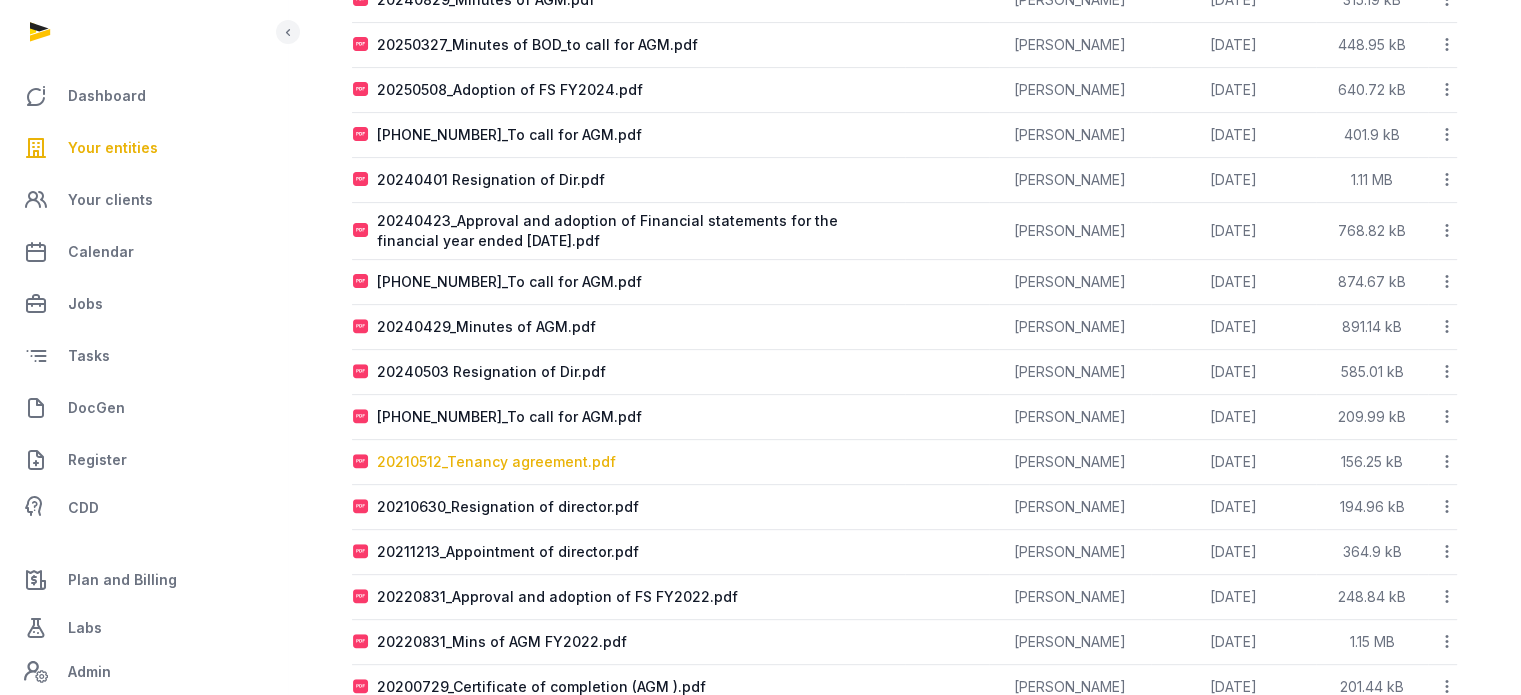 click on "20210512_Tenancy agreement.pdf" at bounding box center [496, 462] 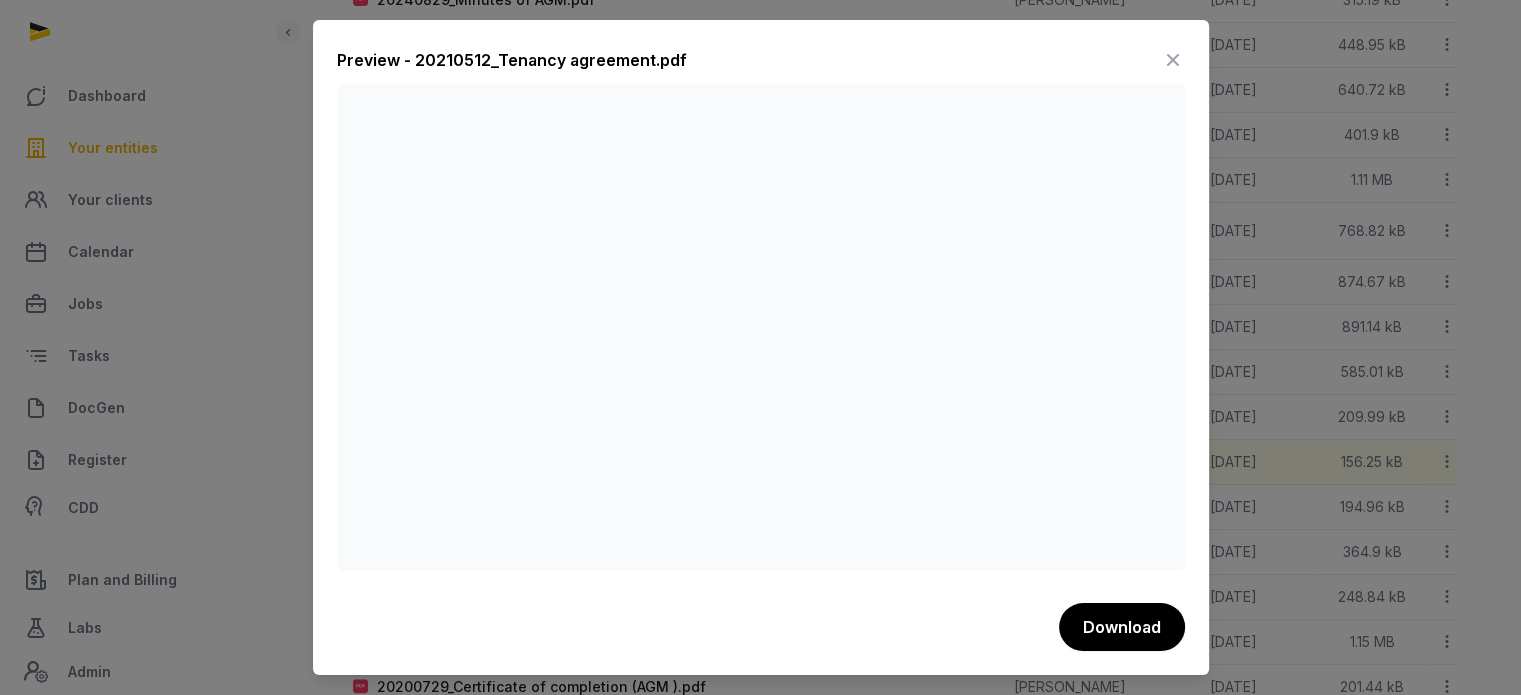 click at bounding box center (1173, 60) 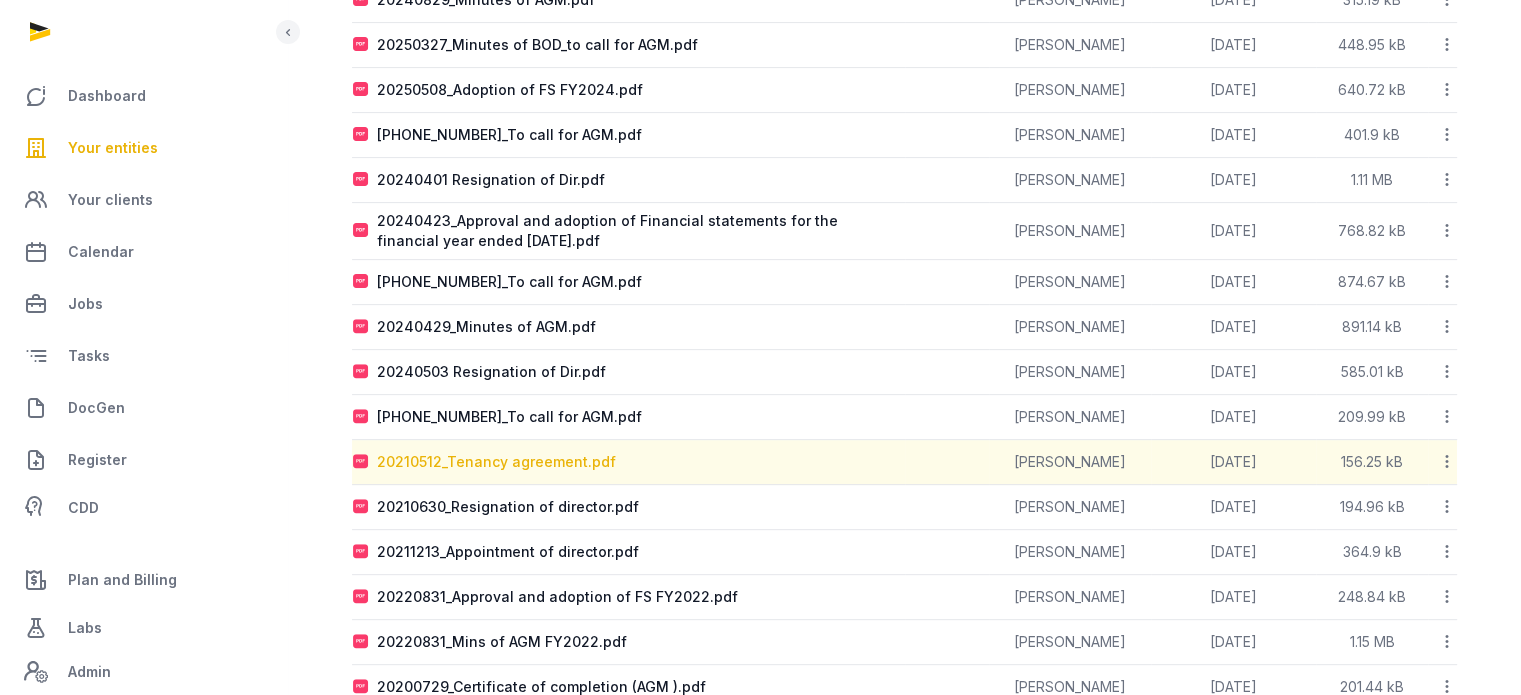 click on "20210512_Tenancy agreement.pdf" at bounding box center (496, 462) 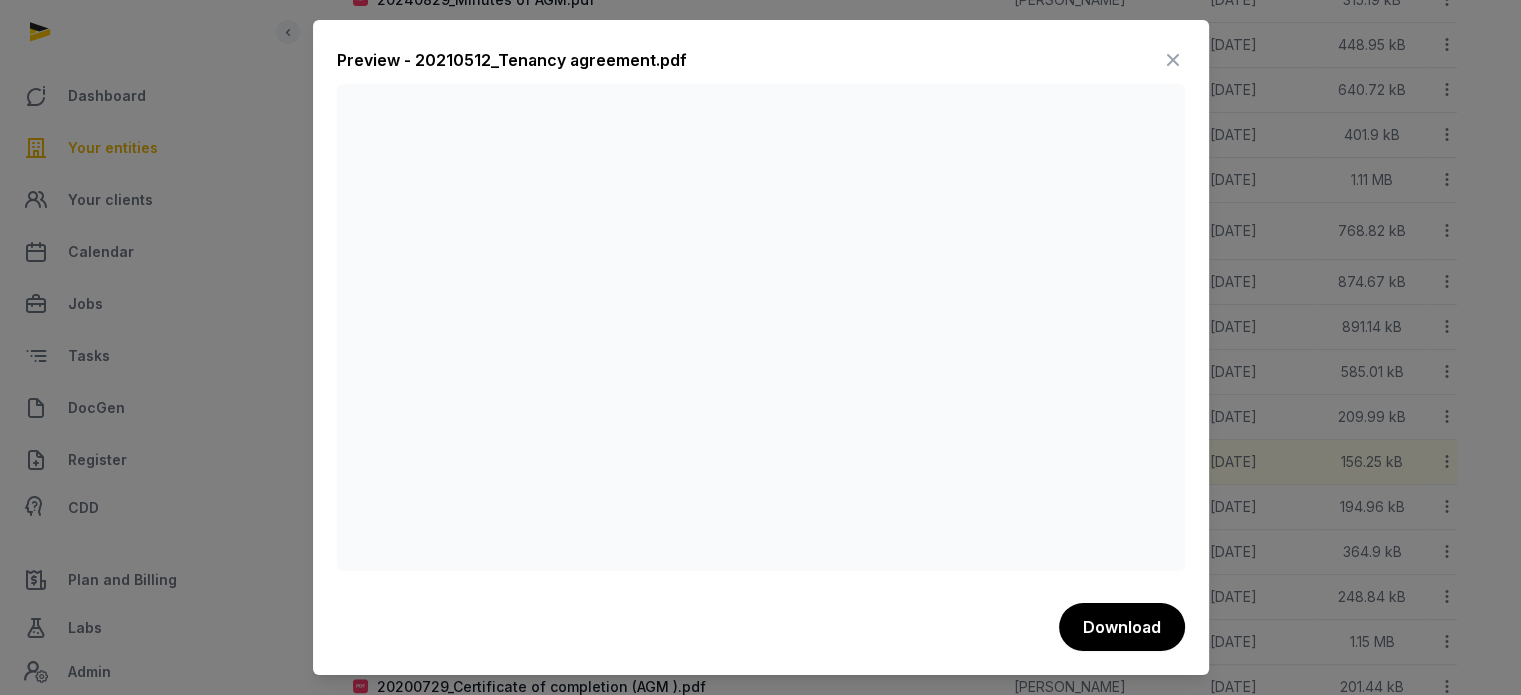 click at bounding box center (1173, 60) 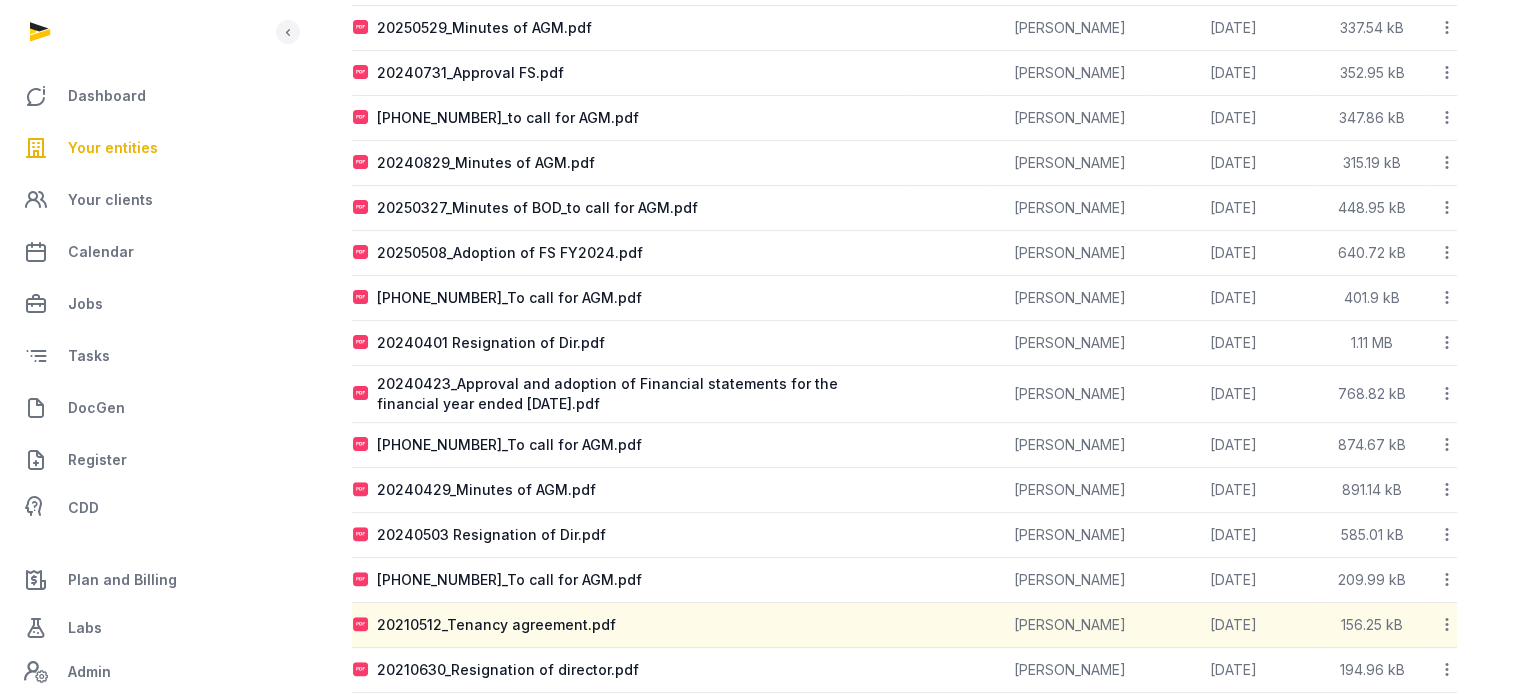 scroll, scrollTop: 0, scrollLeft: 0, axis: both 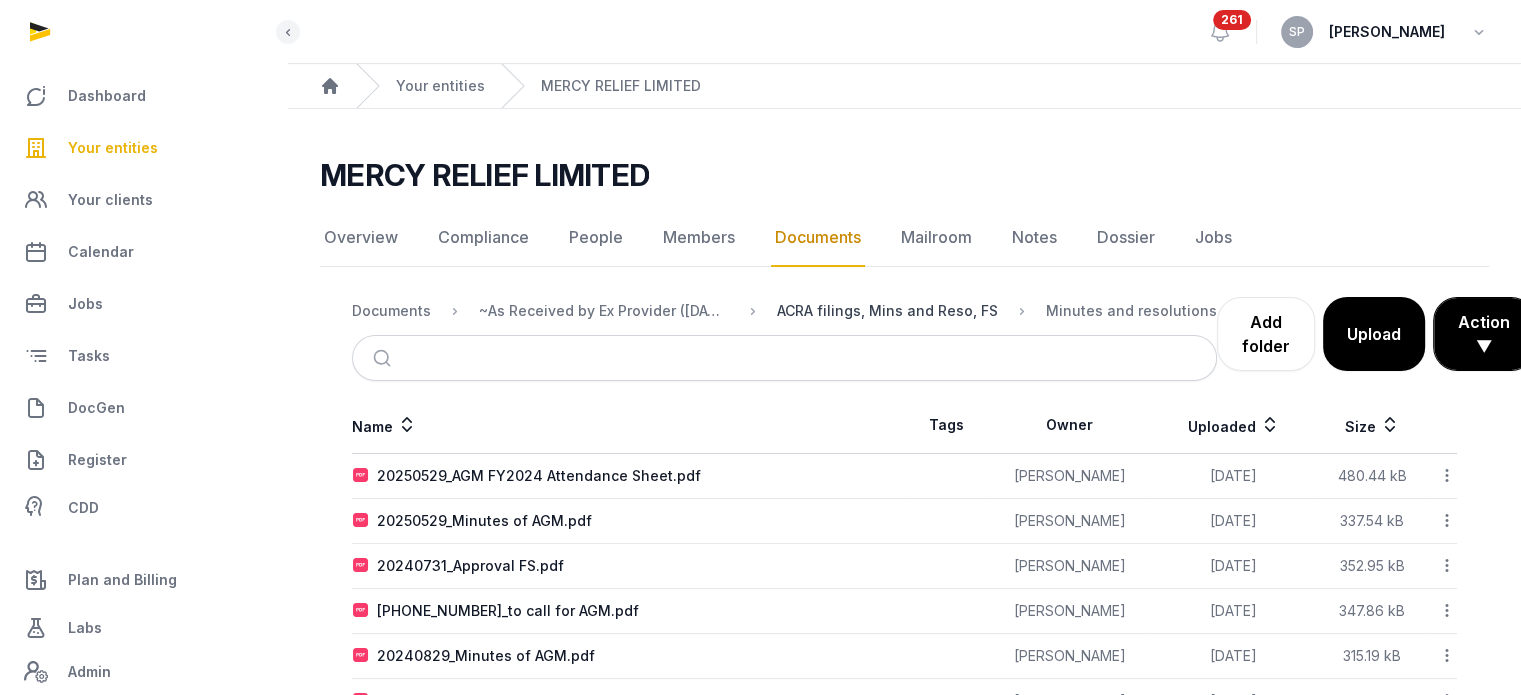 click on "ACRA filings, Mins and Reso, FS" at bounding box center (887, 311) 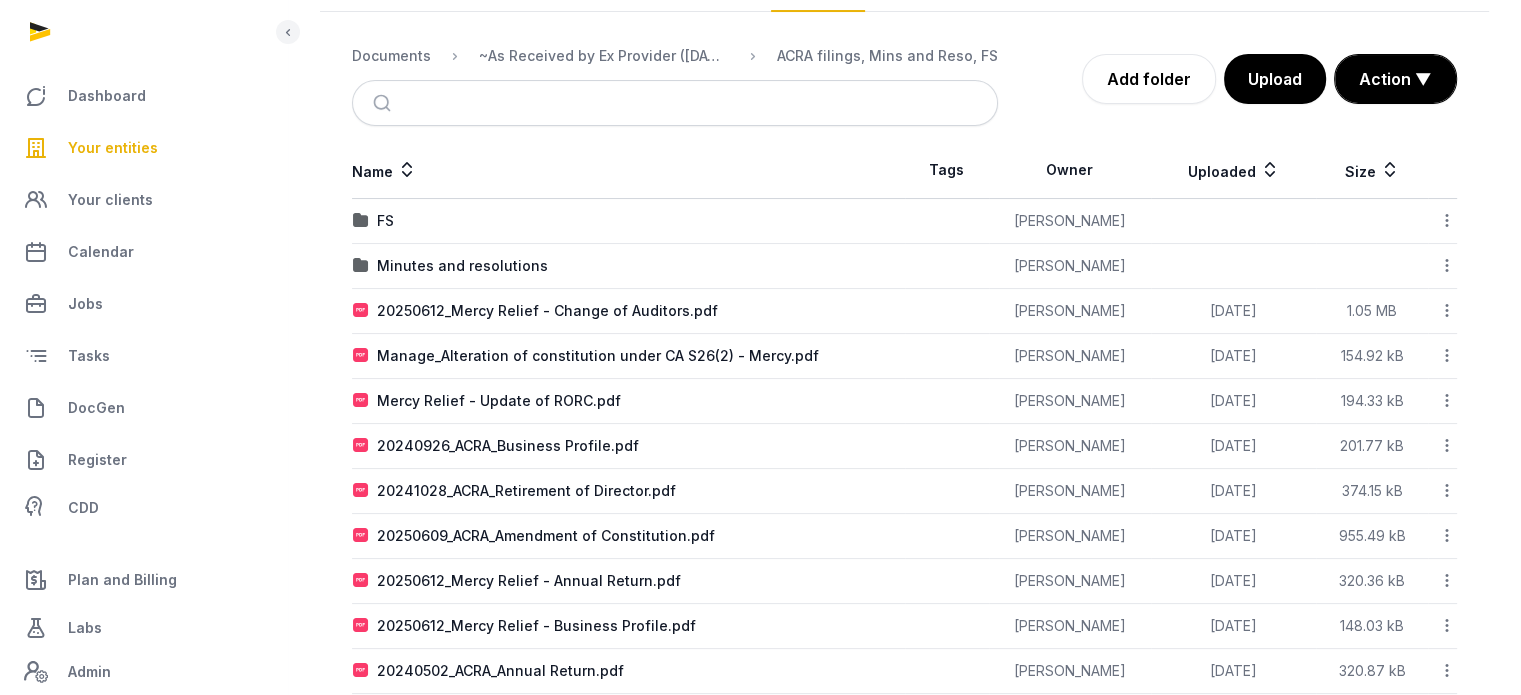 scroll, scrollTop: 261, scrollLeft: 0, axis: vertical 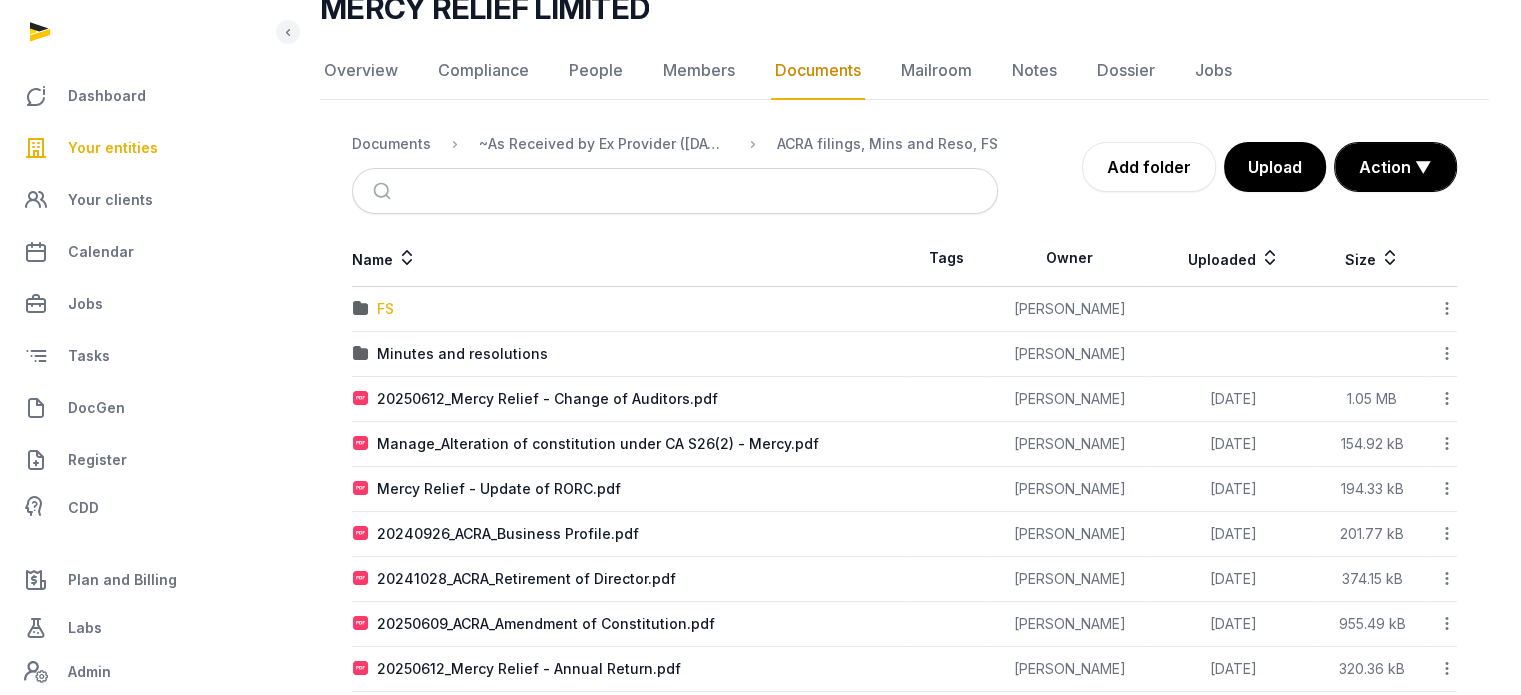 click on "FS" at bounding box center (385, 309) 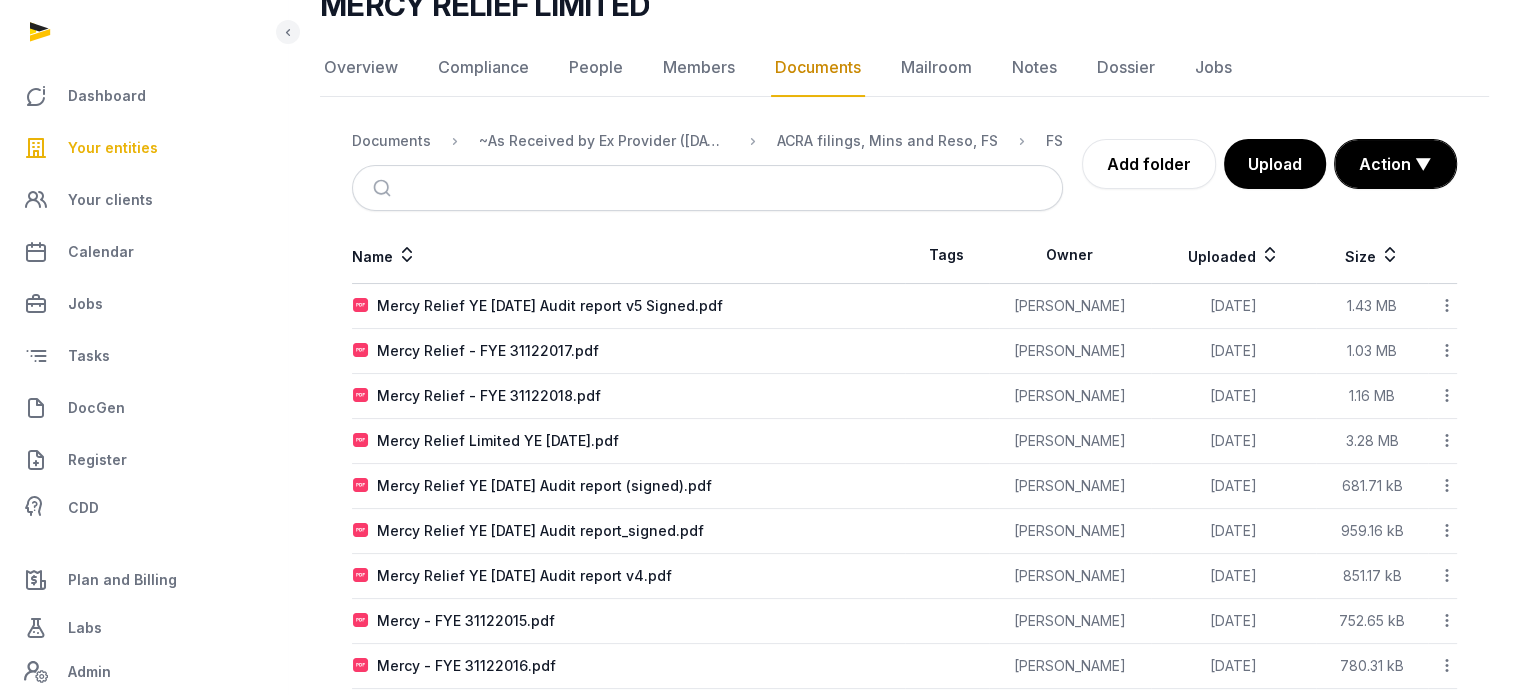 scroll, scrollTop: 244, scrollLeft: 0, axis: vertical 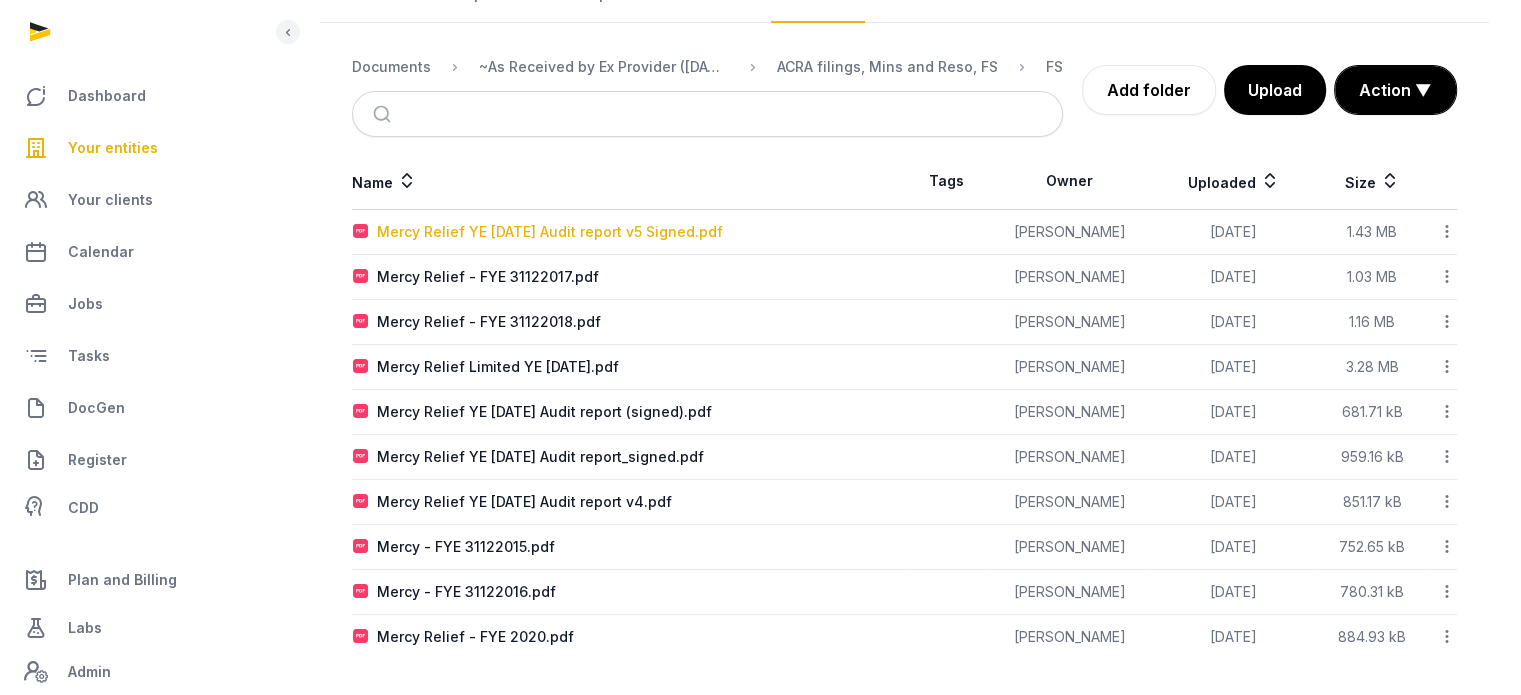 click on "Mercy Relief YE 31.12.2024 Audit report v5 Signed.pdf" at bounding box center [550, 232] 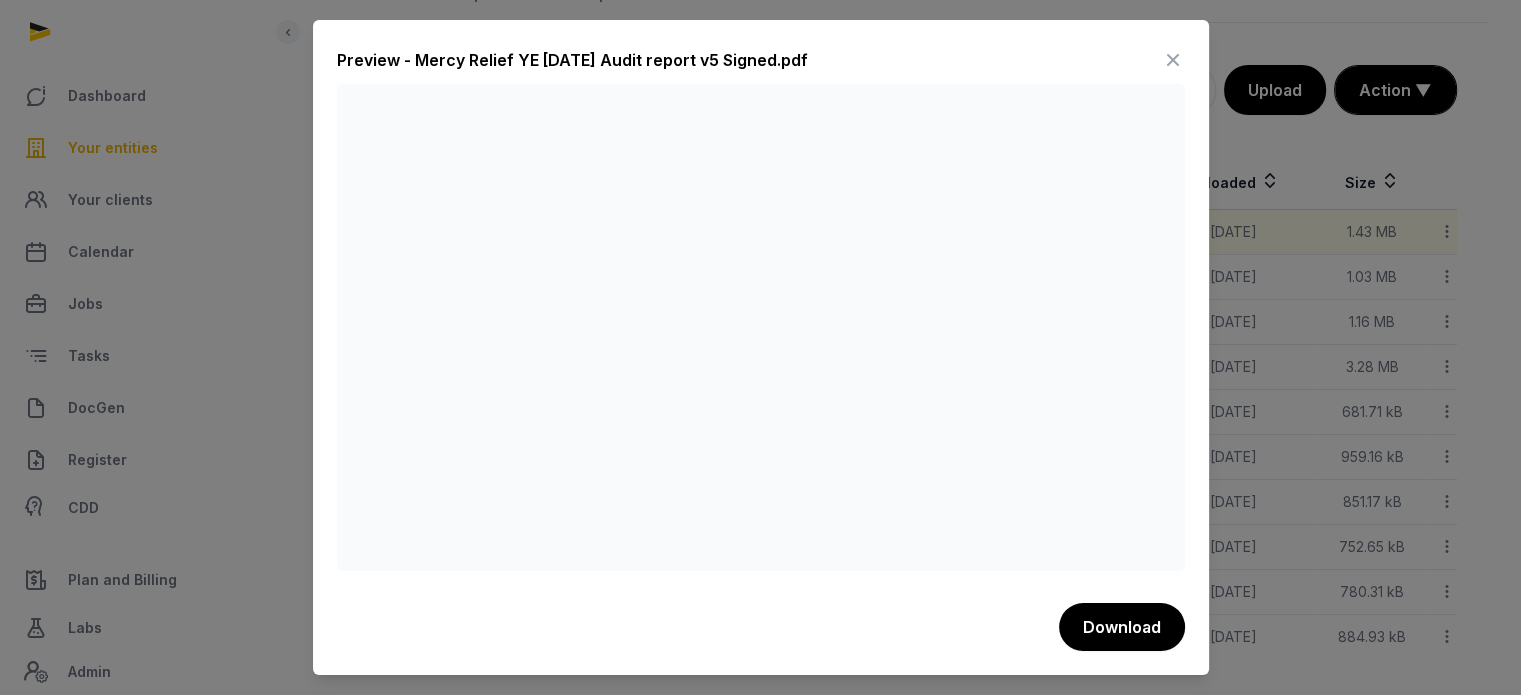 click at bounding box center [1173, 60] 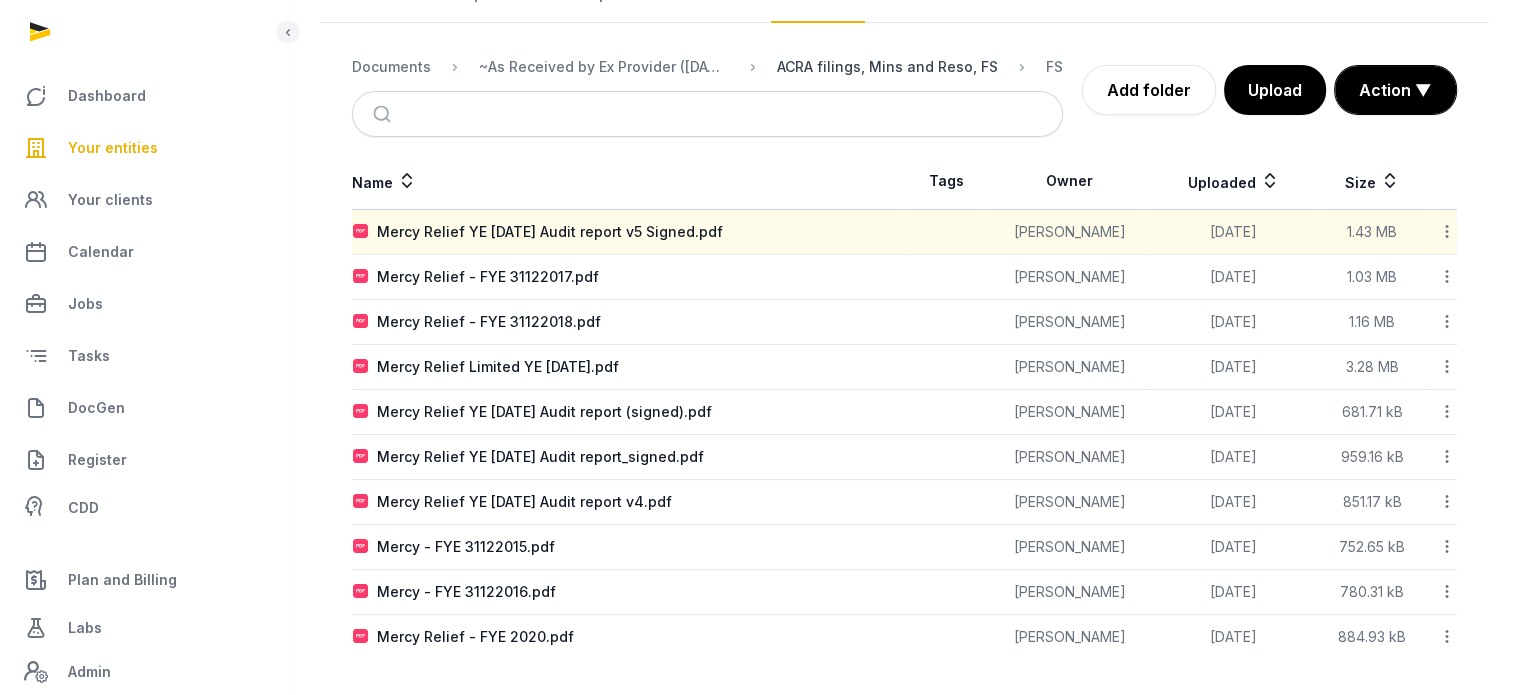 click on "ACRA filings, Mins and Reso, FS" at bounding box center (887, 67) 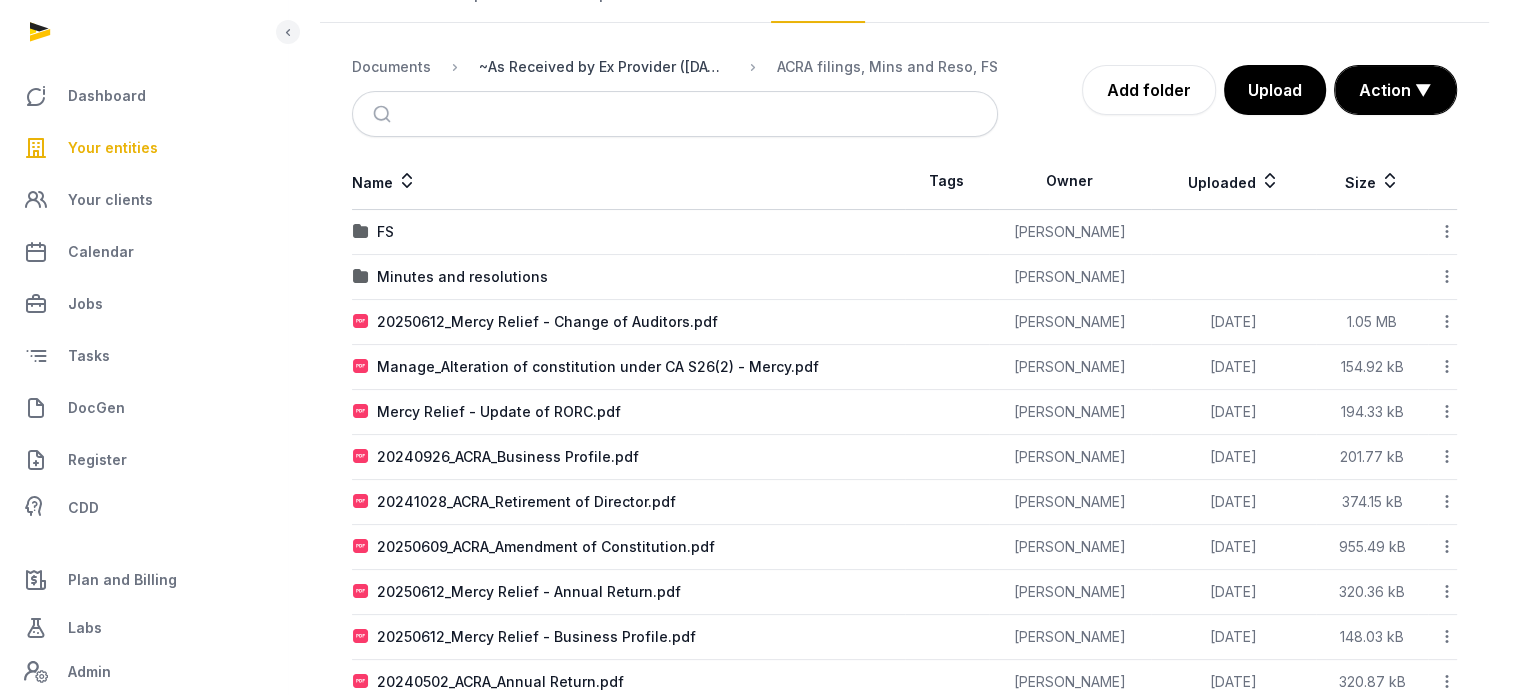 click on "~As Received by Ex Provider (03 July 2025)" at bounding box center (604, 67) 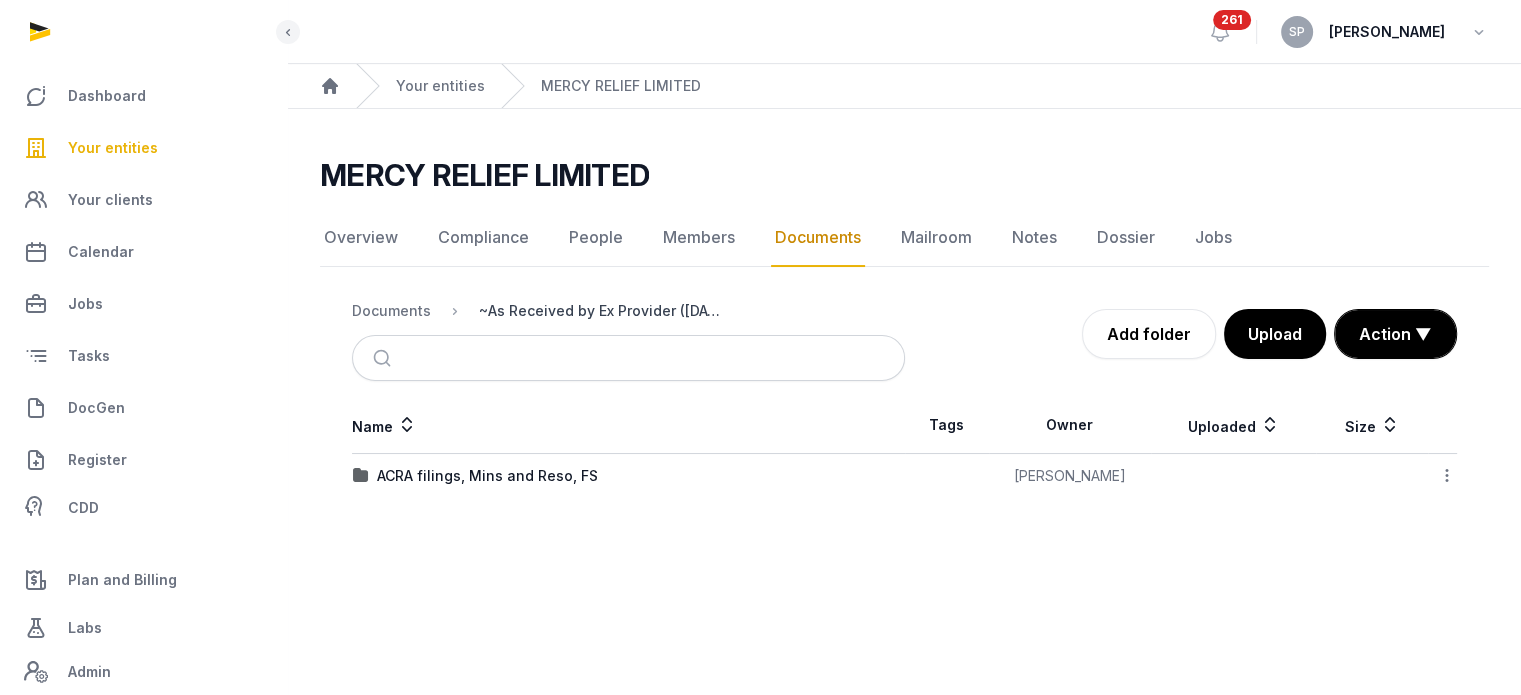 scroll, scrollTop: 0, scrollLeft: 0, axis: both 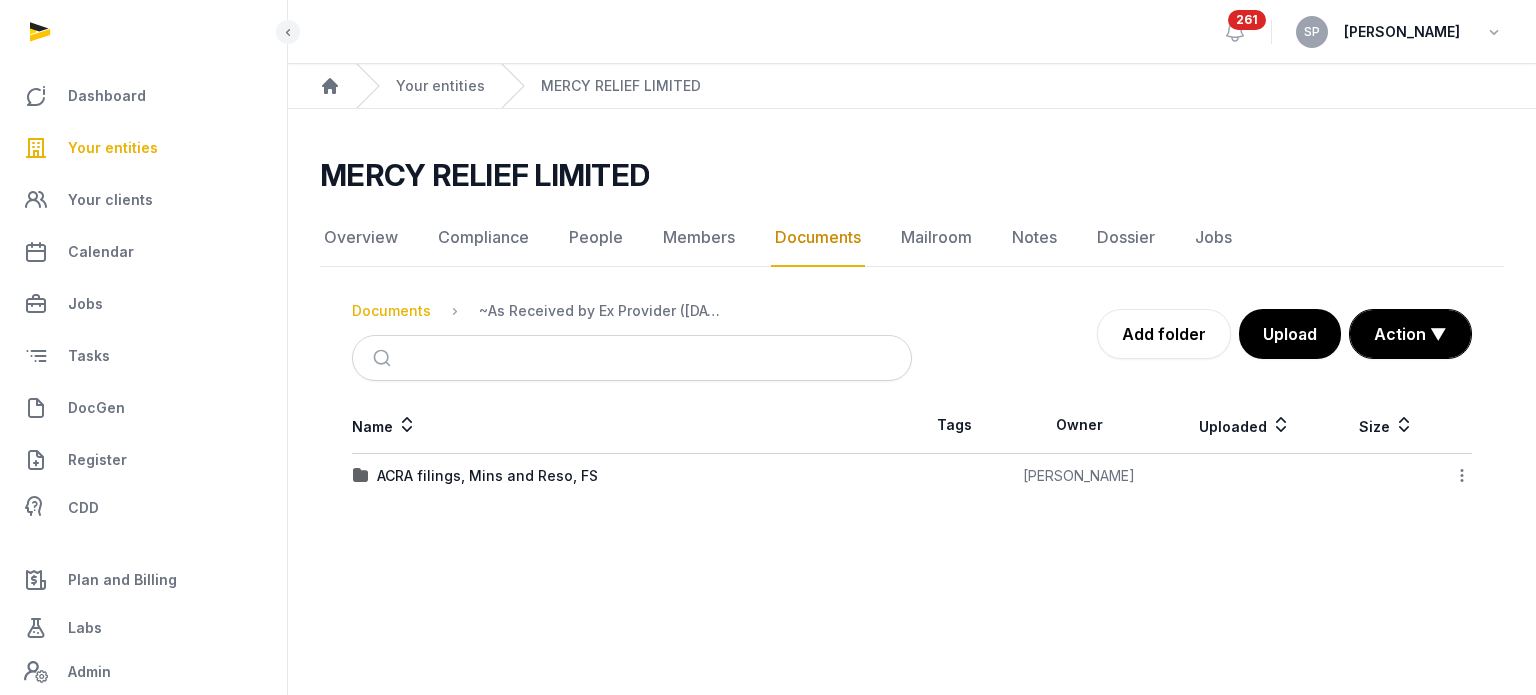 click on "Documents" at bounding box center (391, 311) 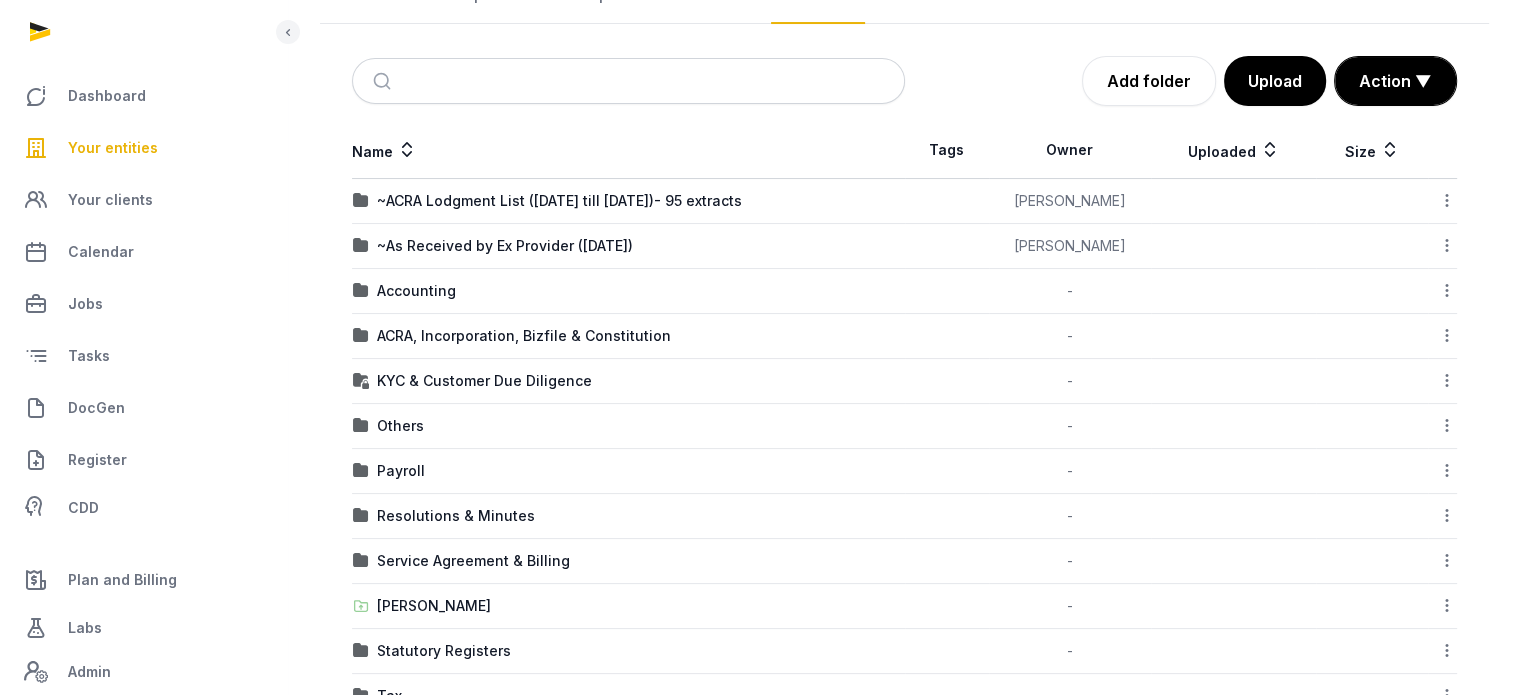 scroll, scrollTop: 302, scrollLeft: 0, axis: vertical 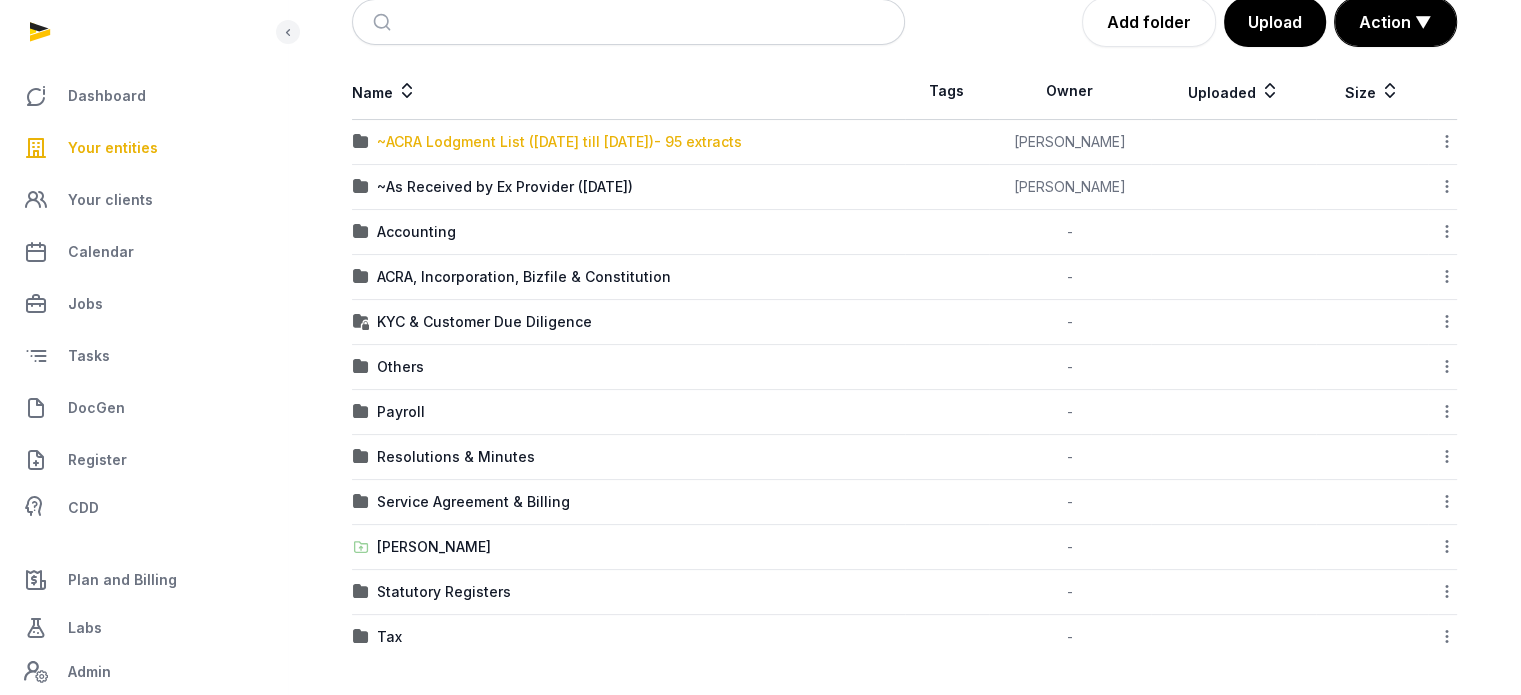 click on "~ACRA Lodgment List (27 June 2003 till 18 July 2025)- 95 extracts" at bounding box center (559, 142) 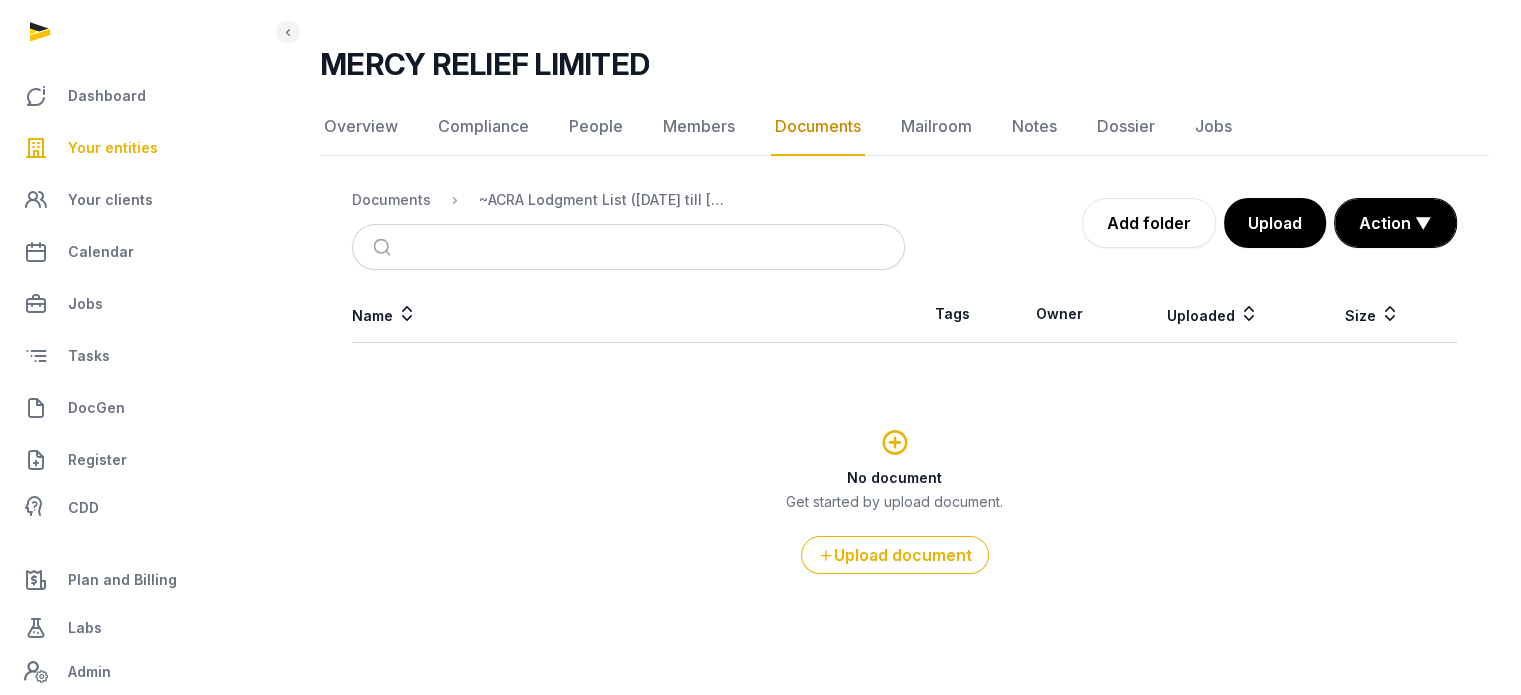 scroll, scrollTop: 108, scrollLeft: 0, axis: vertical 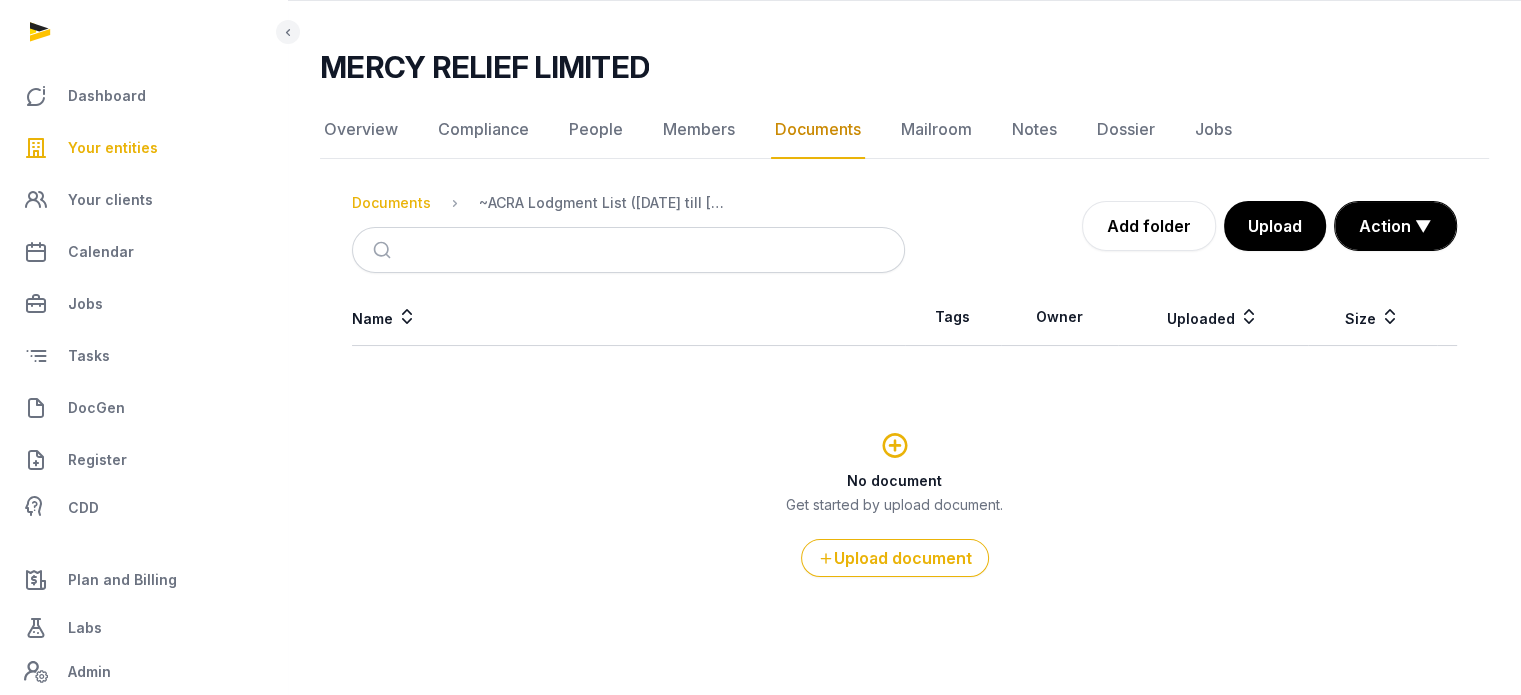 click on "Documents" at bounding box center [391, 203] 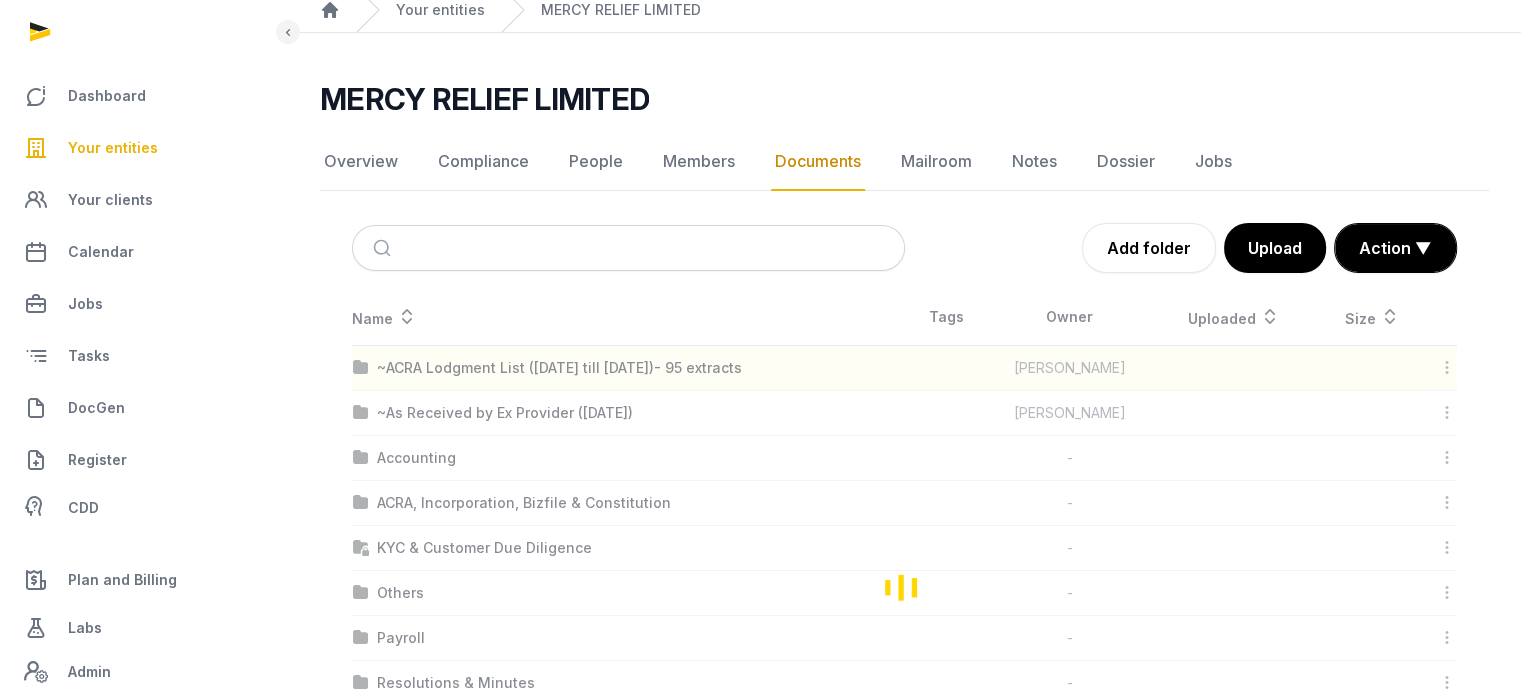scroll, scrollTop: 108, scrollLeft: 0, axis: vertical 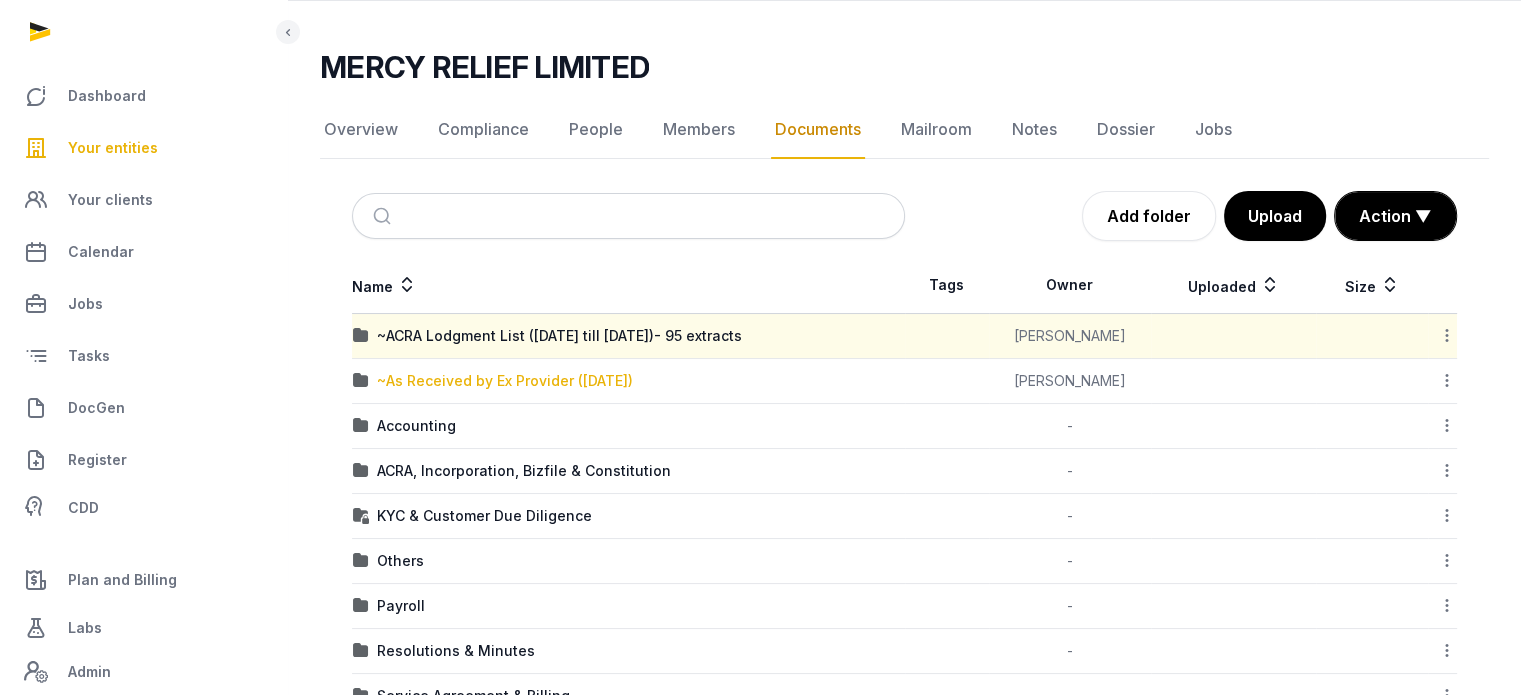click on "~As Received by Ex Provider (03 July 2025)" at bounding box center (505, 381) 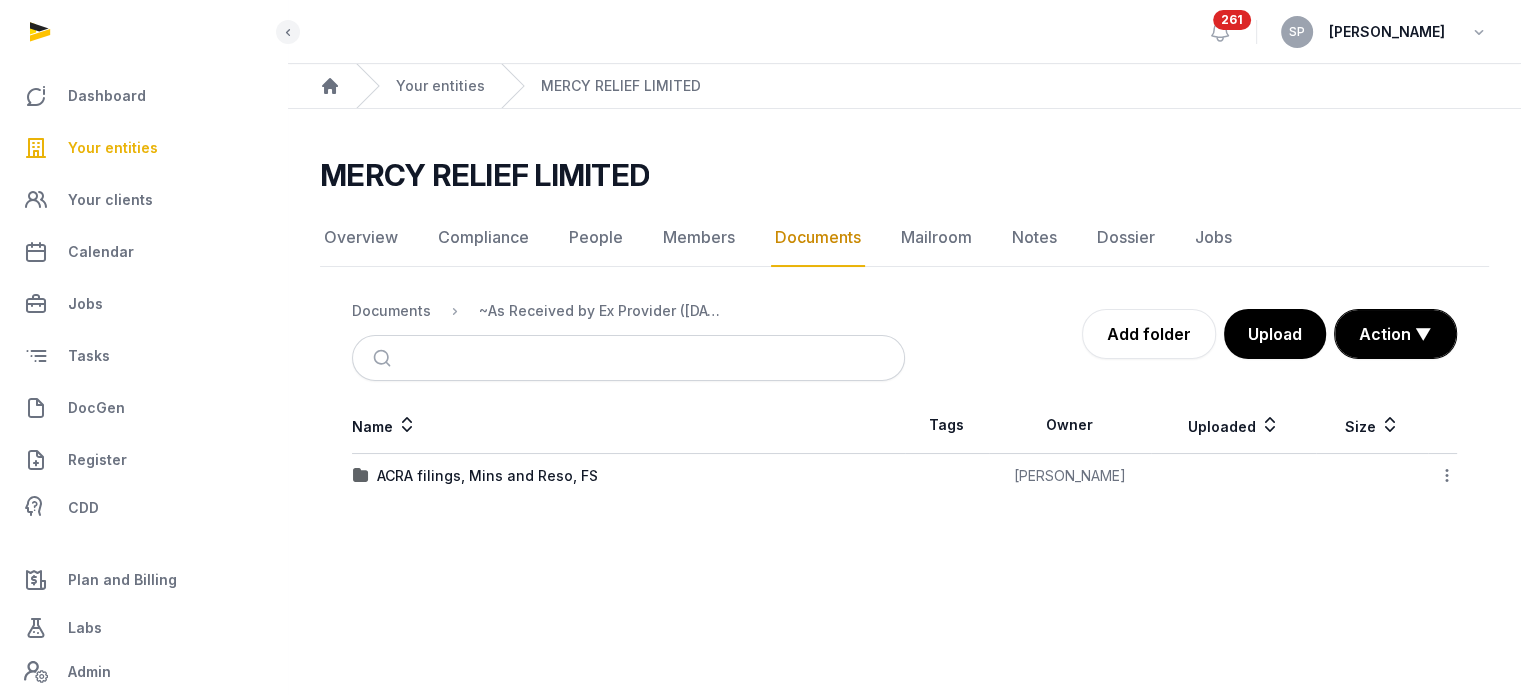 scroll, scrollTop: 0, scrollLeft: 0, axis: both 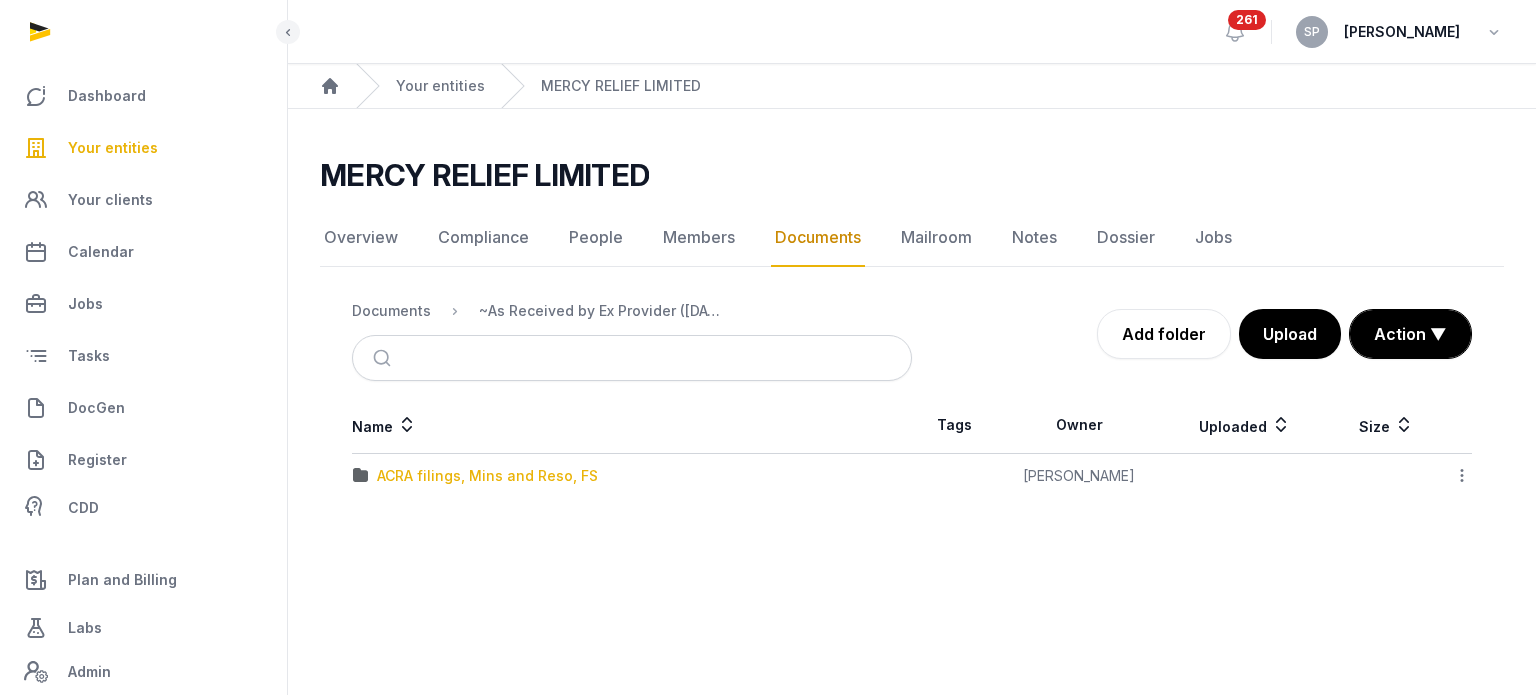 click on "ACRA filings, Mins and Reso, FS" at bounding box center (487, 476) 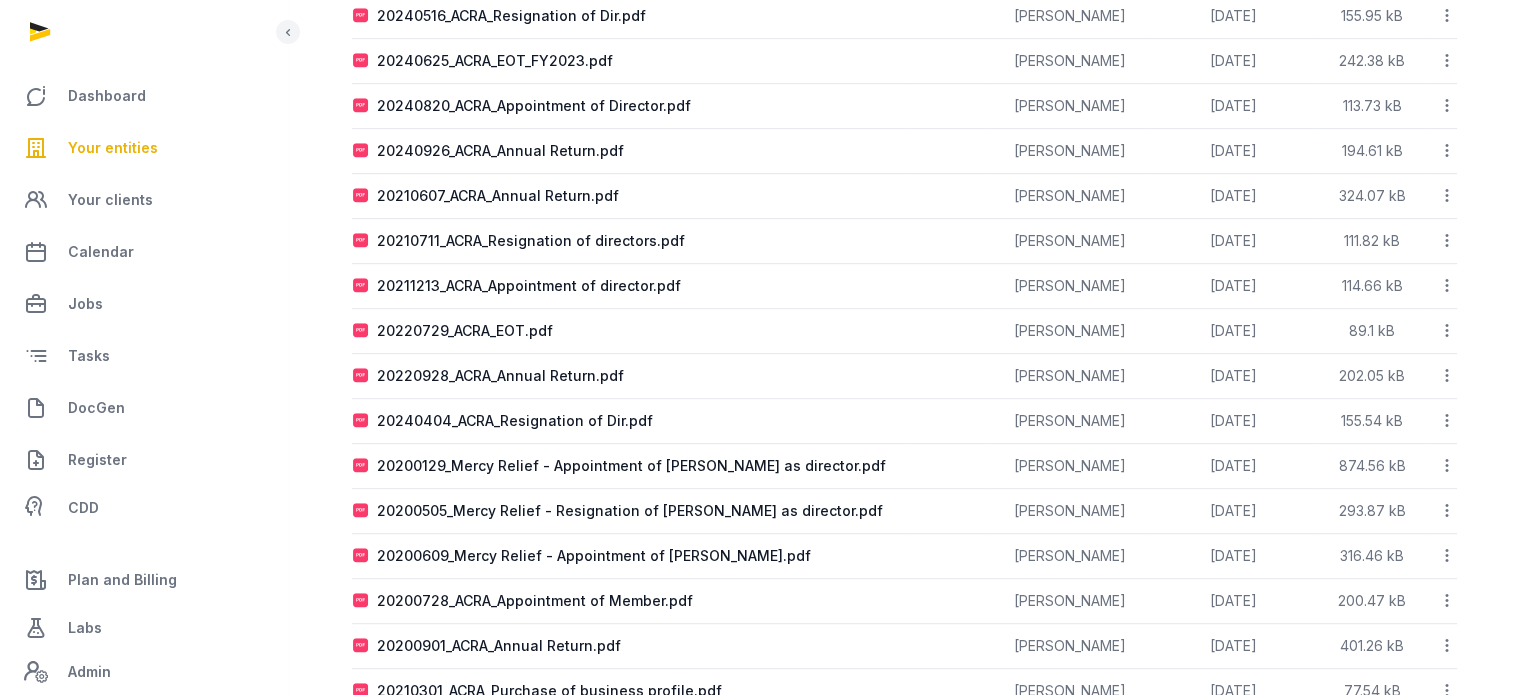 scroll, scrollTop: 1096, scrollLeft: 0, axis: vertical 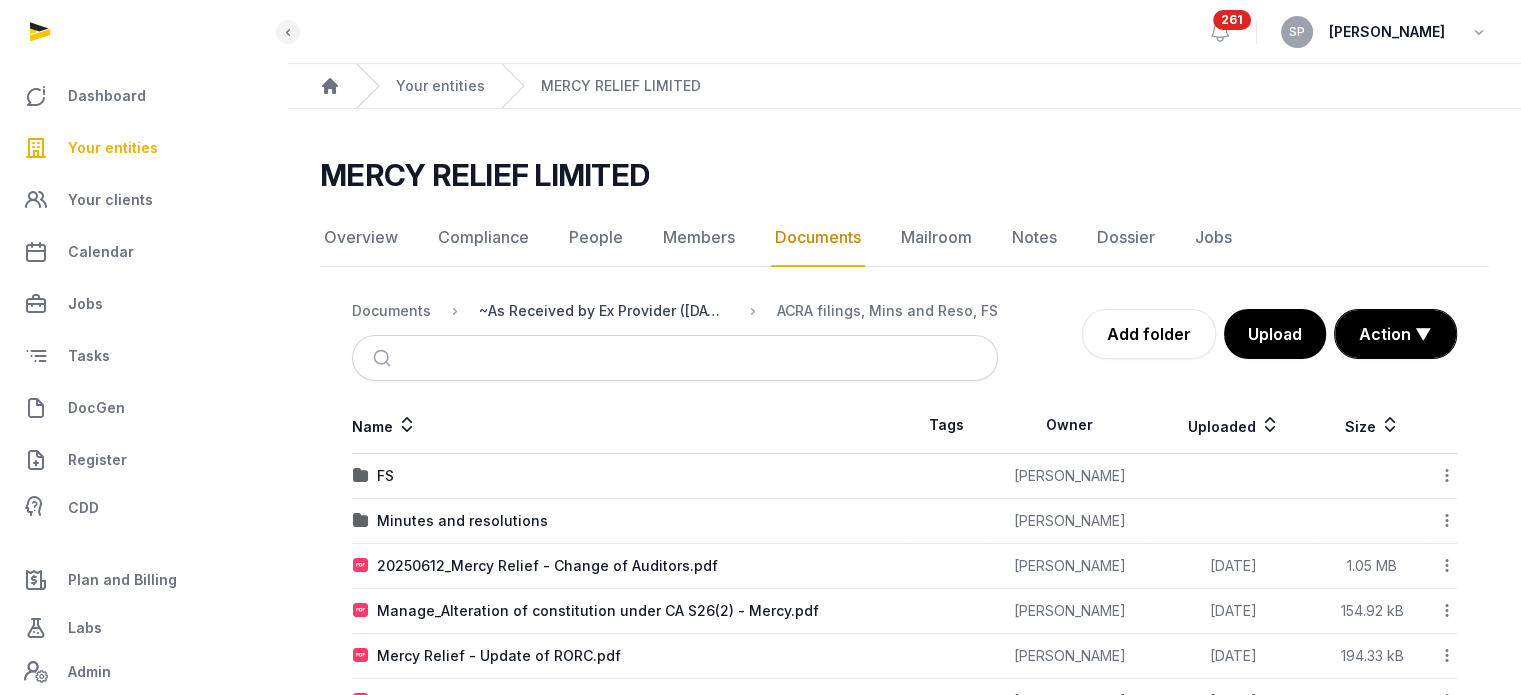 click on "~As Received by Ex Provider (03 July 2025)" at bounding box center [604, 311] 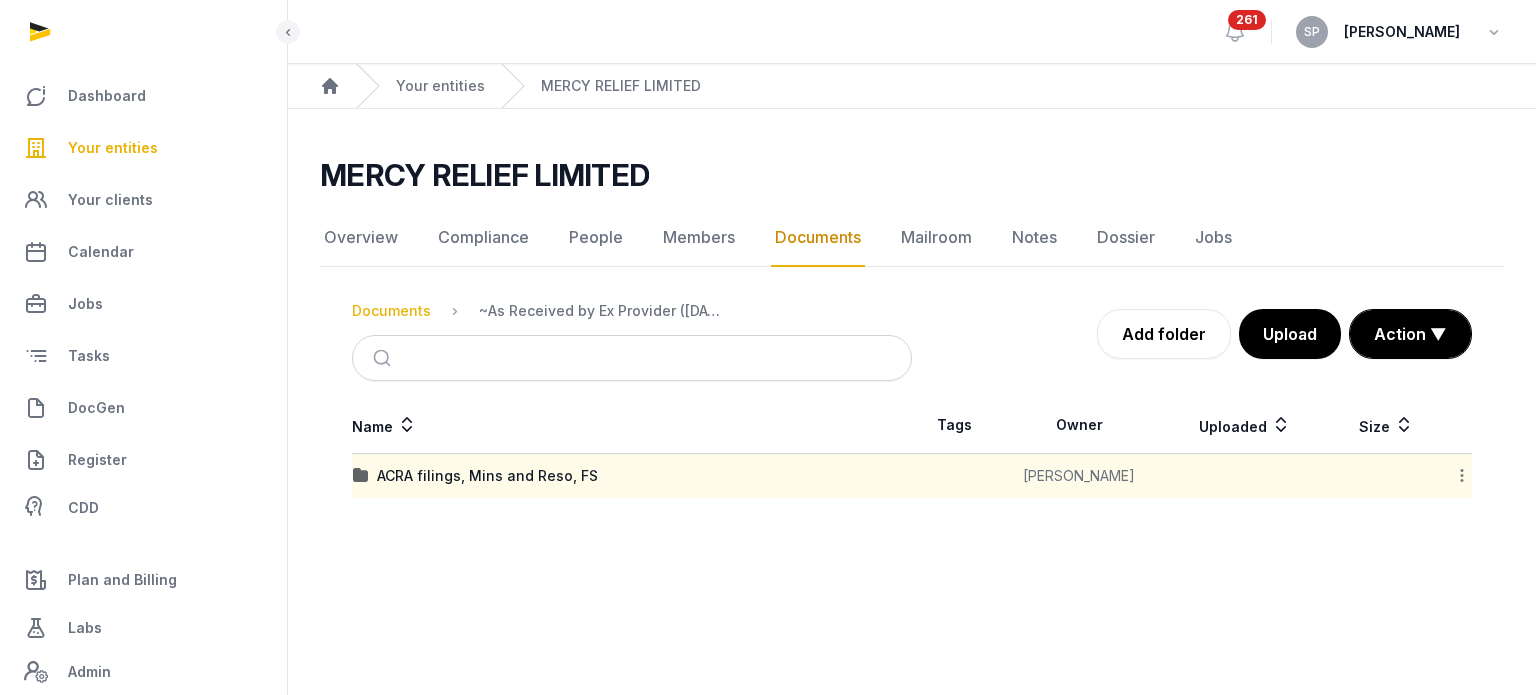 click on "Documents" at bounding box center [391, 311] 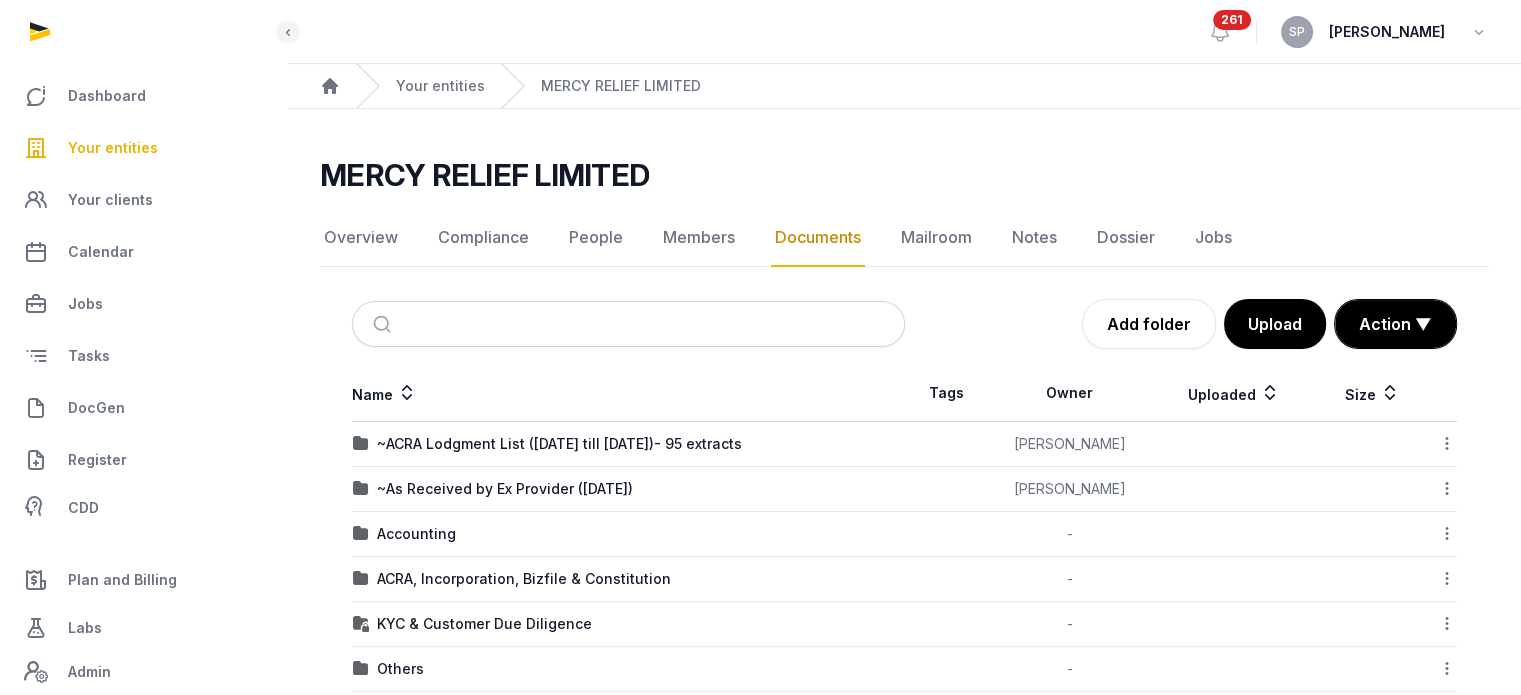 scroll, scrollTop: 302, scrollLeft: 0, axis: vertical 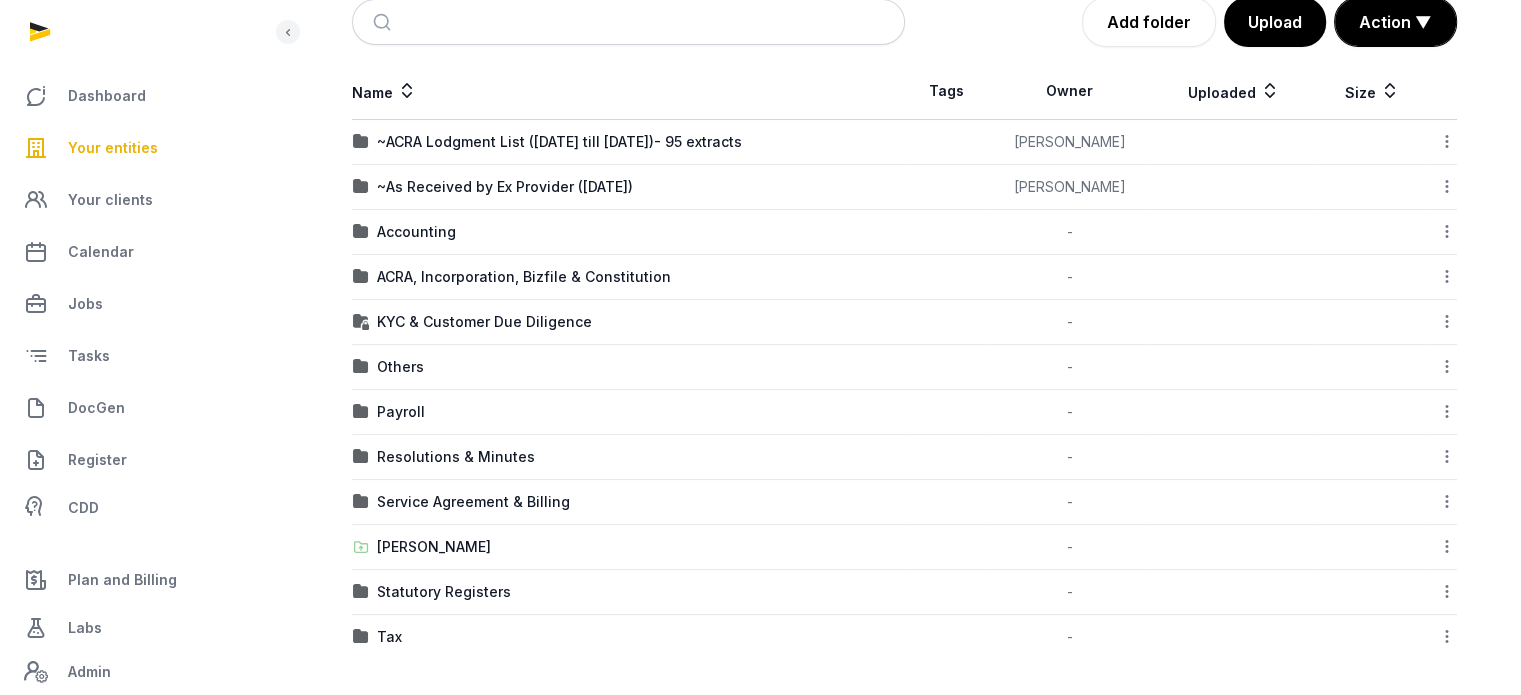 click on "MERCY RELIEF LIMITED Documents Overview Compliance People Members Documents Mailroom Notes Dossier Jobs Overview  Compliance  People  Members  Documents  Mailroom  Notes  Dossier  Jobs   Documents
Add folder   Upload   Action ▼  Start select  Move   Delete   Name  Tags Owner  Uploaded   Size  ~ACRA Lodgment List (27 June 2003 till 18 July 2025)- 95 extracts Rathika Rajoo  Download Folder   Edit properties   Change owner   Copy link   Move   Copy & Move   Delete  ~As Received by Ex Provider (03 July 2025) Rathika Rajoo  Download Folder   Edit properties   Change owner   Copy link   Move   Copy & Move   Delete  Accounting -  Download Folder   Edit properties   Change owner   Copy link   Move   Copy & Move   Delete  ACRA, Incorporation, Bizfile & Constitution -  Download Folder   Edit properties   Change owner   Copy link   Move   Copy & Move   Delete  KYC & Customer Due Diligence -  Download Folder   Edit properties   Change owner   Copy link   Move   Copy & Move   Delete  Others -  Download Folder  -" at bounding box center (904, 257) 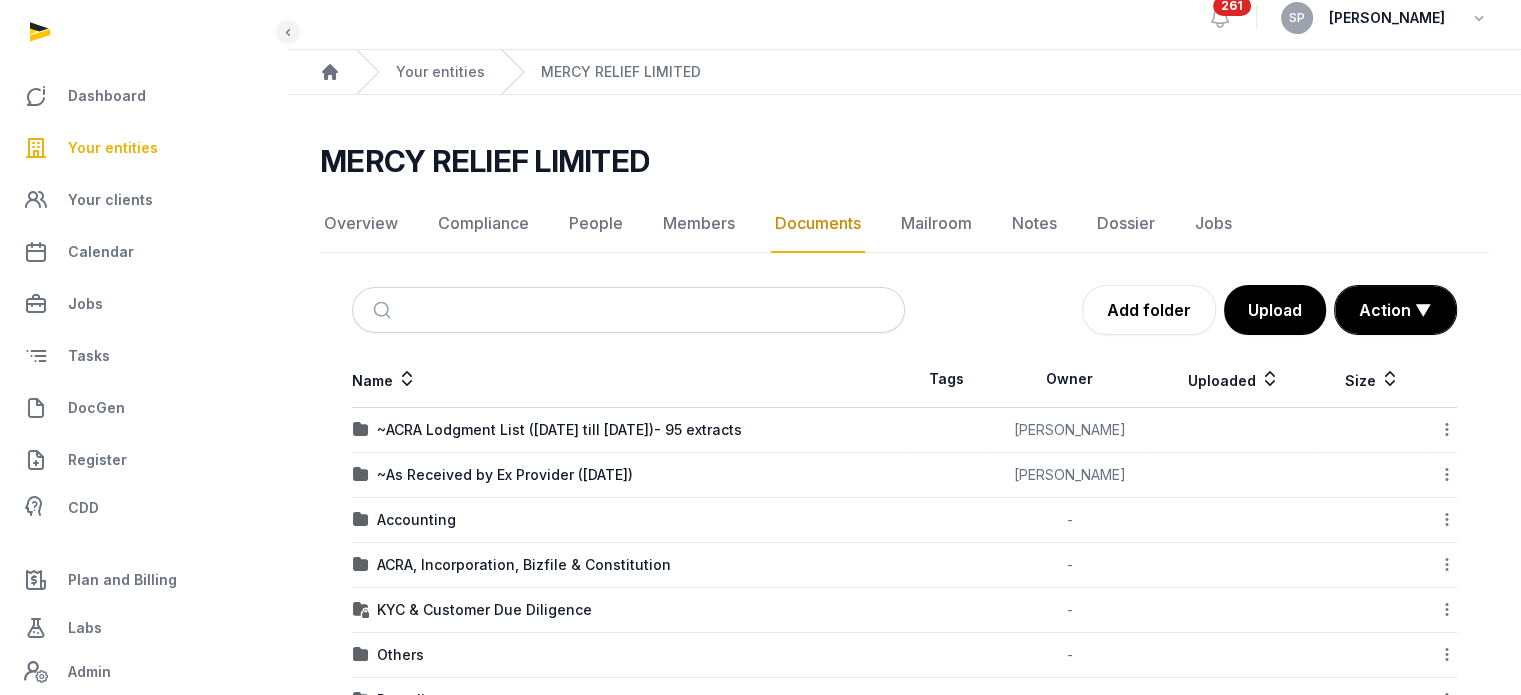 scroll, scrollTop: 0, scrollLeft: 0, axis: both 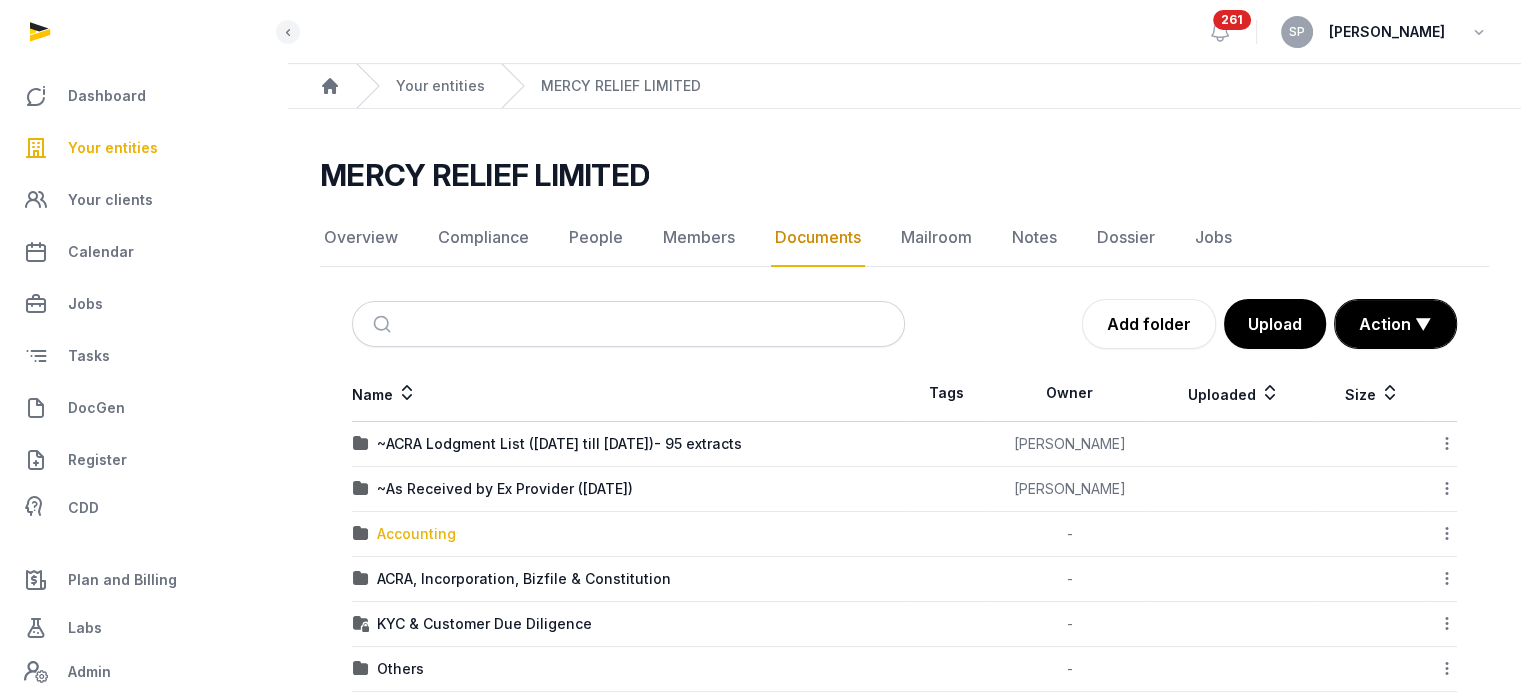 click on "Accounting" at bounding box center (416, 534) 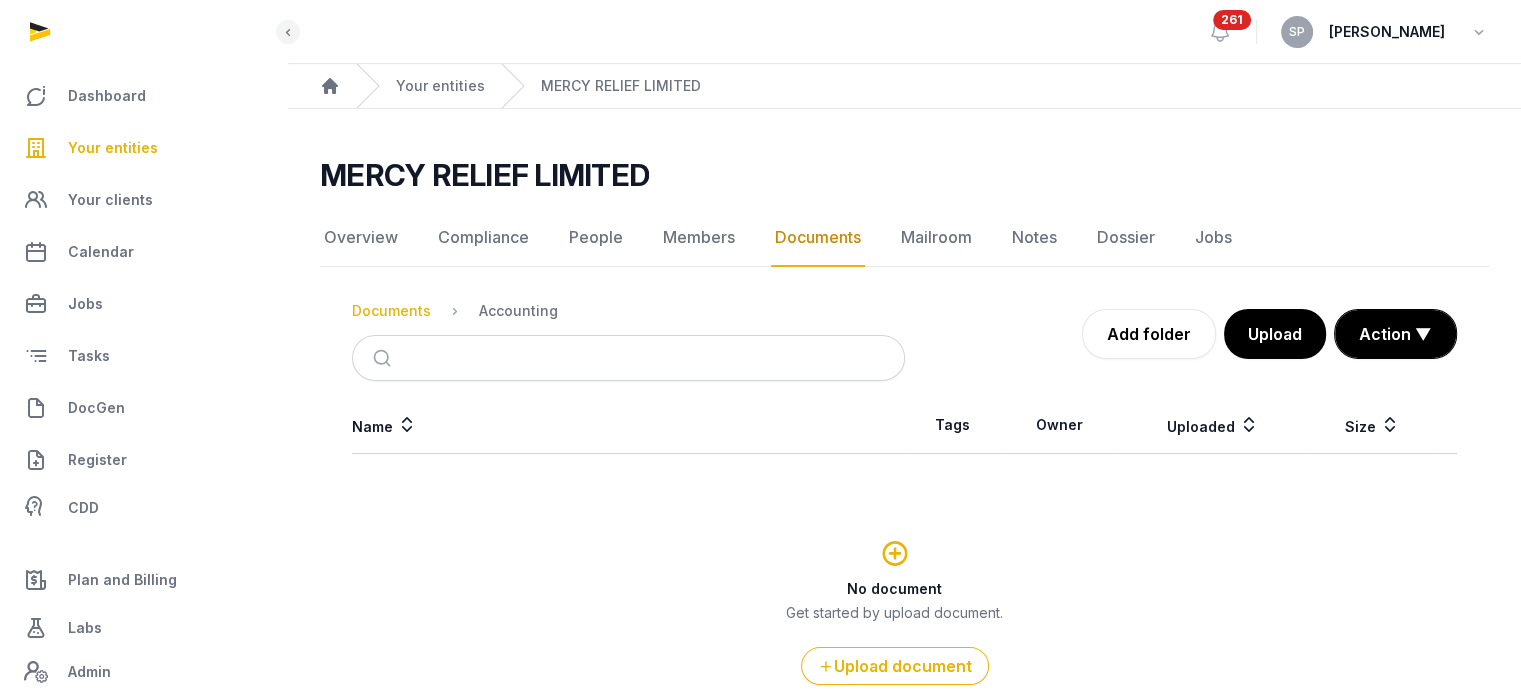 click on "Documents" at bounding box center (391, 311) 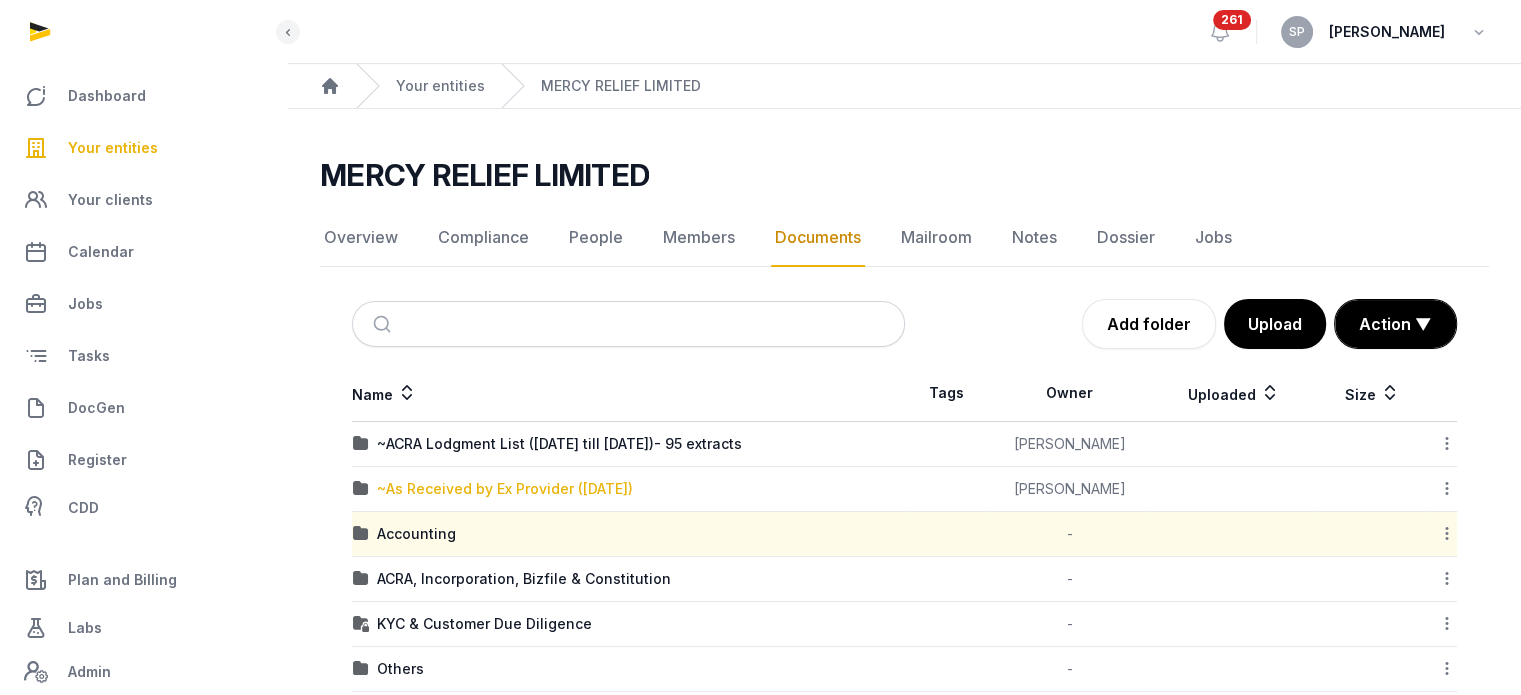 click on "~As Received by Ex Provider (03 July 2025)" at bounding box center (505, 489) 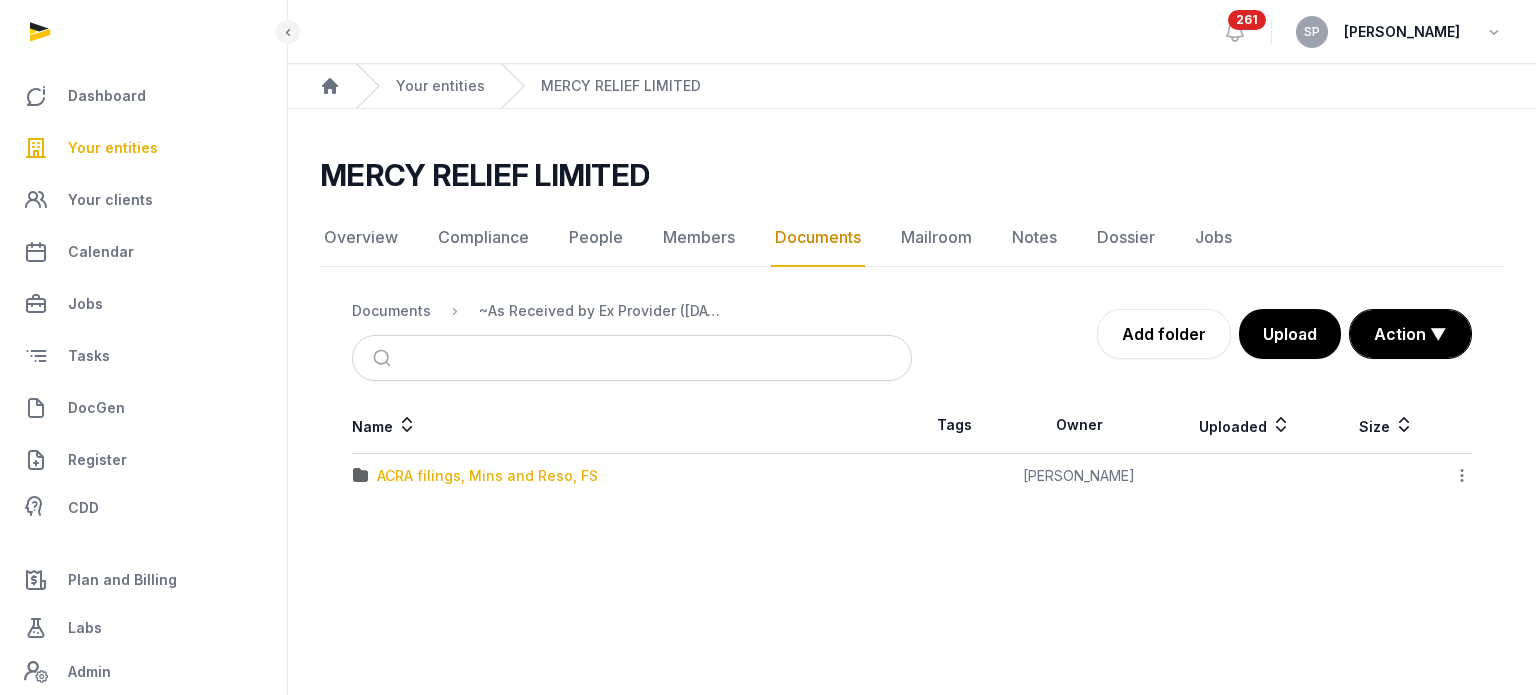 click on "ACRA filings, Mins and Reso, FS" at bounding box center [487, 476] 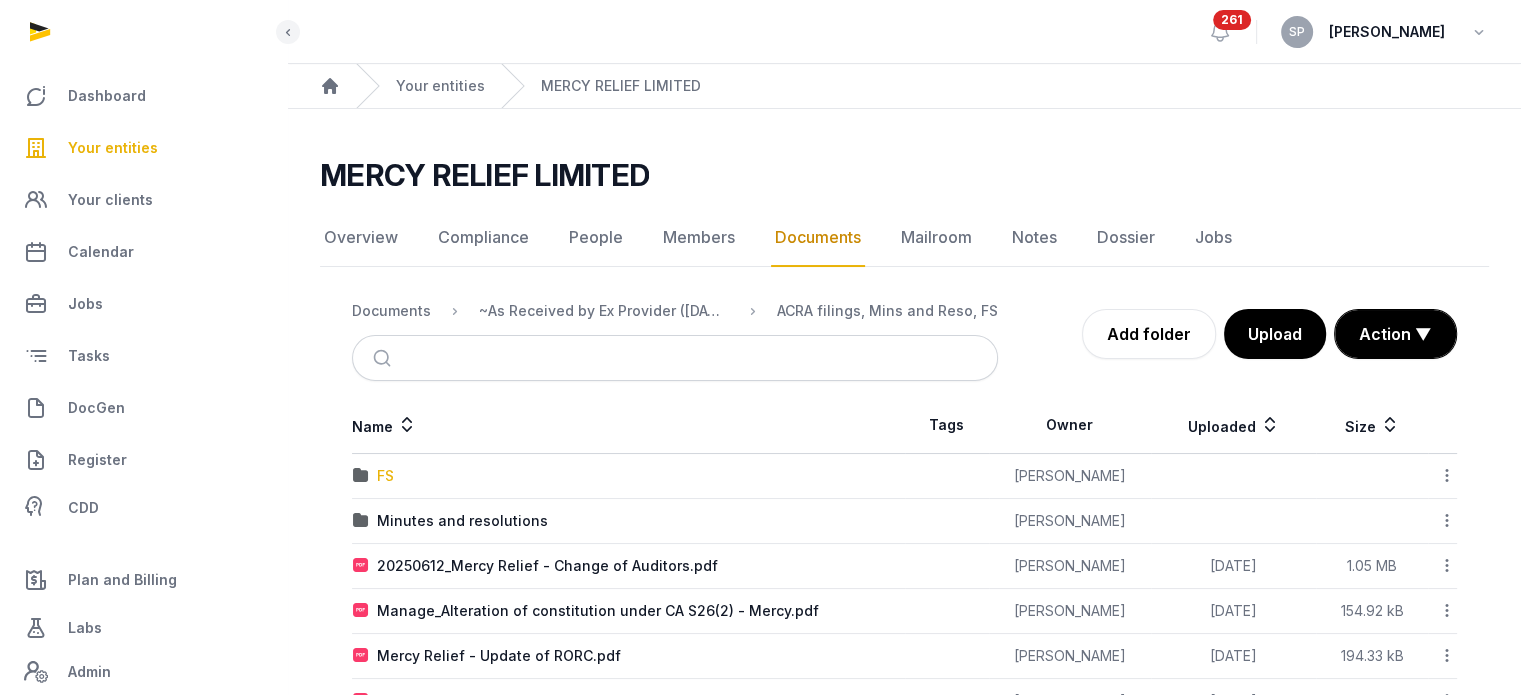 click on "FS" at bounding box center [385, 476] 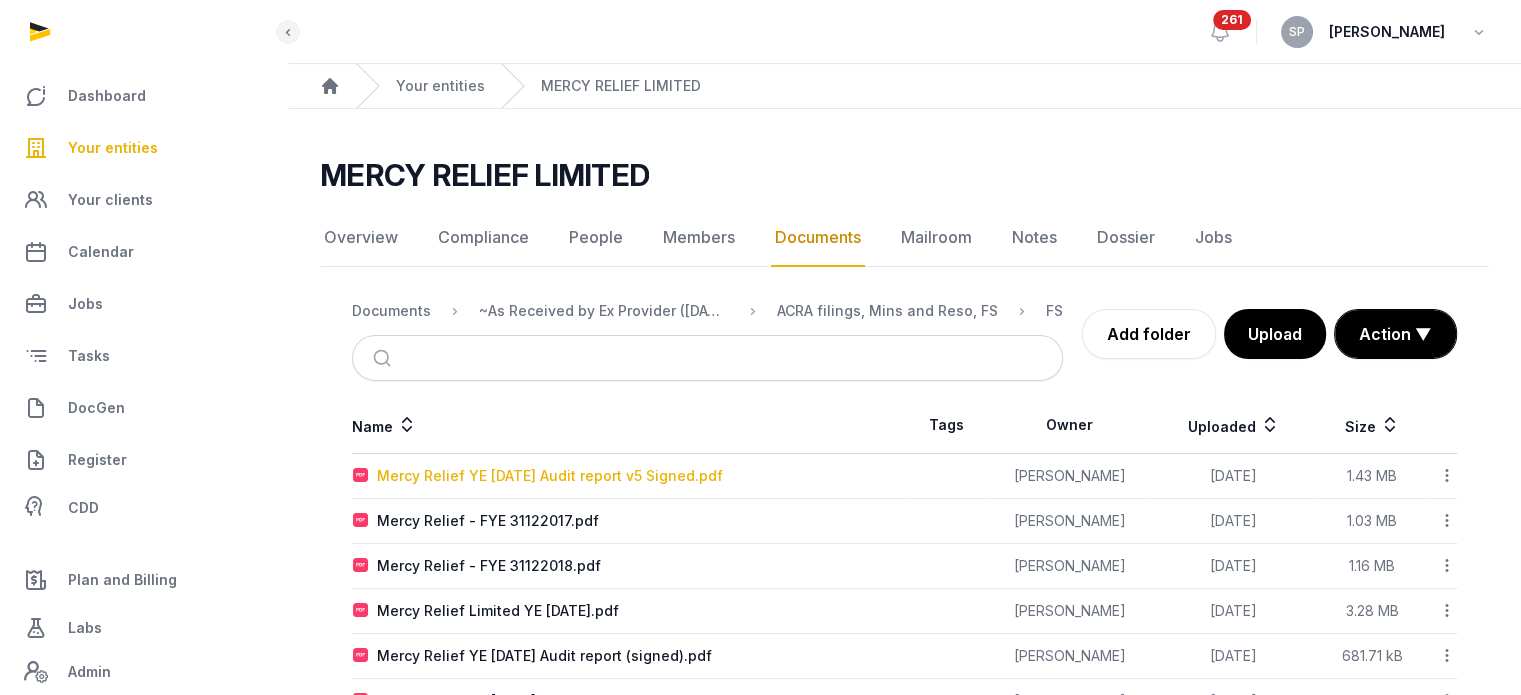 click on "Mercy Relief YE 31.12.2024 Audit report v5 Signed.pdf" at bounding box center (550, 476) 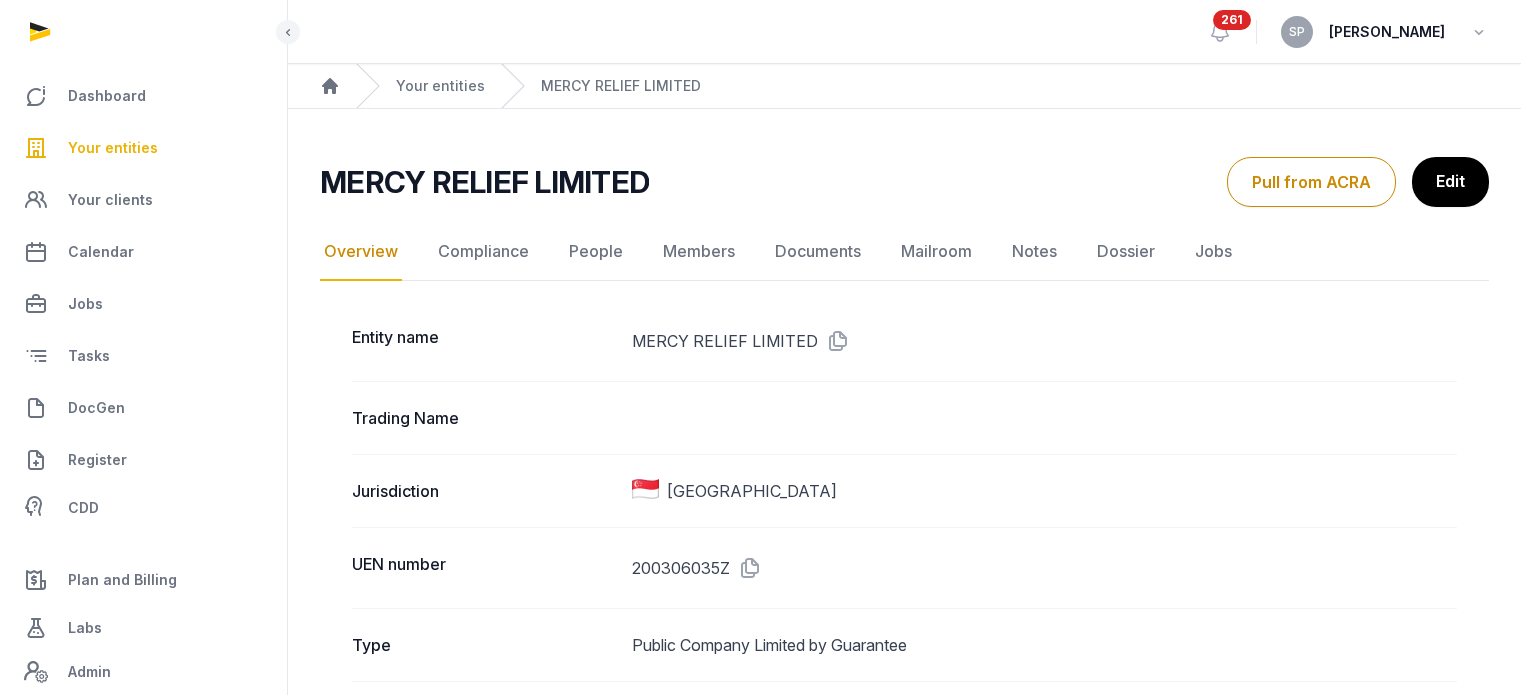 scroll, scrollTop: 0, scrollLeft: 0, axis: both 